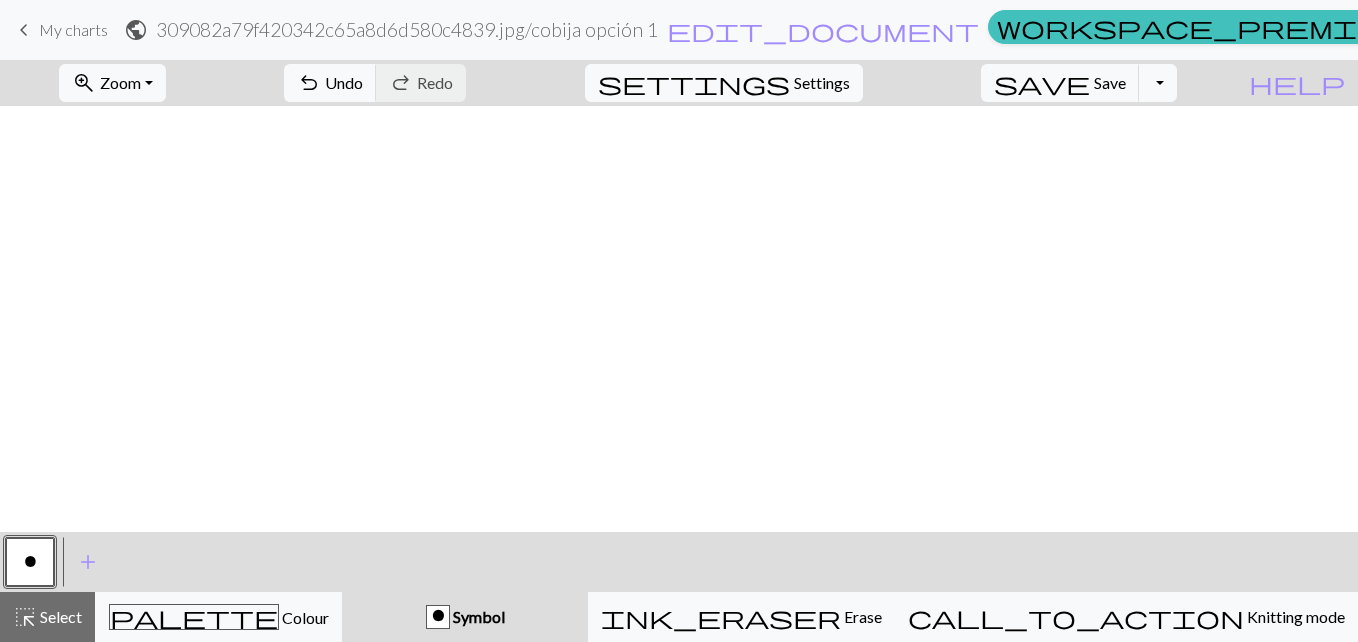 scroll, scrollTop: 0, scrollLeft: 0, axis: both 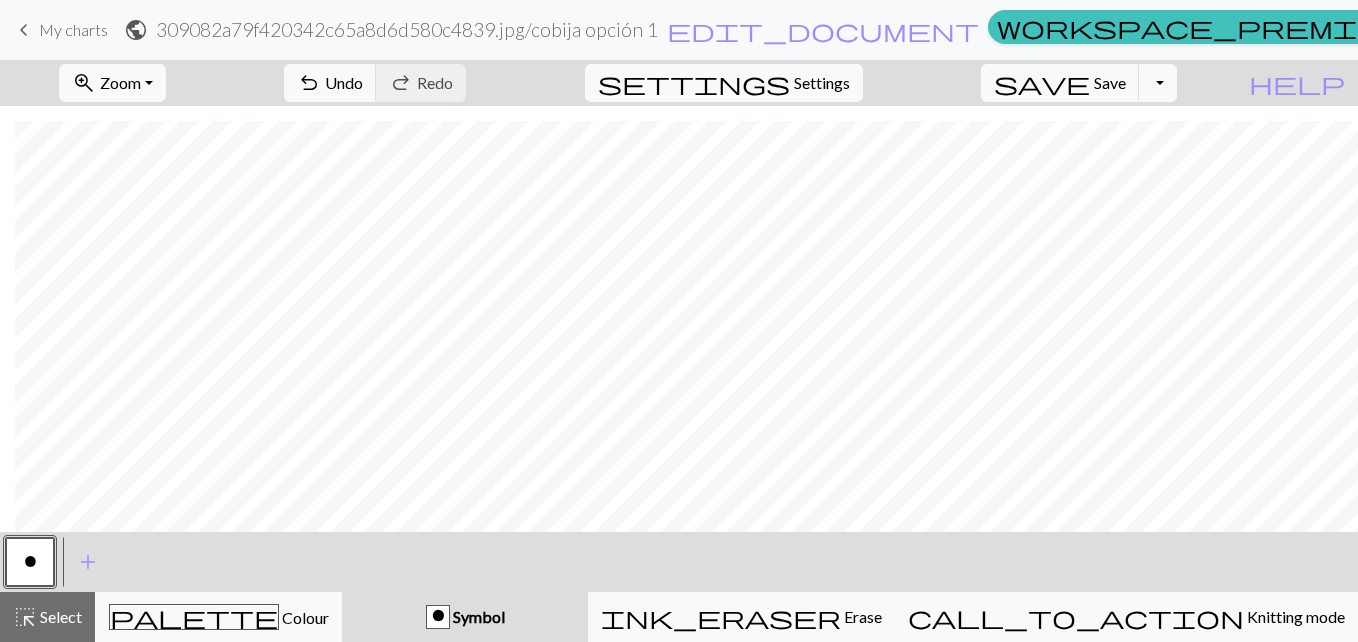 click on "zoom_in Zoom Zoom" at bounding box center [112, 83] 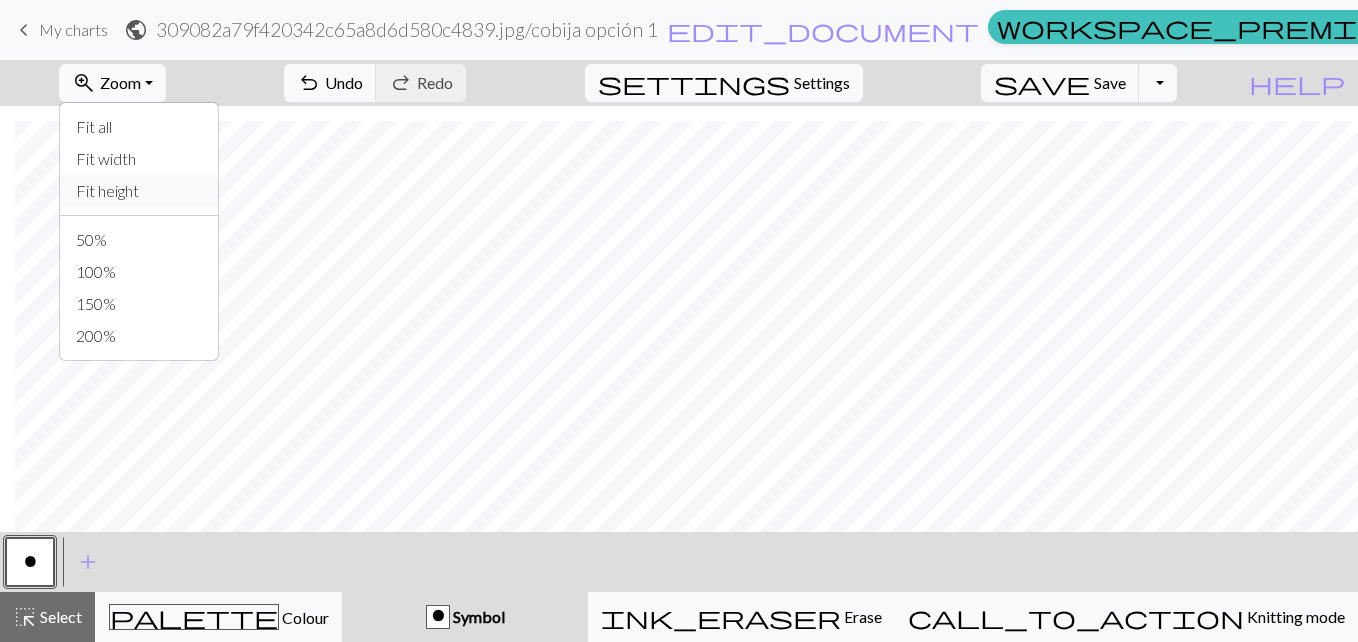 click on "Fit height" at bounding box center (139, 191) 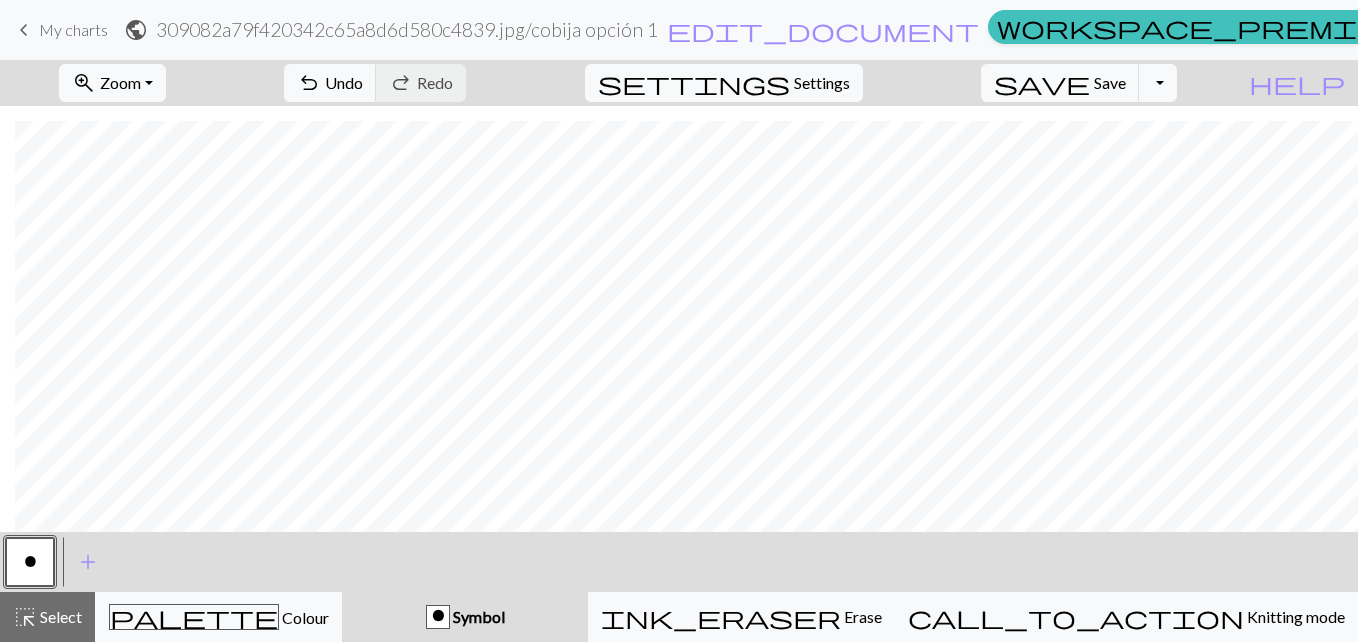 scroll, scrollTop: 809, scrollLeft: 15, axis: both 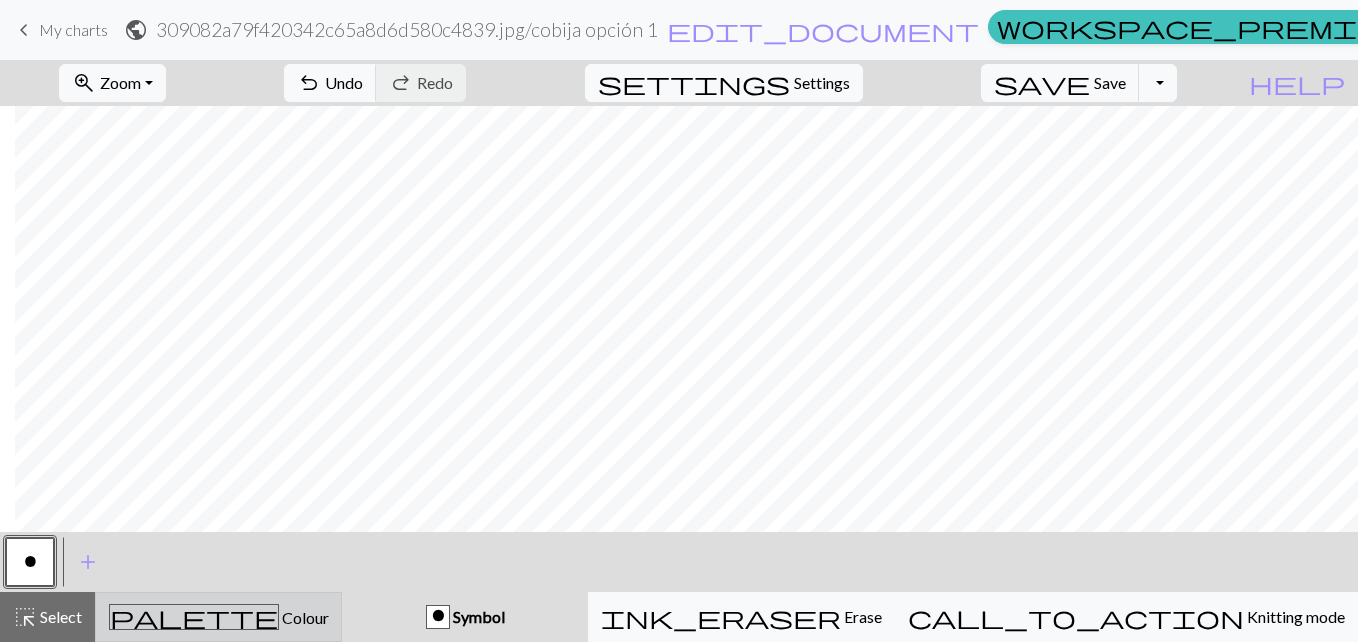 click on "palette   Colour   Colour" at bounding box center (218, 617) 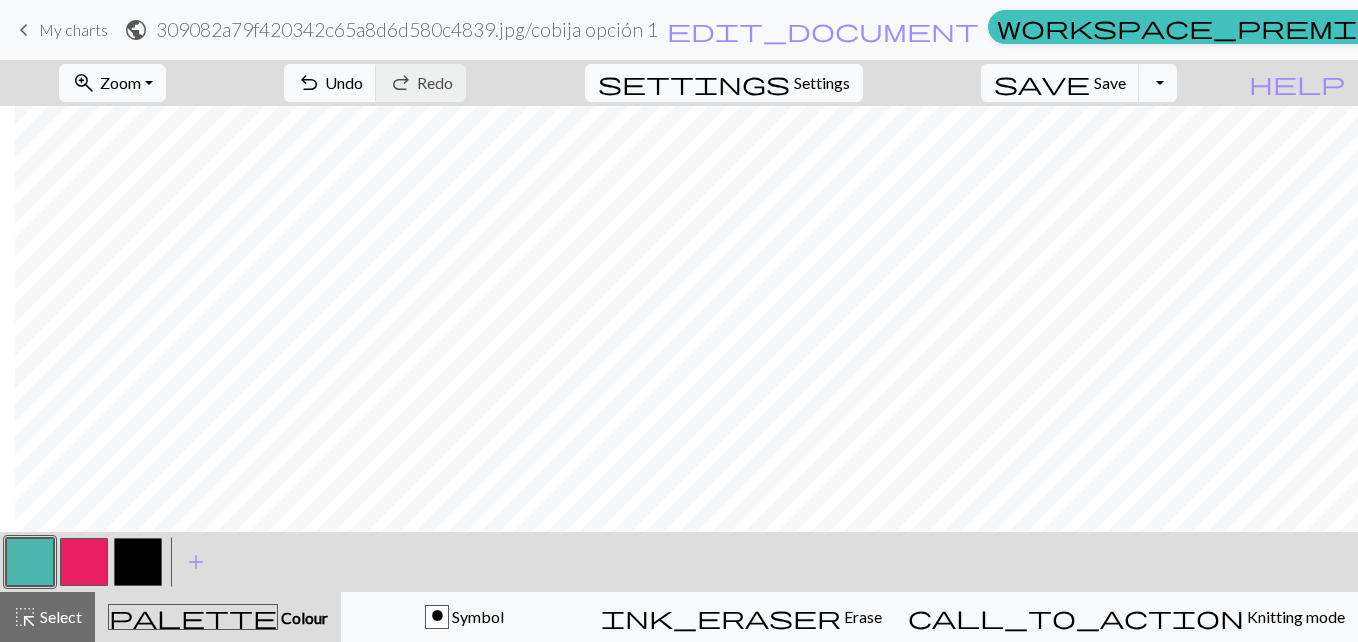 click at bounding box center [138, 562] 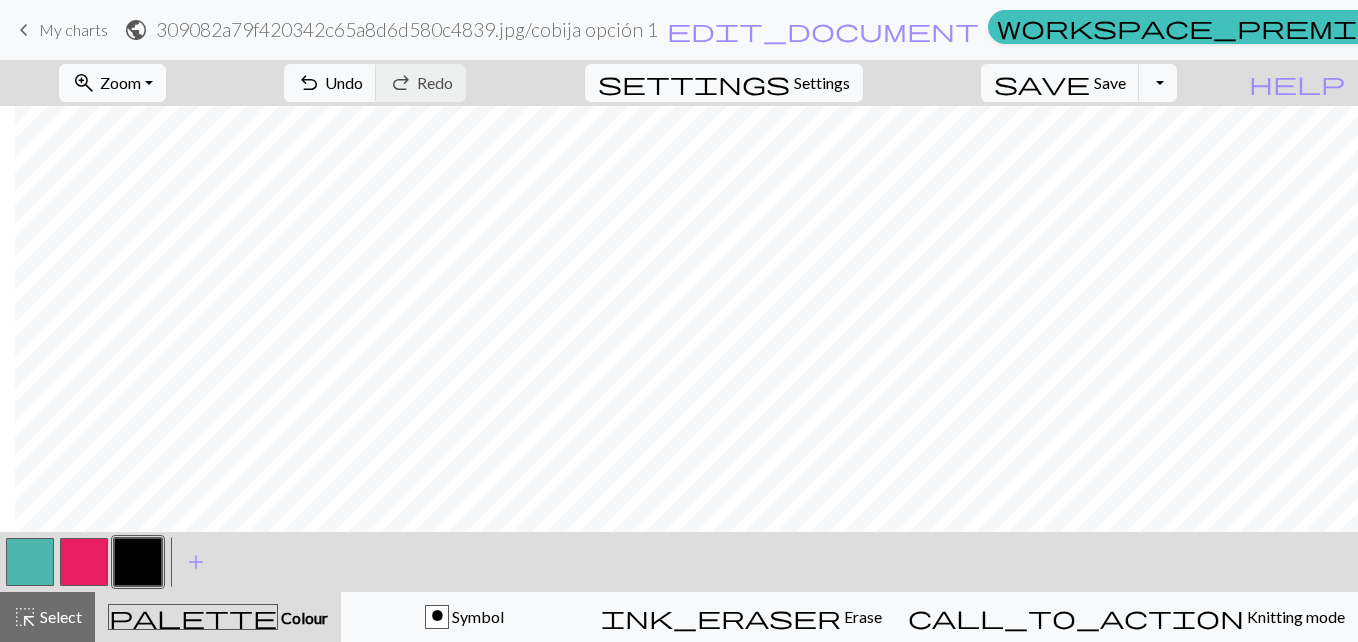 click on "zoom_in Zoom Zoom" at bounding box center (112, 83) 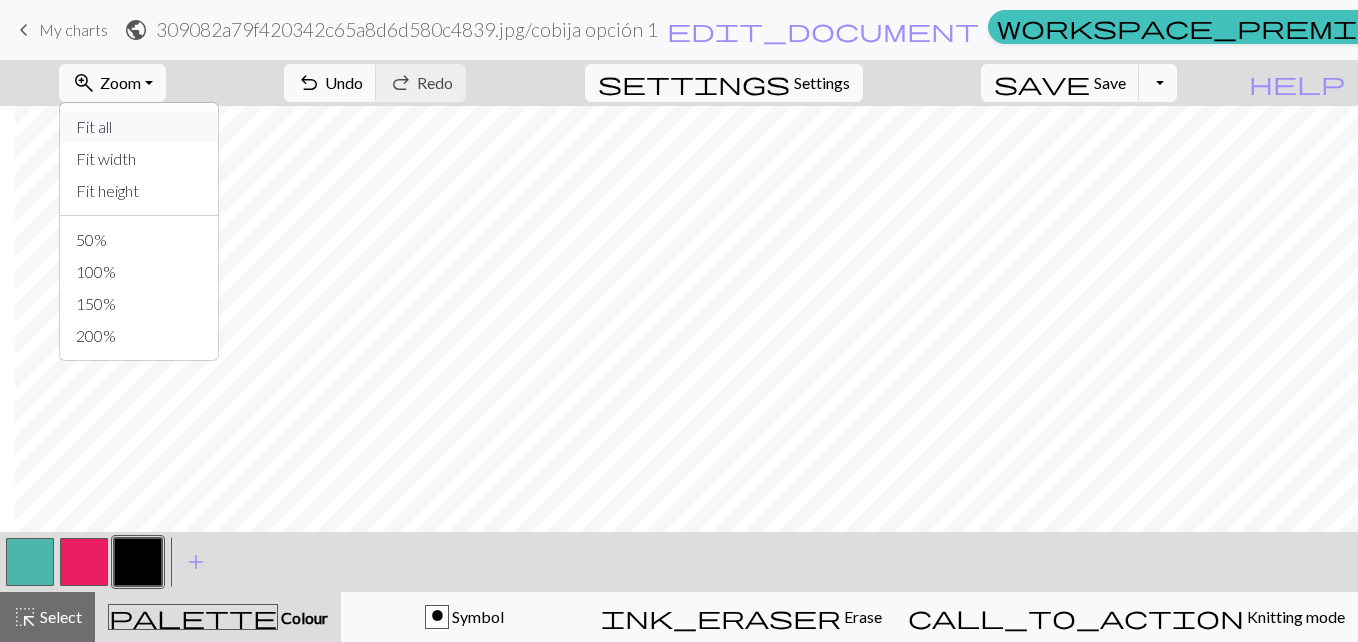 click on "Fit all" at bounding box center [139, 127] 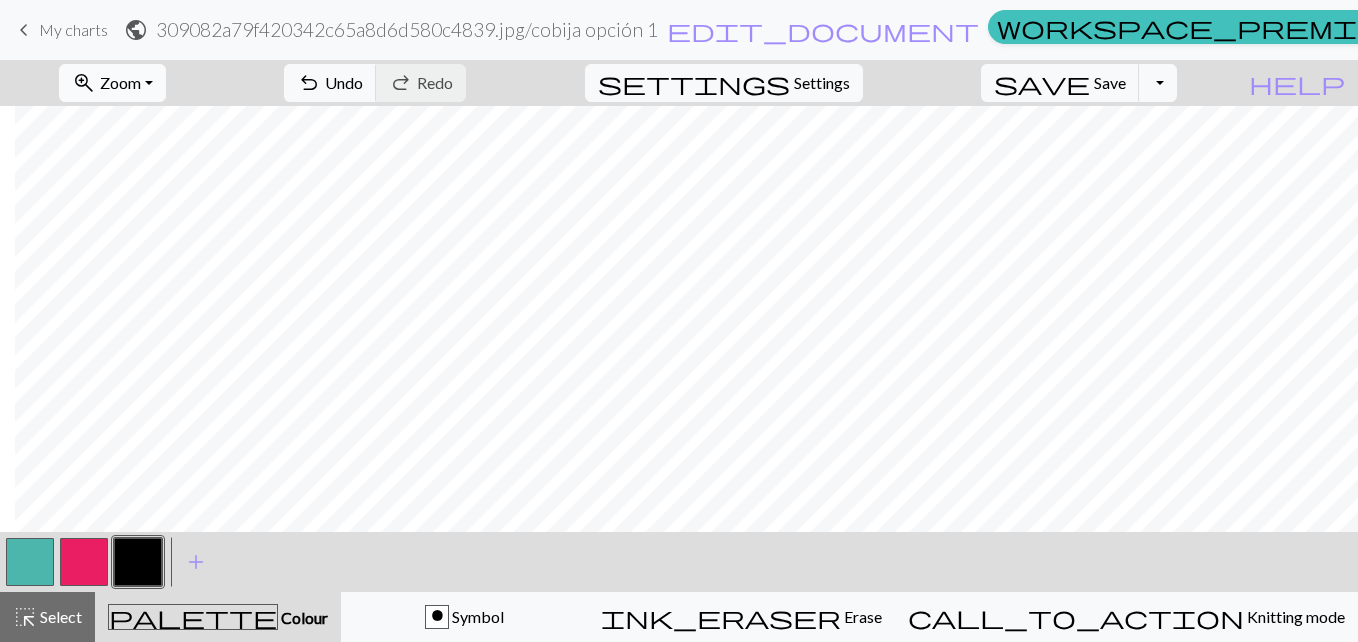click on "zoom_in Zoom Zoom" at bounding box center [112, 83] 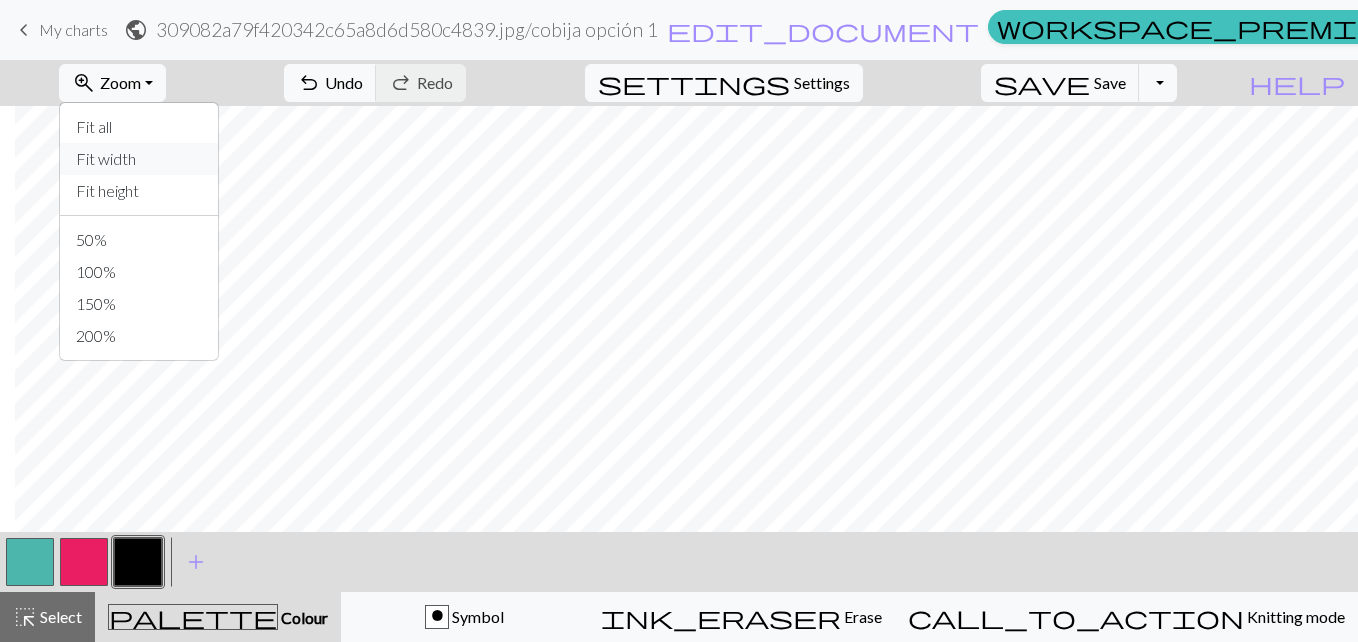 click on "Fit width" at bounding box center [139, 159] 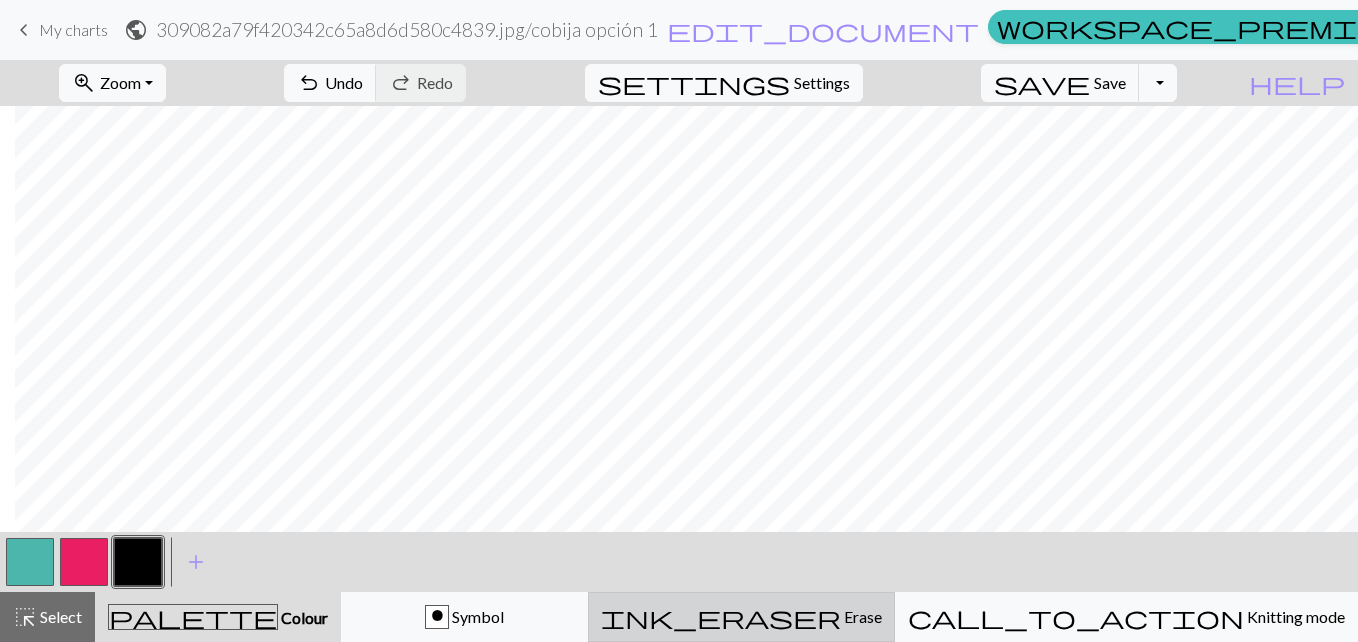 click on "ink_eraser   Erase   Erase" at bounding box center (741, 617) 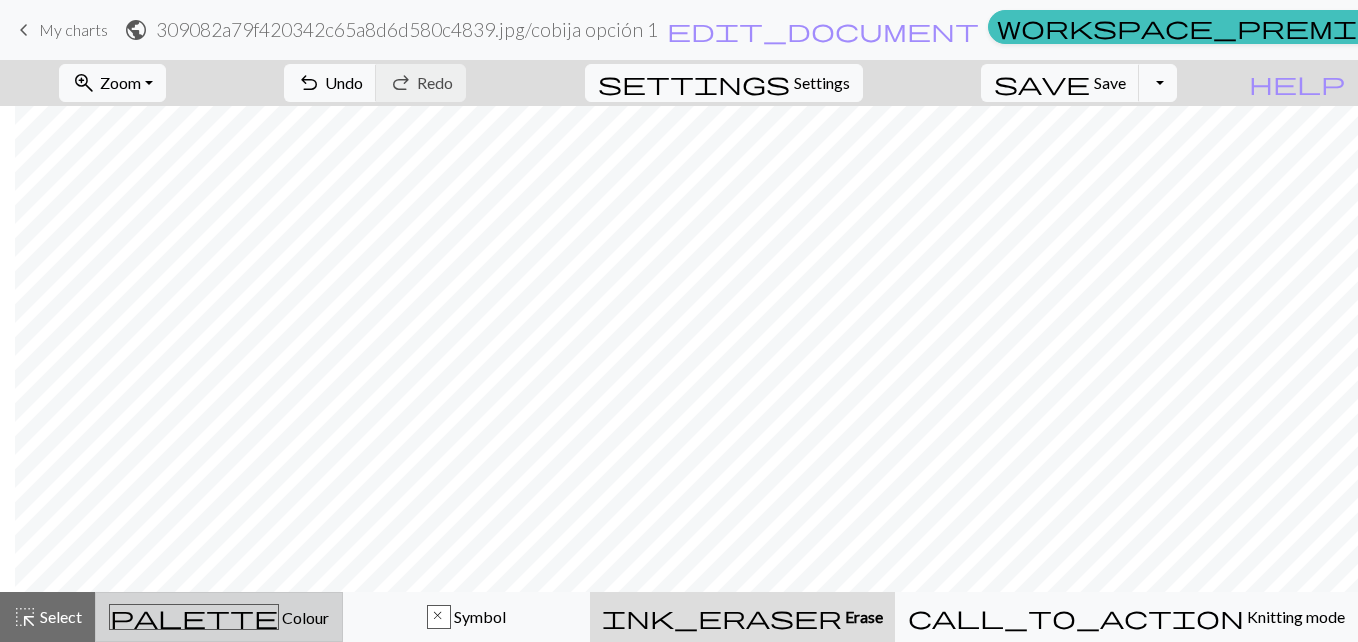 click on "palette" at bounding box center [194, 617] 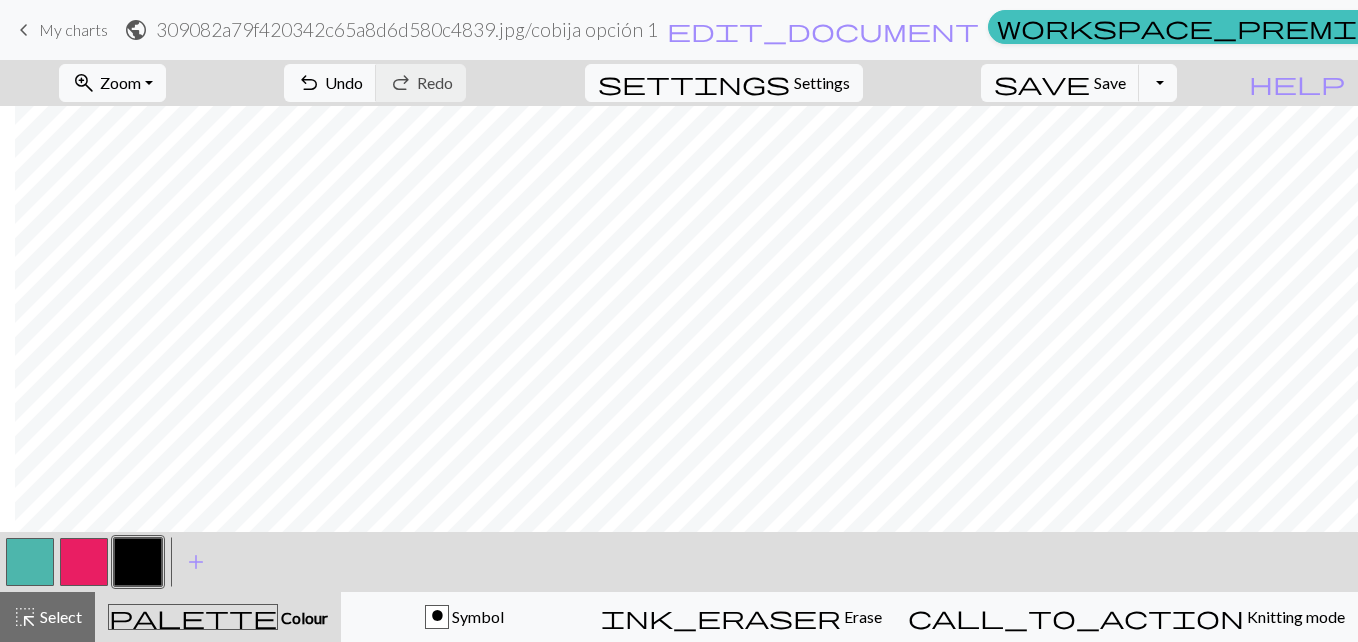 click at bounding box center (138, 562) 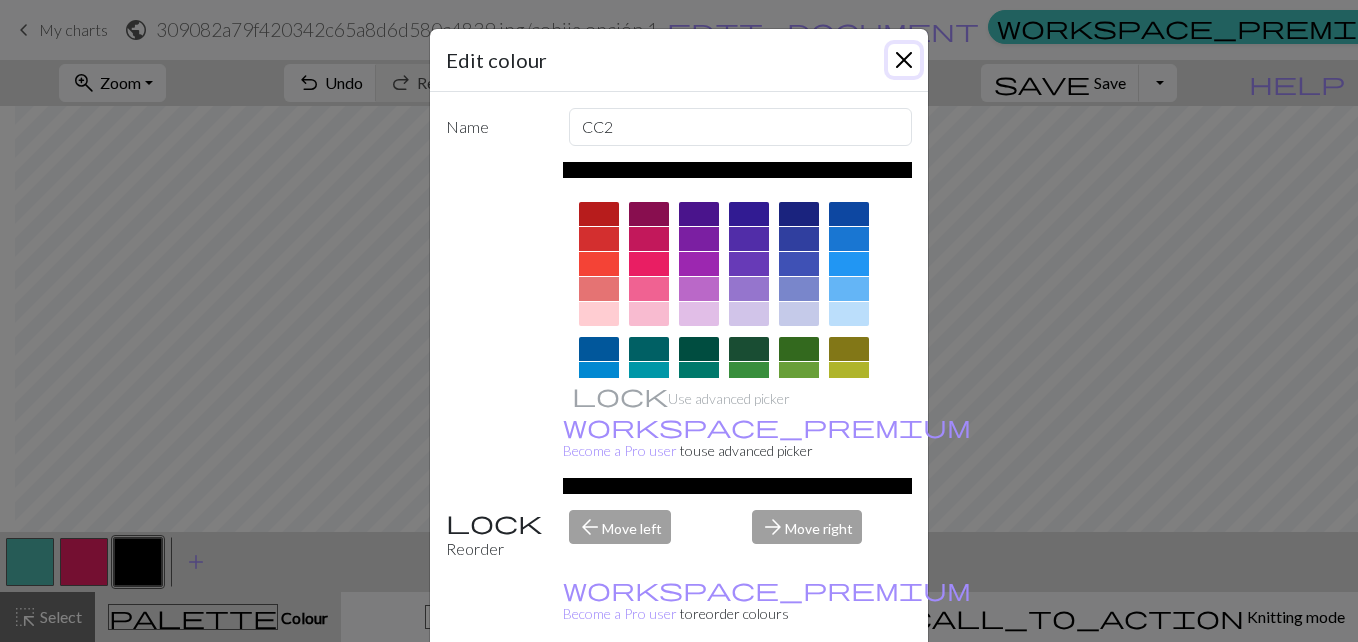 click at bounding box center [904, 60] 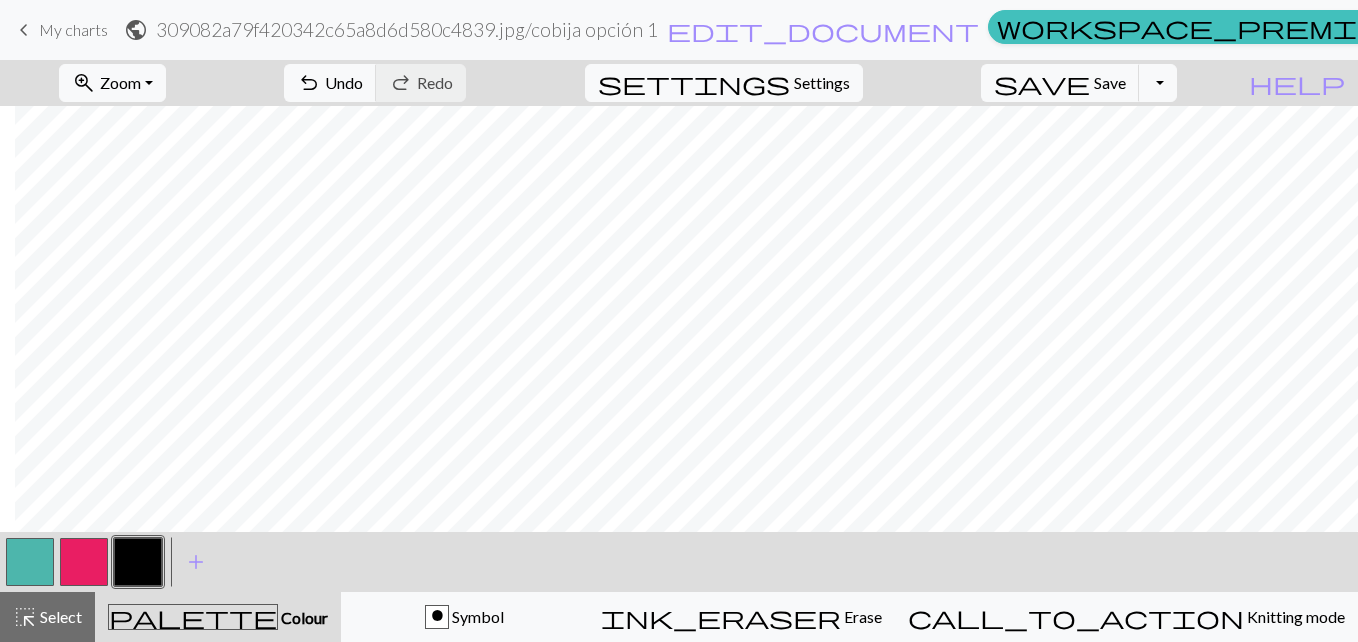click at bounding box center (30, 562) 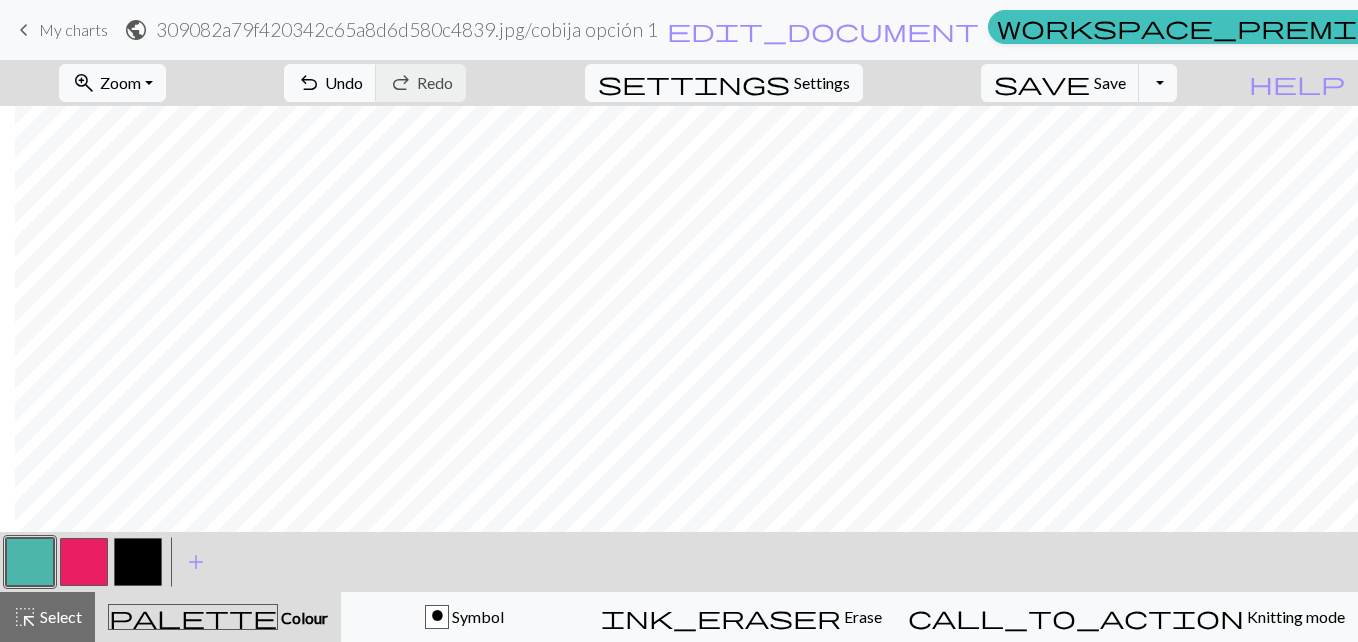 click at bounding box center [138, 562] 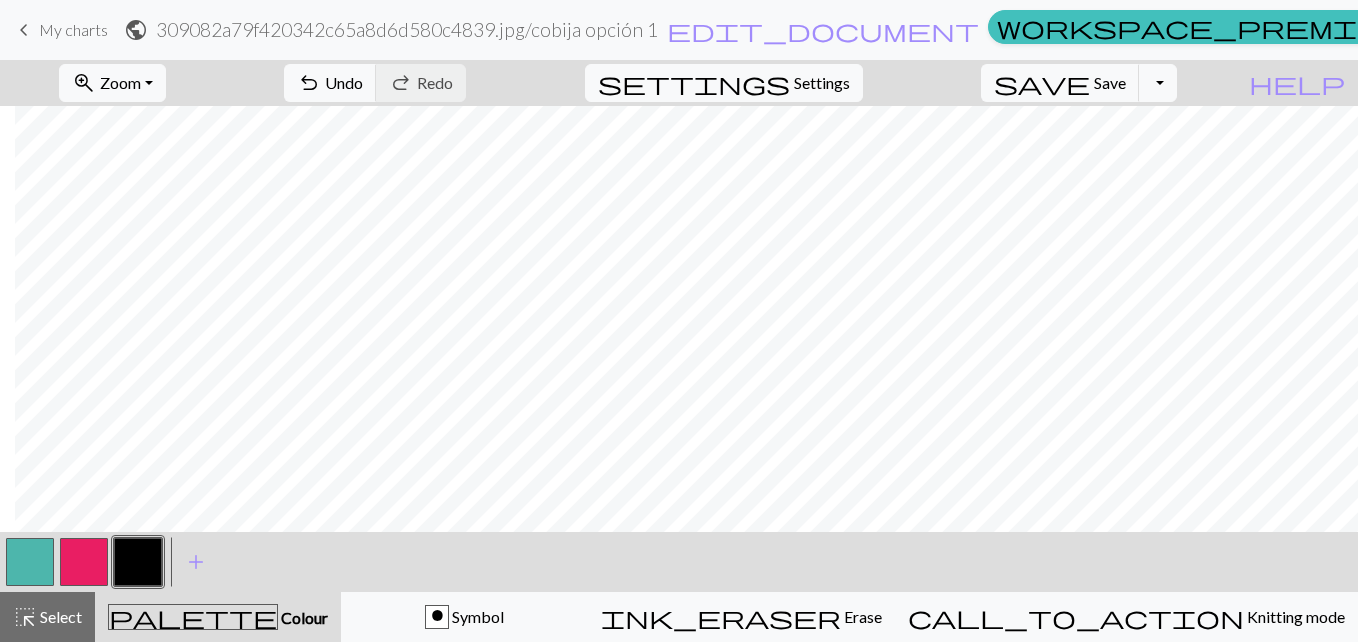 click at bounding box center [84, 562] 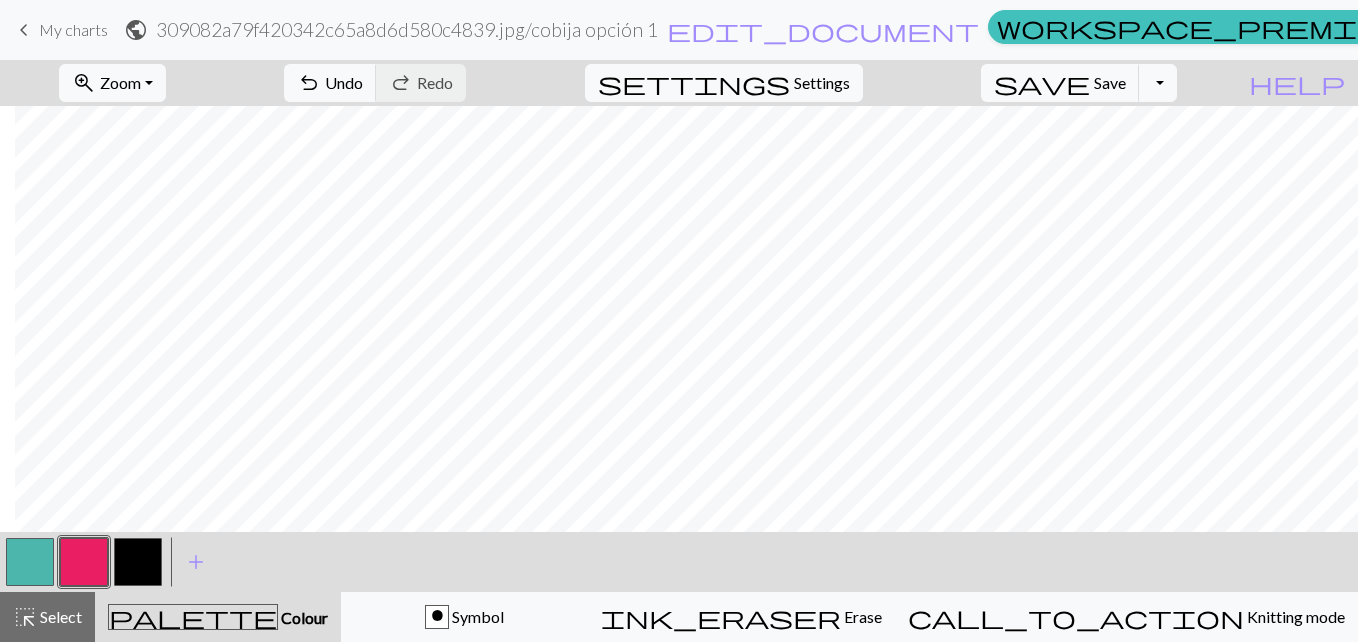 click at bounding box center (30, 562) 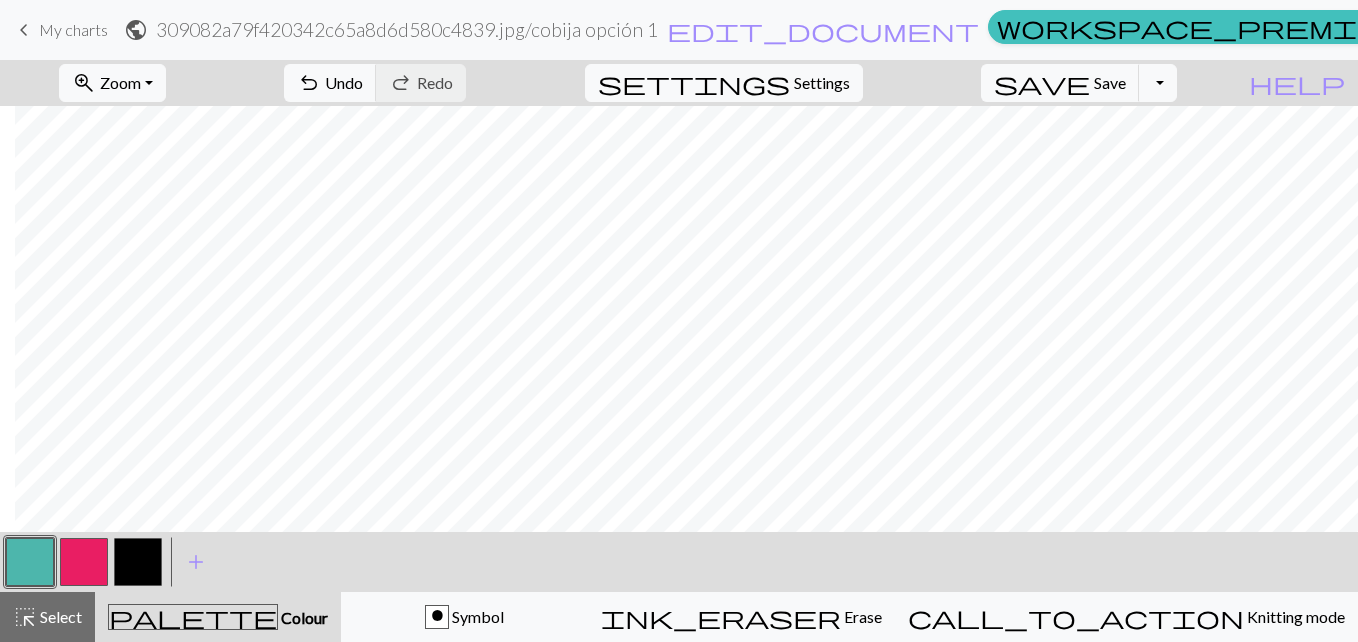 click at bounding box center [138, 562] 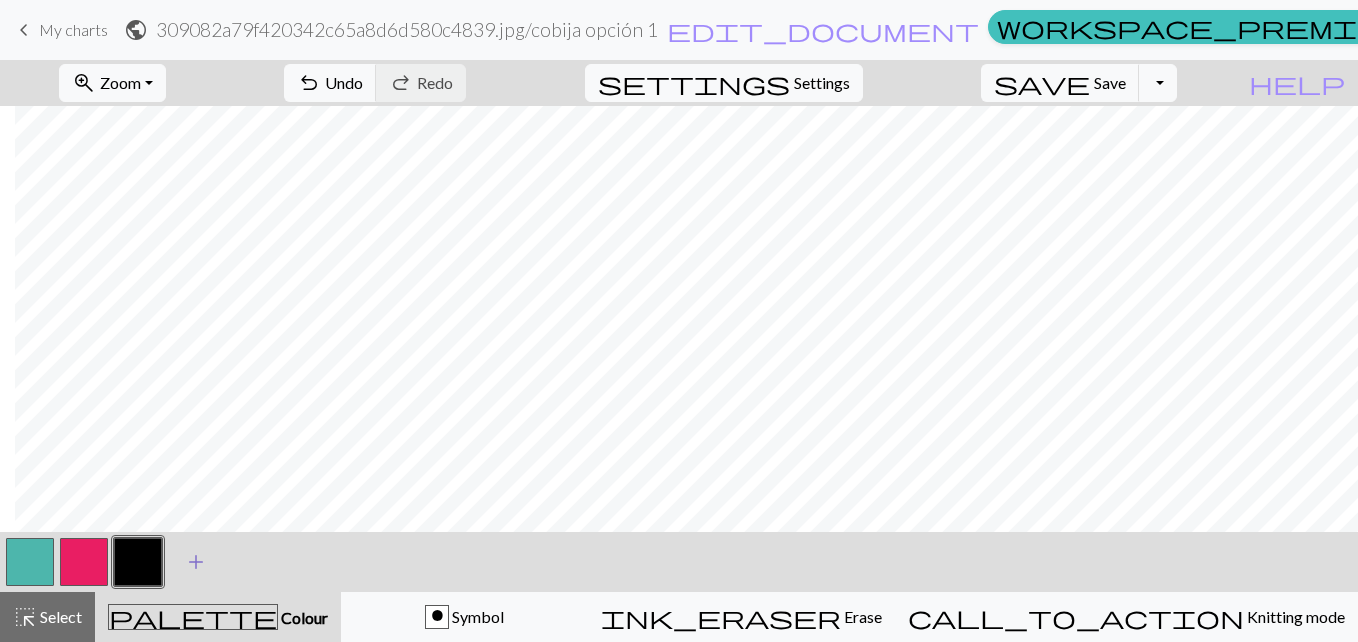 click on "add" at bounding box center (196, 562) 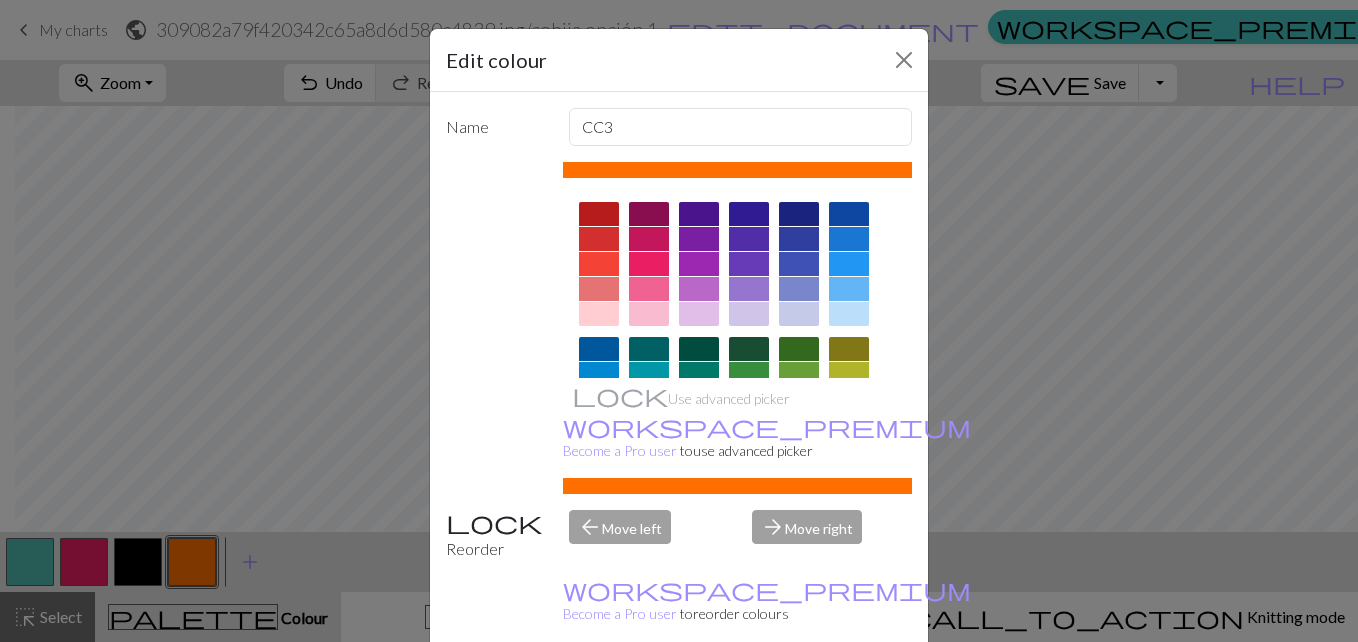 click at bounding box center [599, 314] 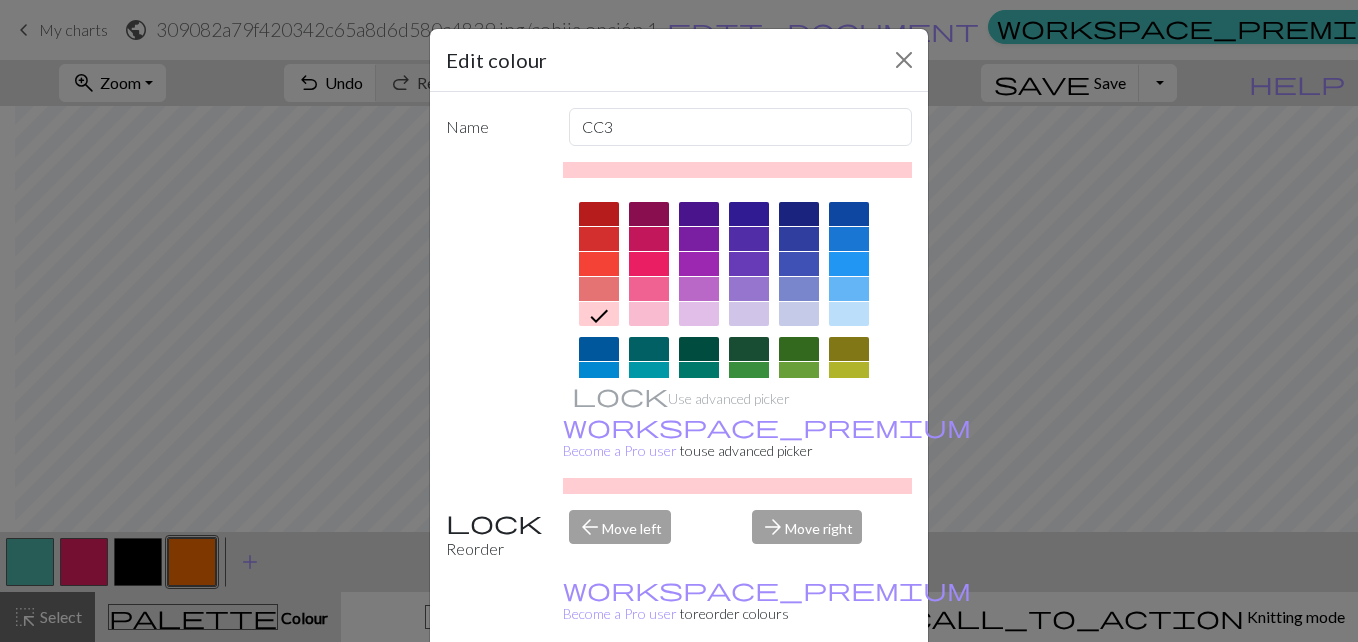 click on "Done" at bounding box center [799, 693] 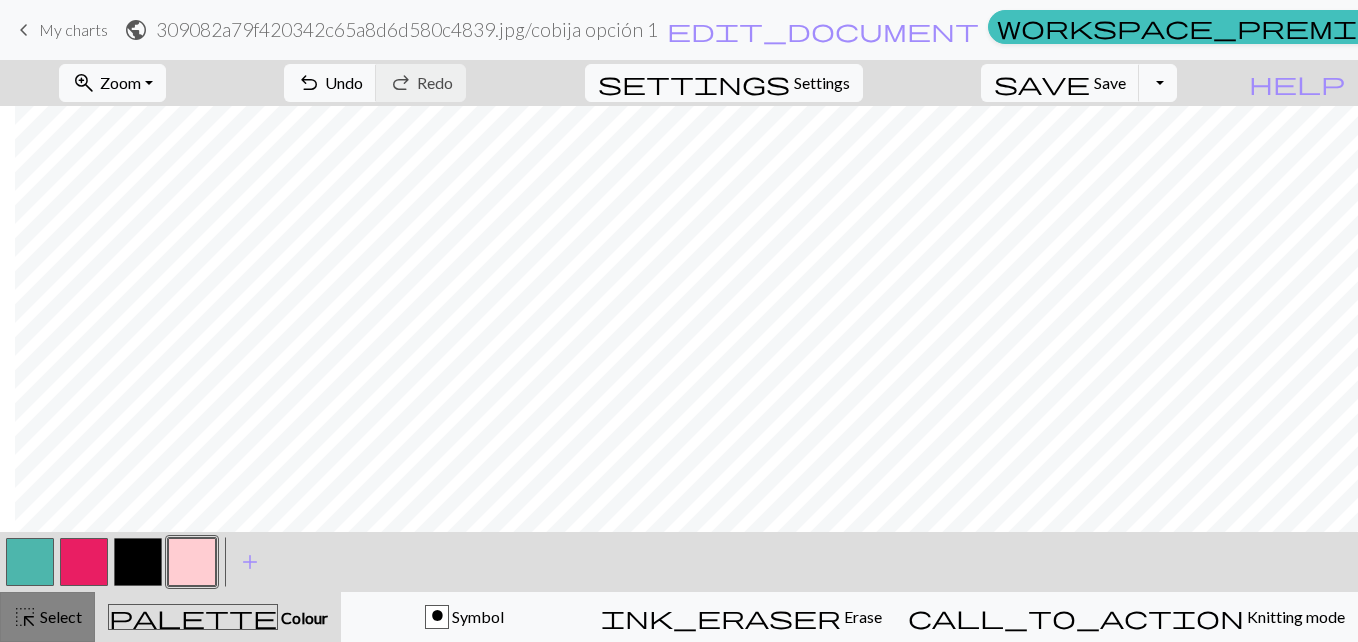 click on "Select" at bounding box center [59, 616] 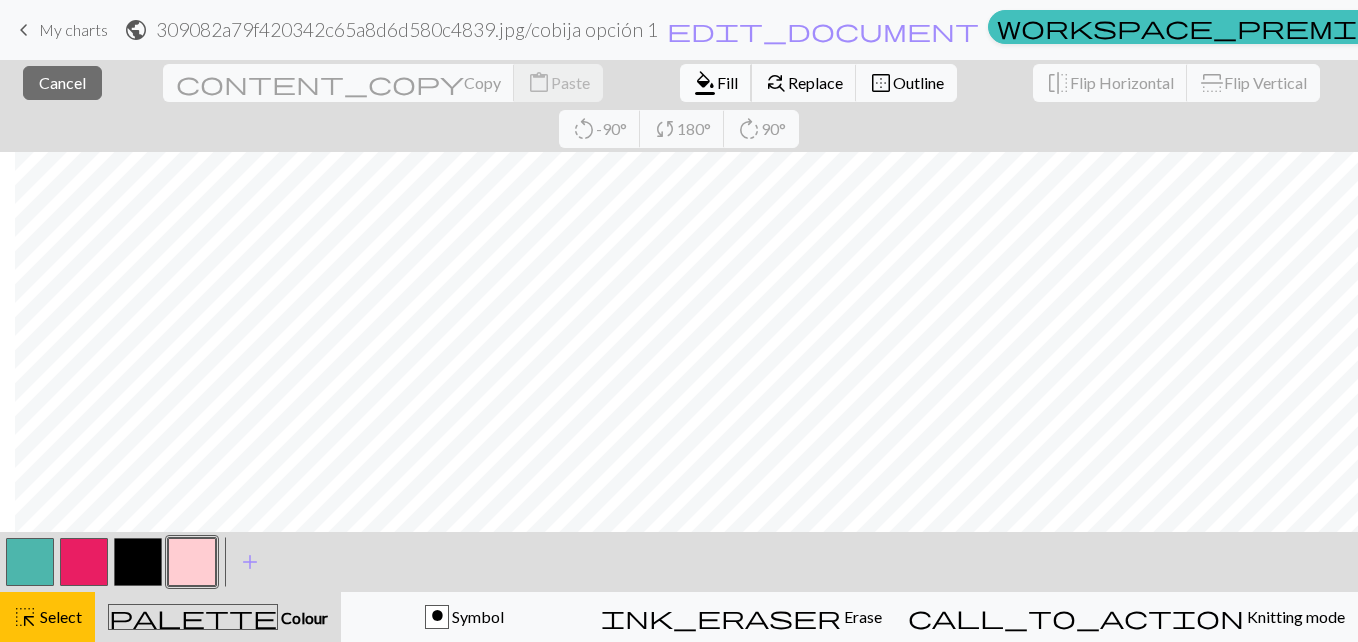 click on "Fill" at bounding box center [727, 82] 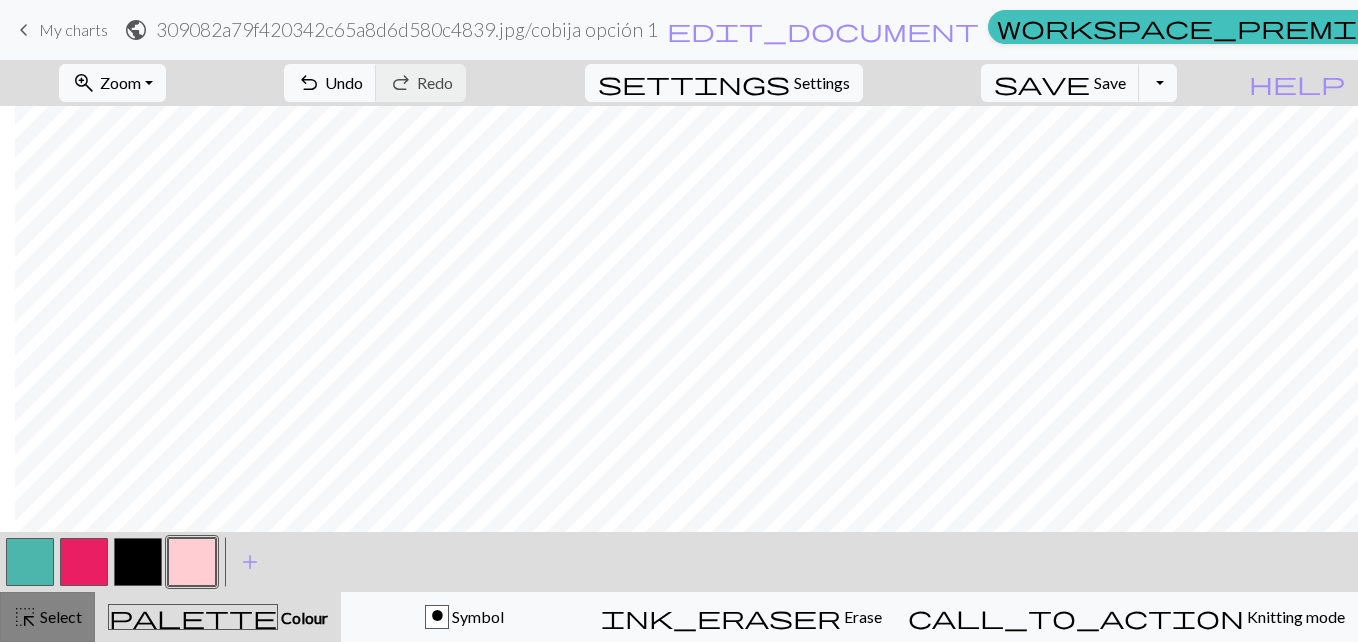 click on "Select" at bounding box center [59, 616] 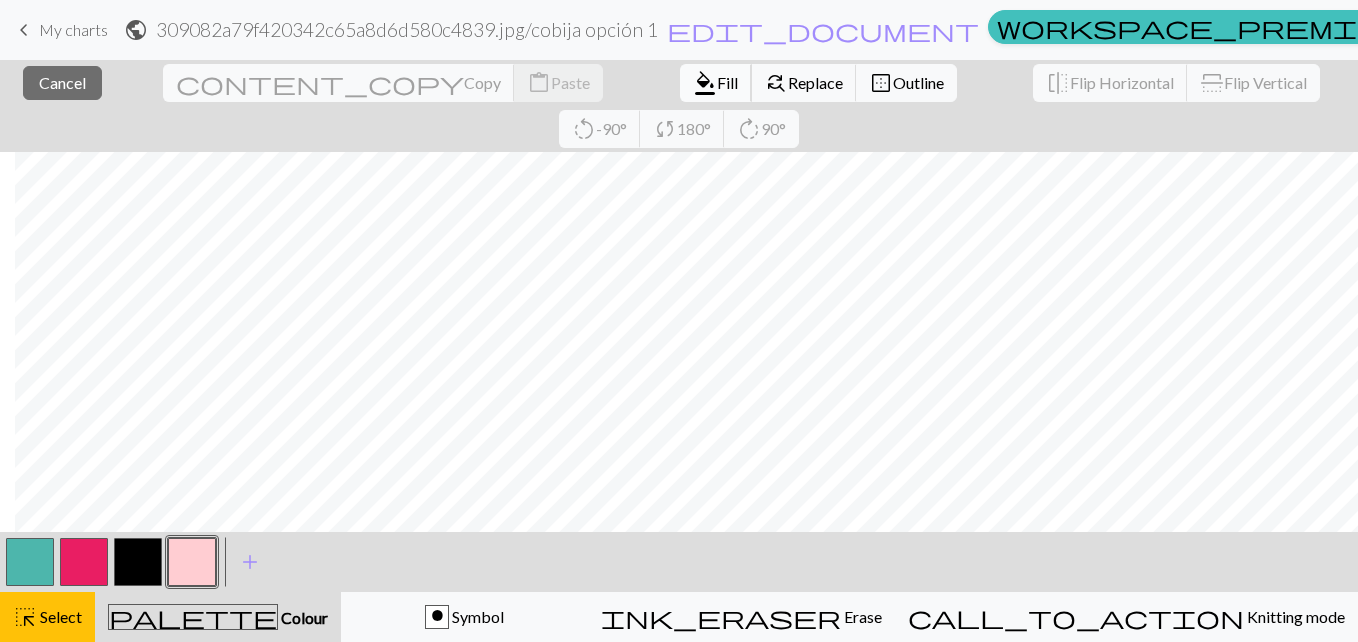 click on "Fill" at bounding box center (727, 82) 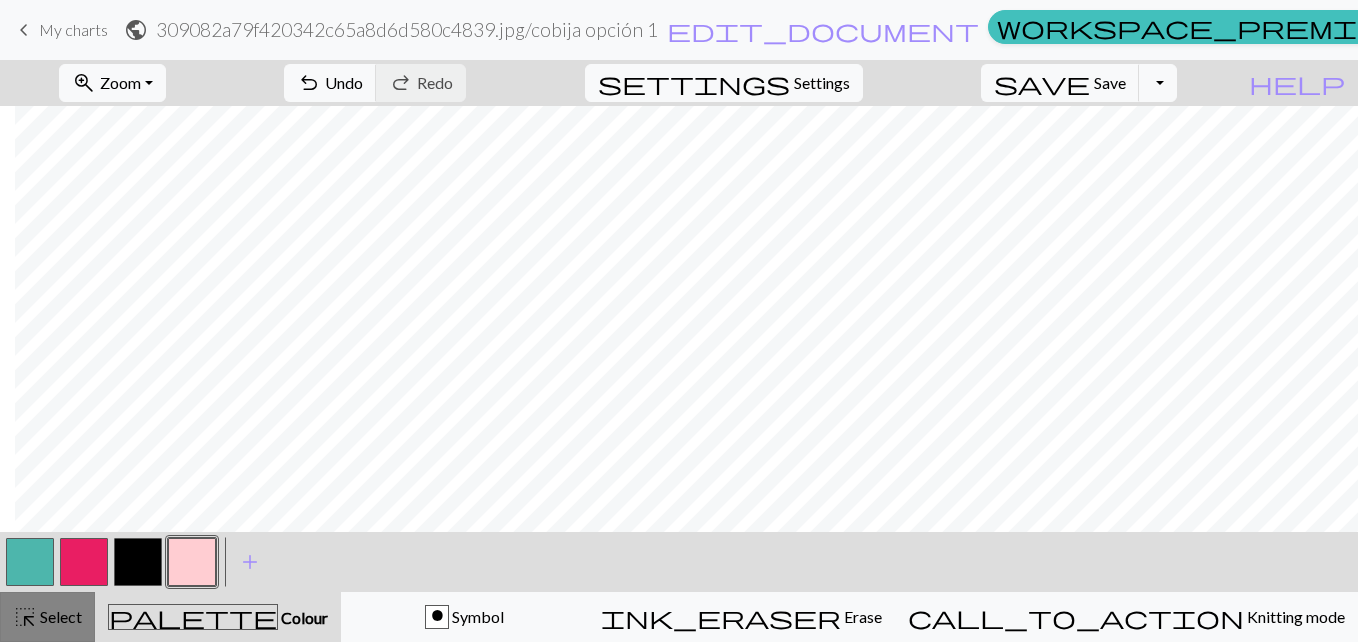 click on "Select" at bounding box center [59, 616] 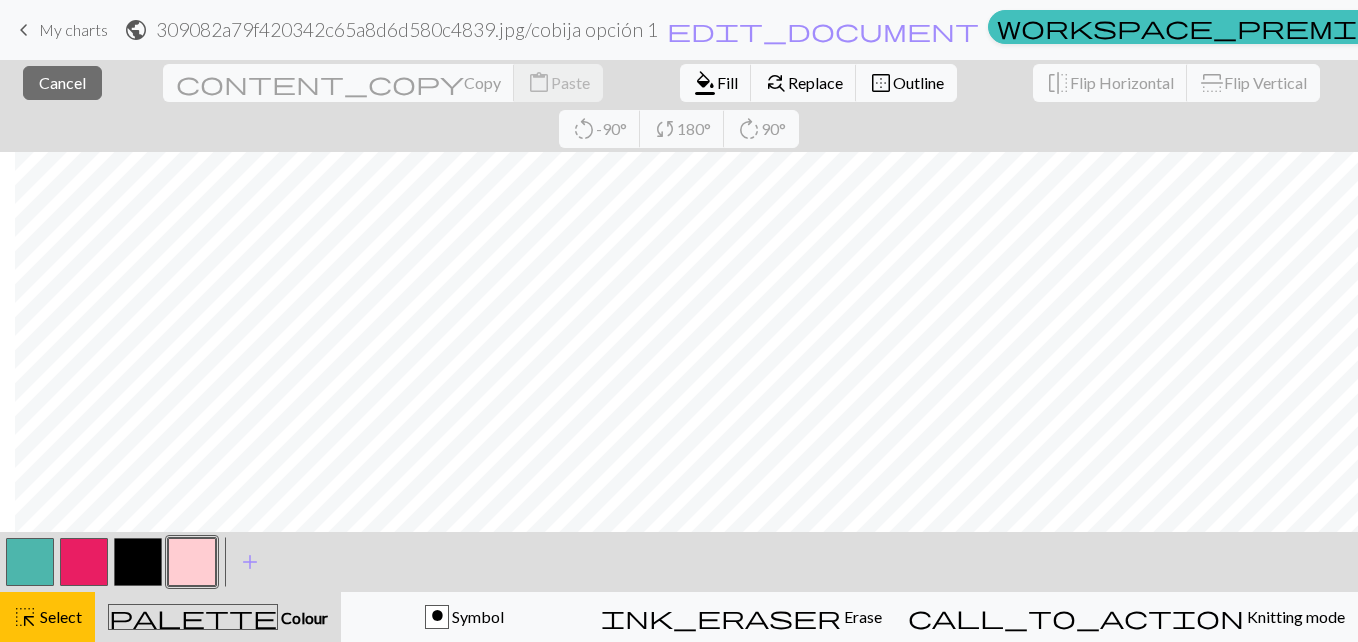 click at bounding box center [84, 562] 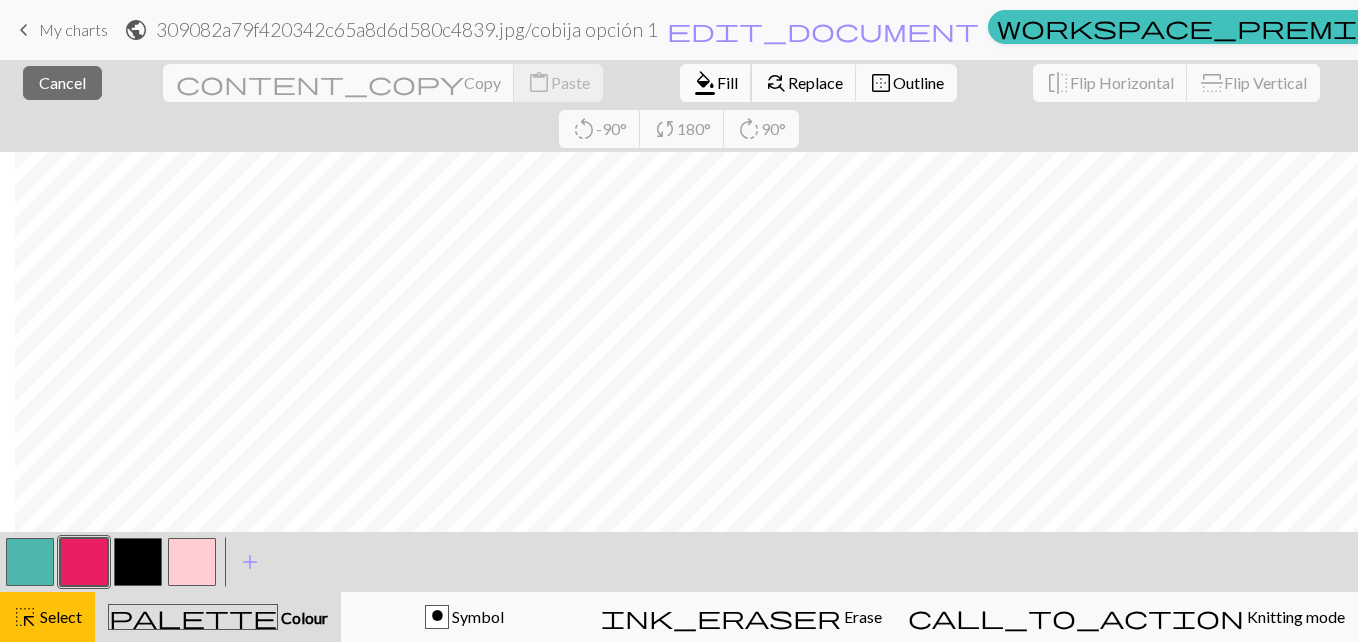 click on "Fill" at bounding box center (727, 82) 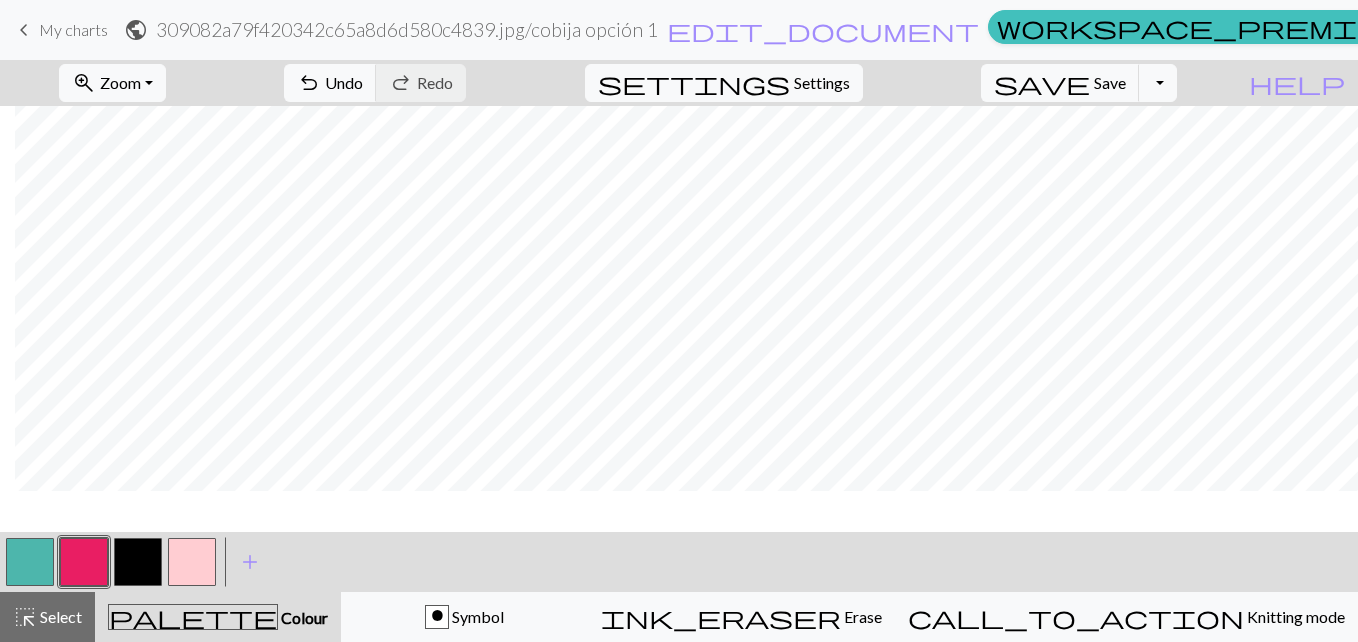 scroll, scrollTop: 449, scrollLeft: 15, axis: both 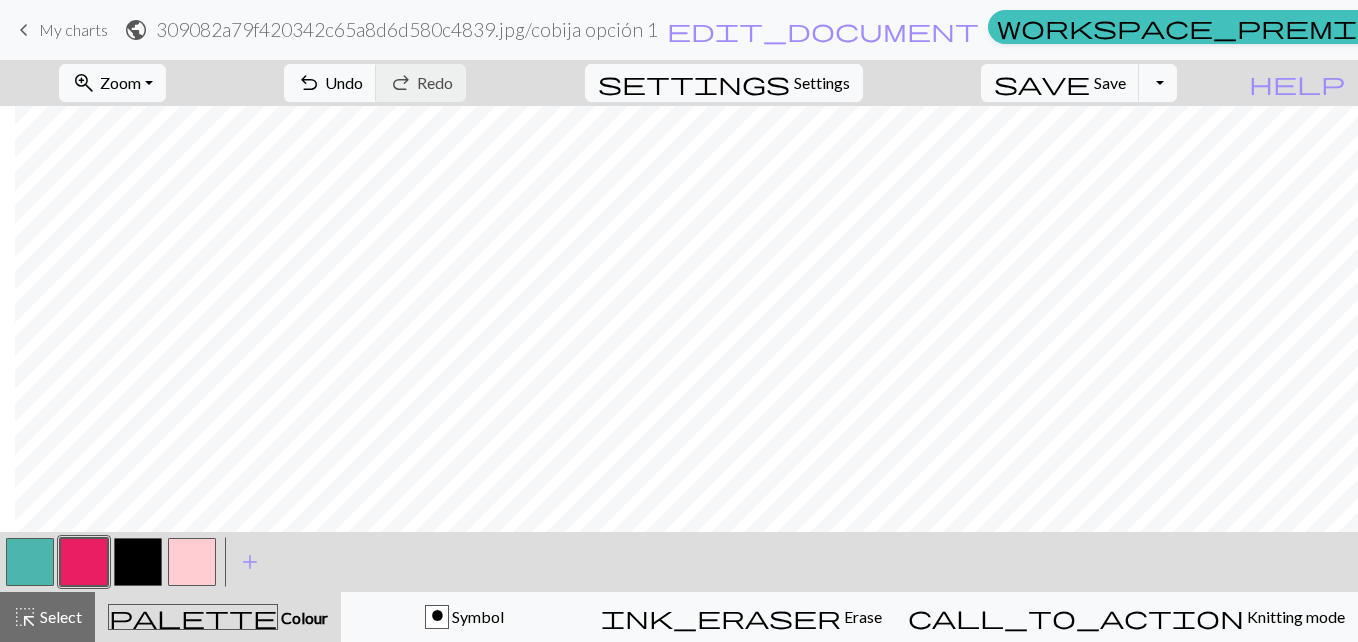 click at bounding box center [138, 562] 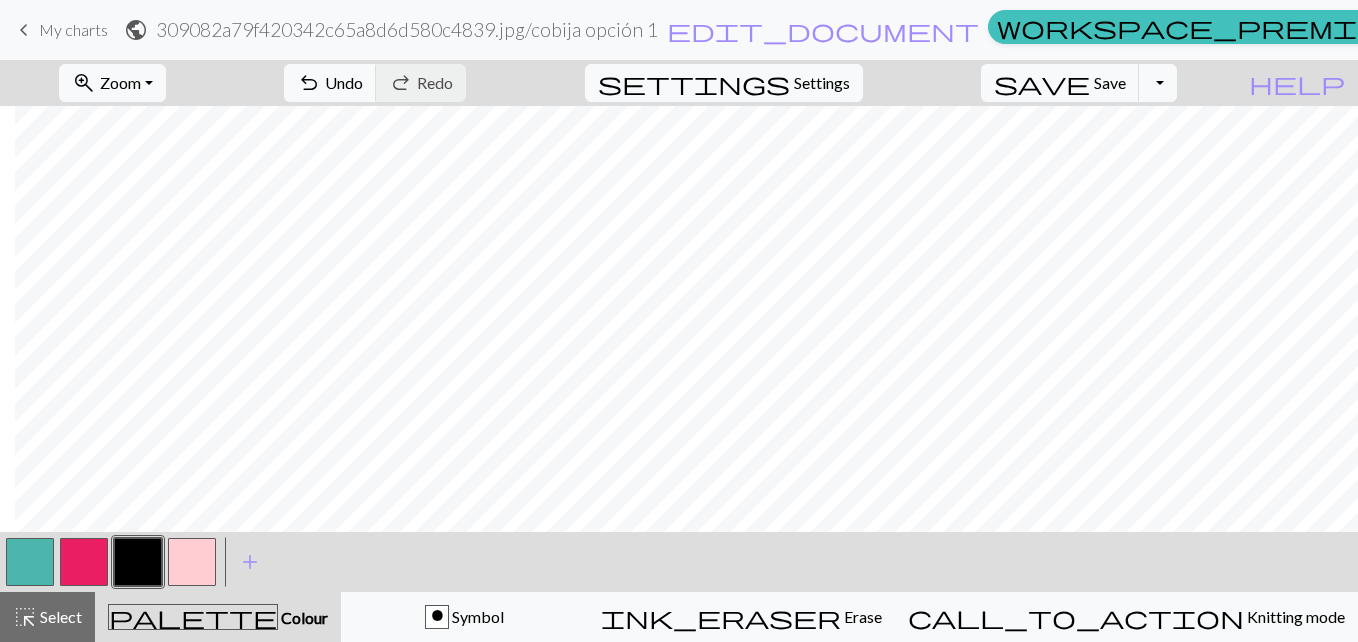 scroll, scrollTop: 369, scrollLeft: 15, axis: both 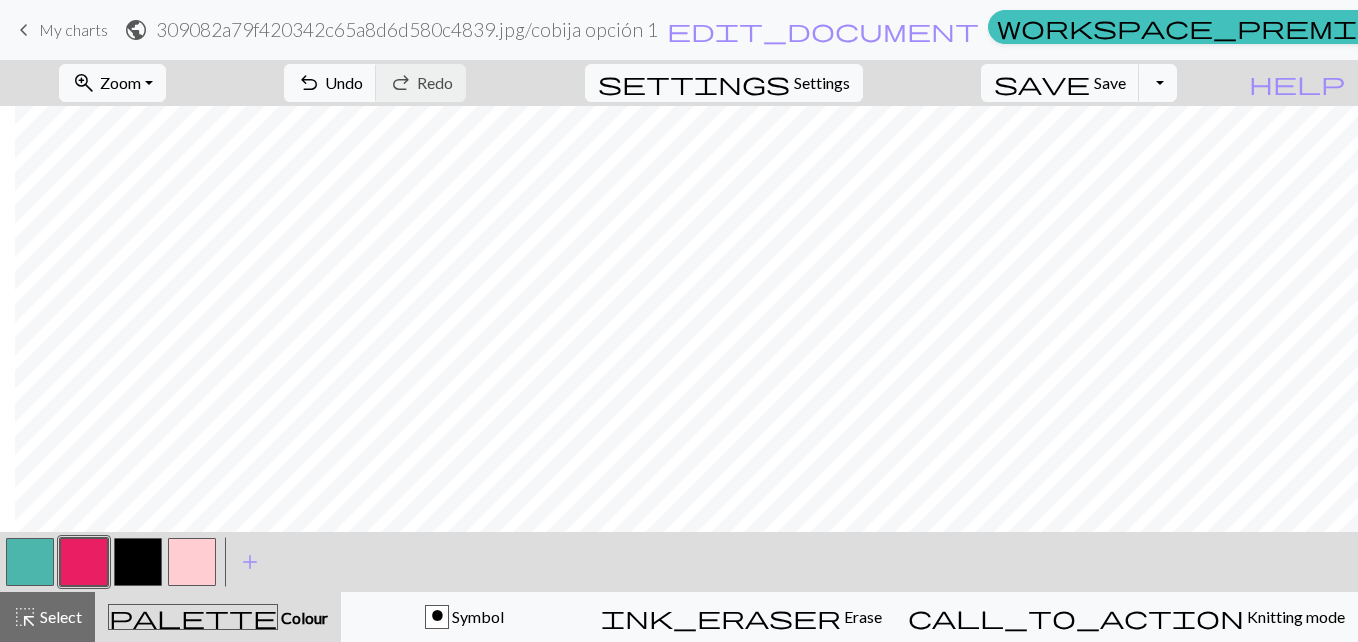 click at bounding box center (30, 562) 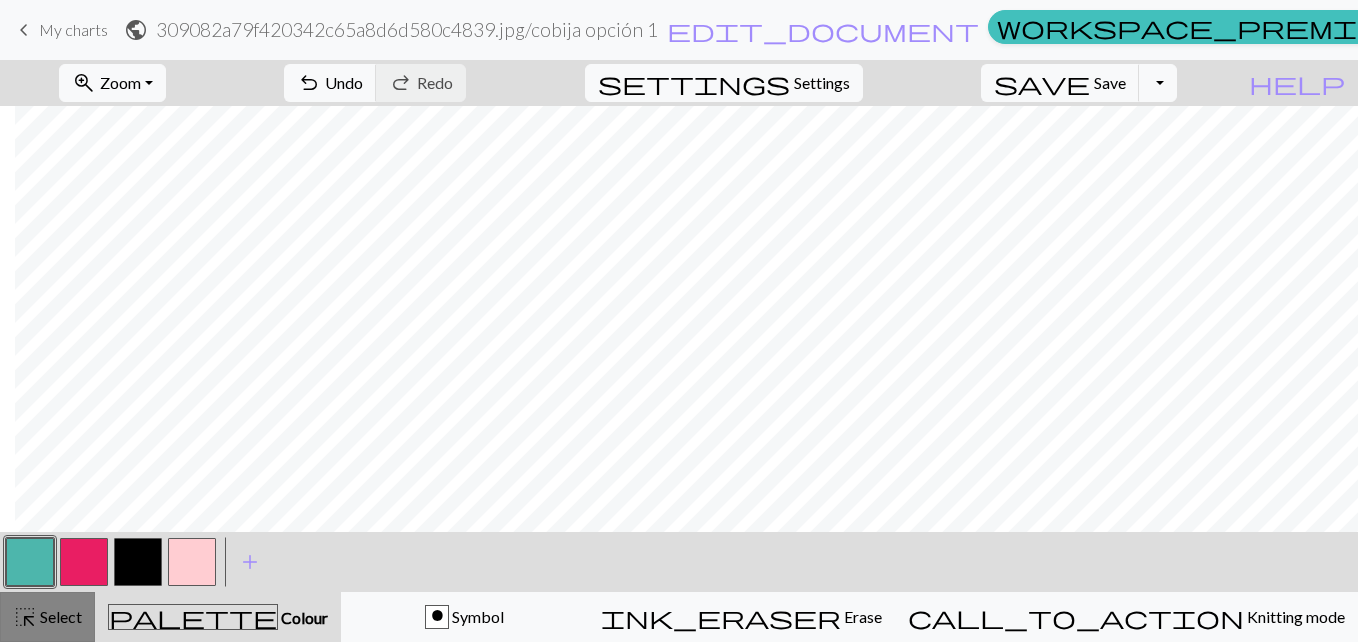 click on "Select" at bounding box center [59, 616] 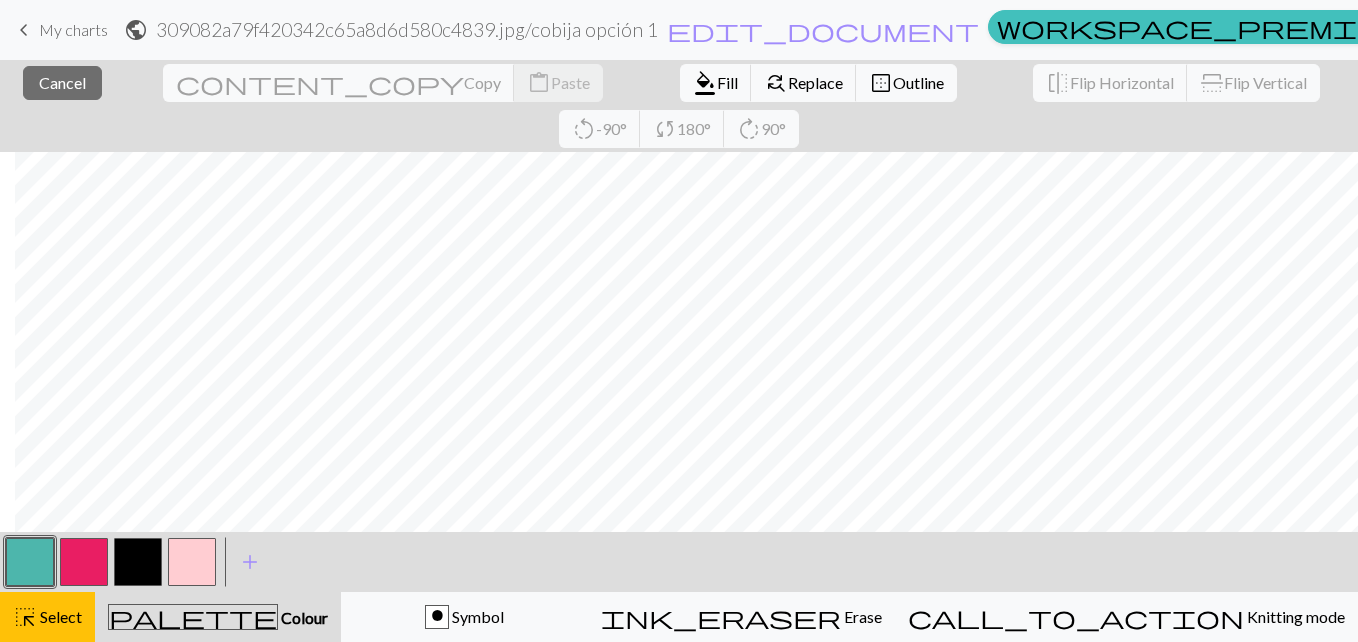 click at bounding box center (192, 562) 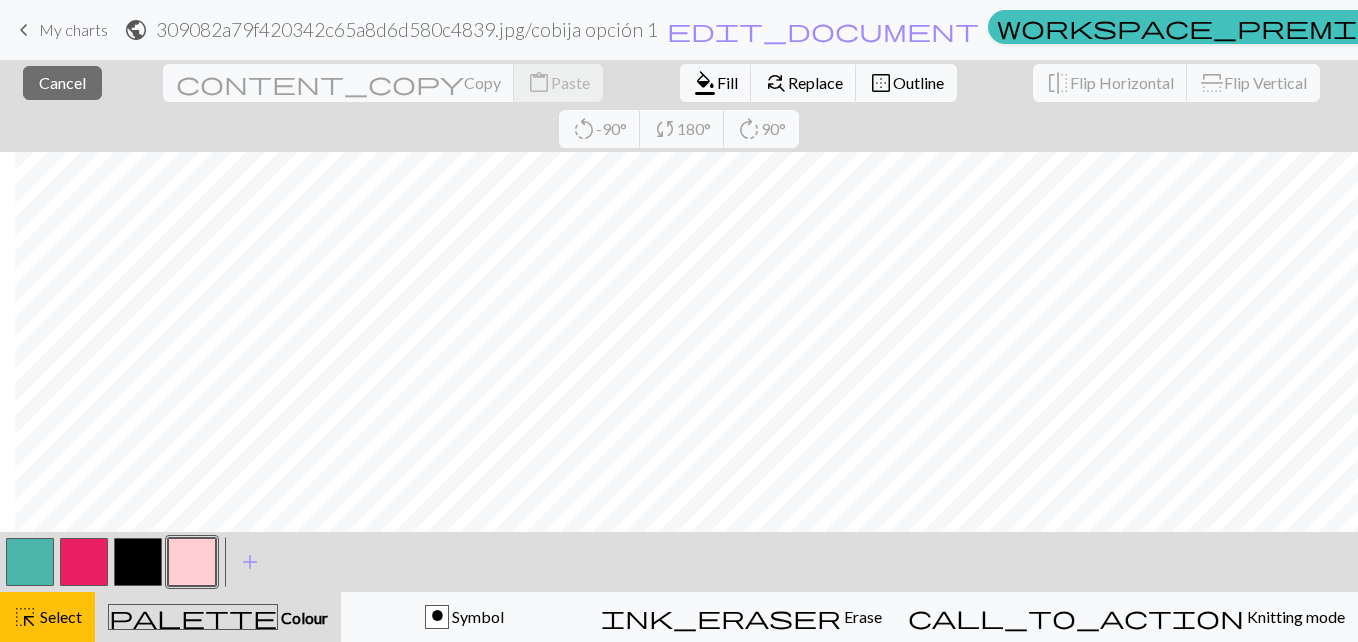 click on "format_color_fill  Fill find_replace  Replace border_outer  Outline" at bounding box center [818, 83] 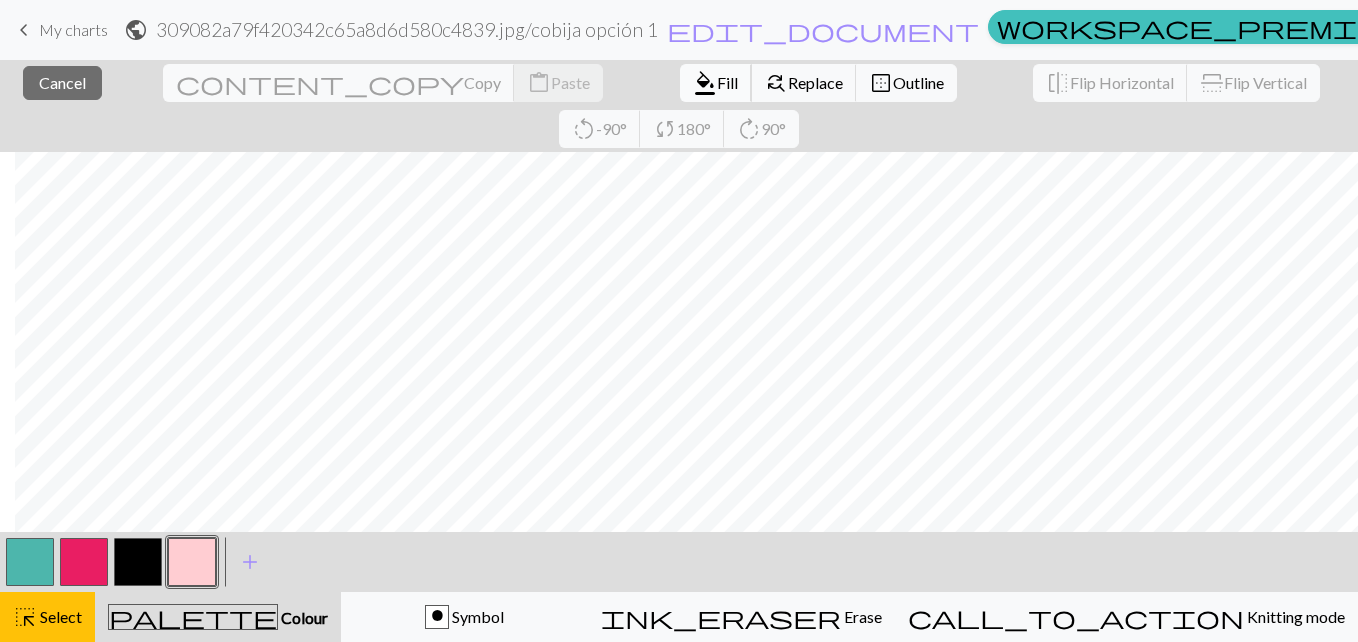 click on "Fill" at bounding box center (727, 82) 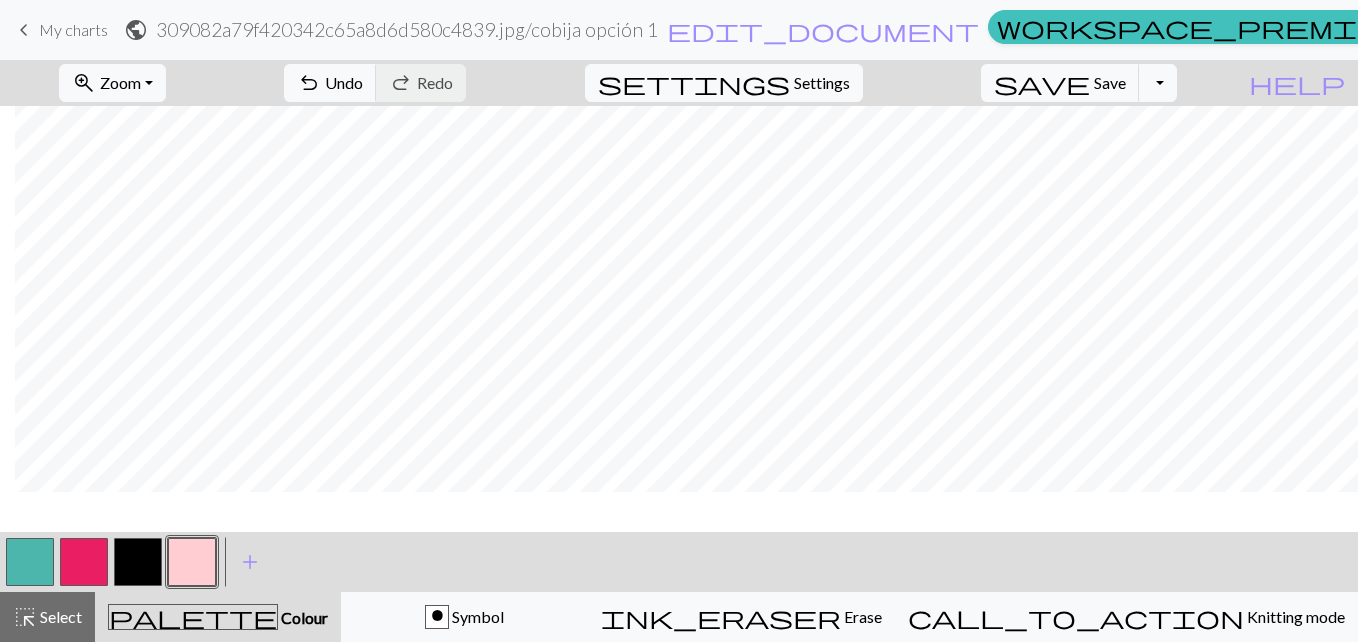 scroll, scrollTop: 289, scrollLeft: 15, axis: both 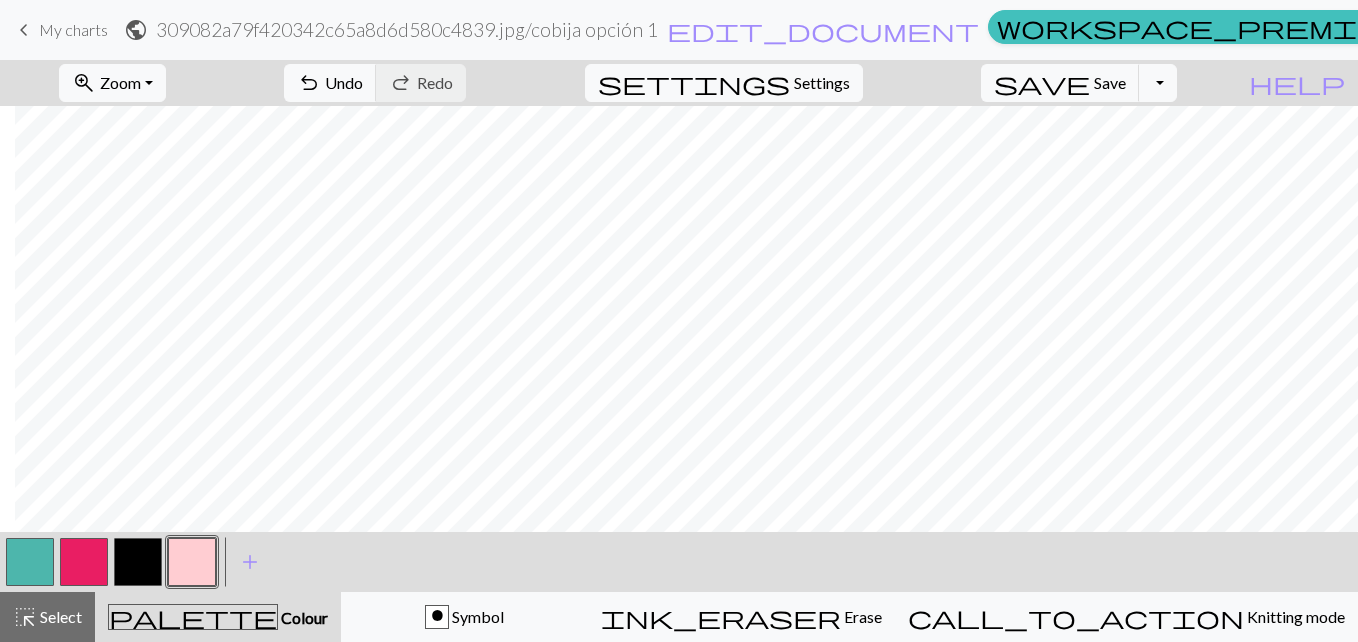 click at bounding box center [30, 562] 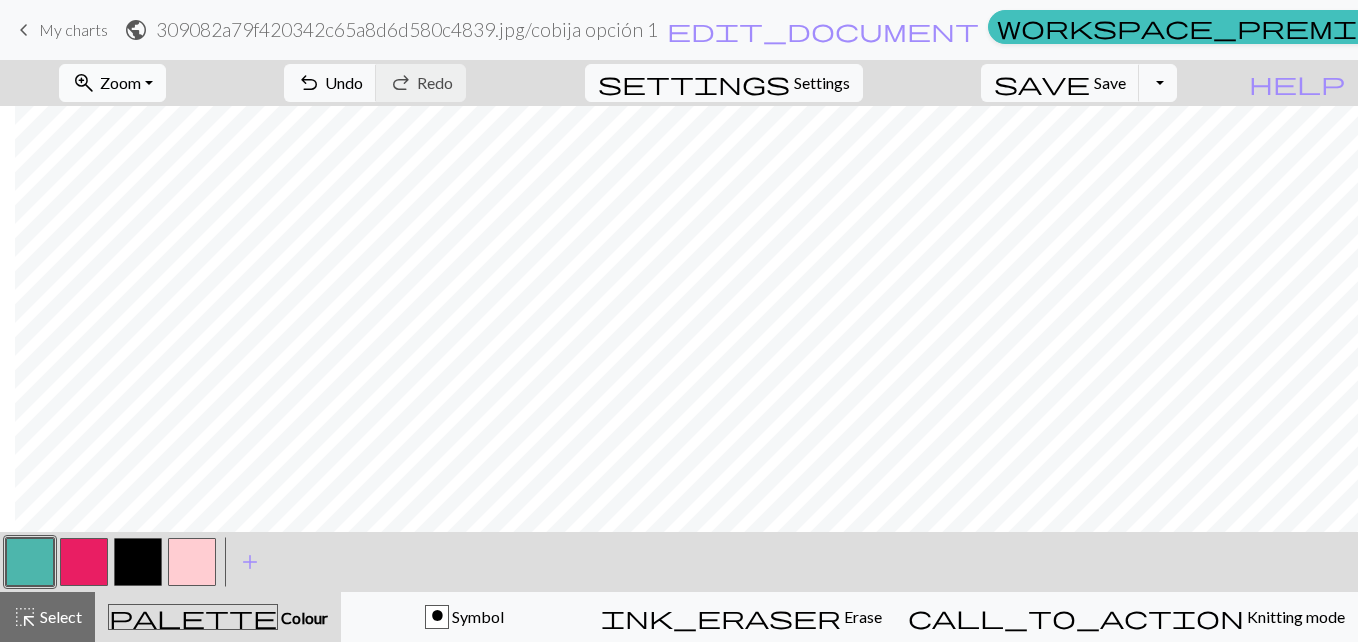 click on "zoom_in Zoom Zoom" at bounding box center [112, 83] 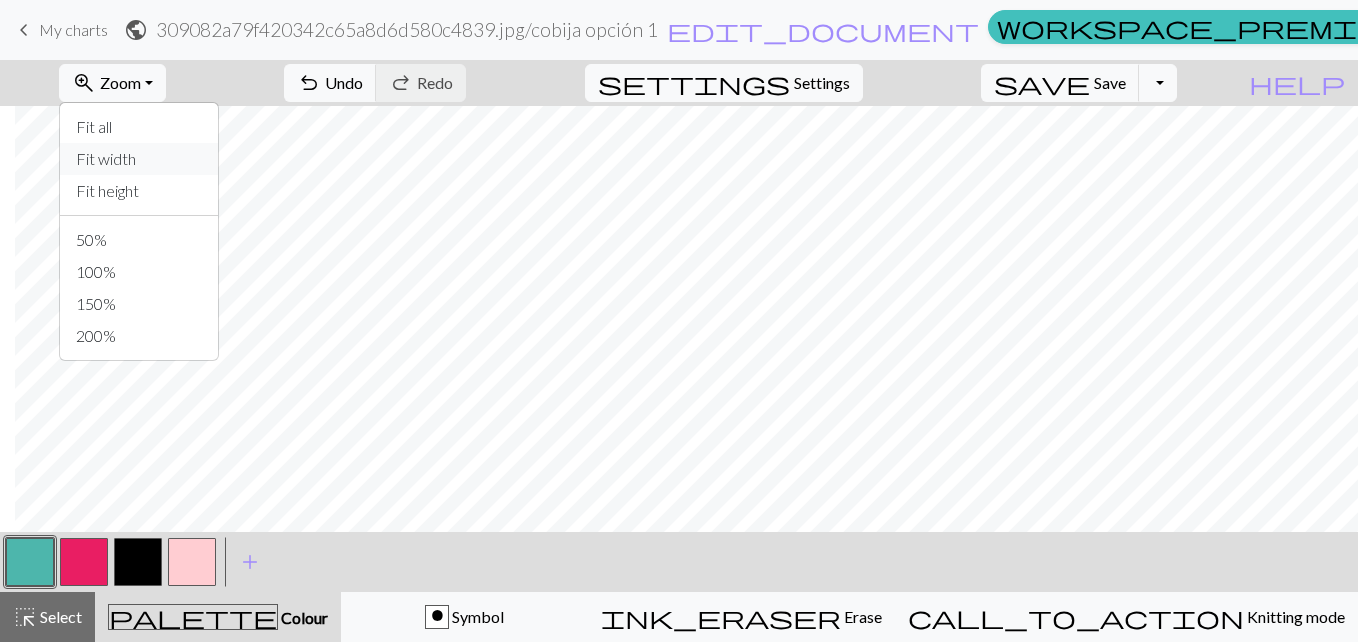 click on "Fit width" at bounding box center (139, 159) 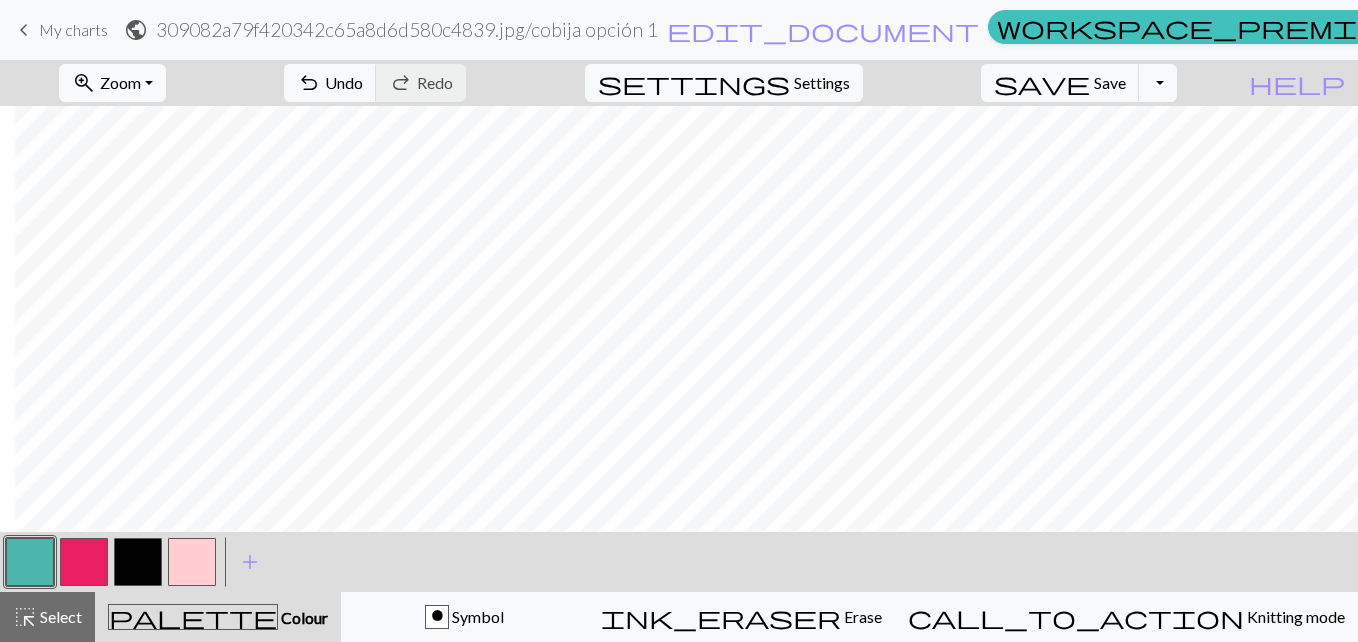 click on "zoom_in Zoom Zoom" at bounding box center (112, 83) 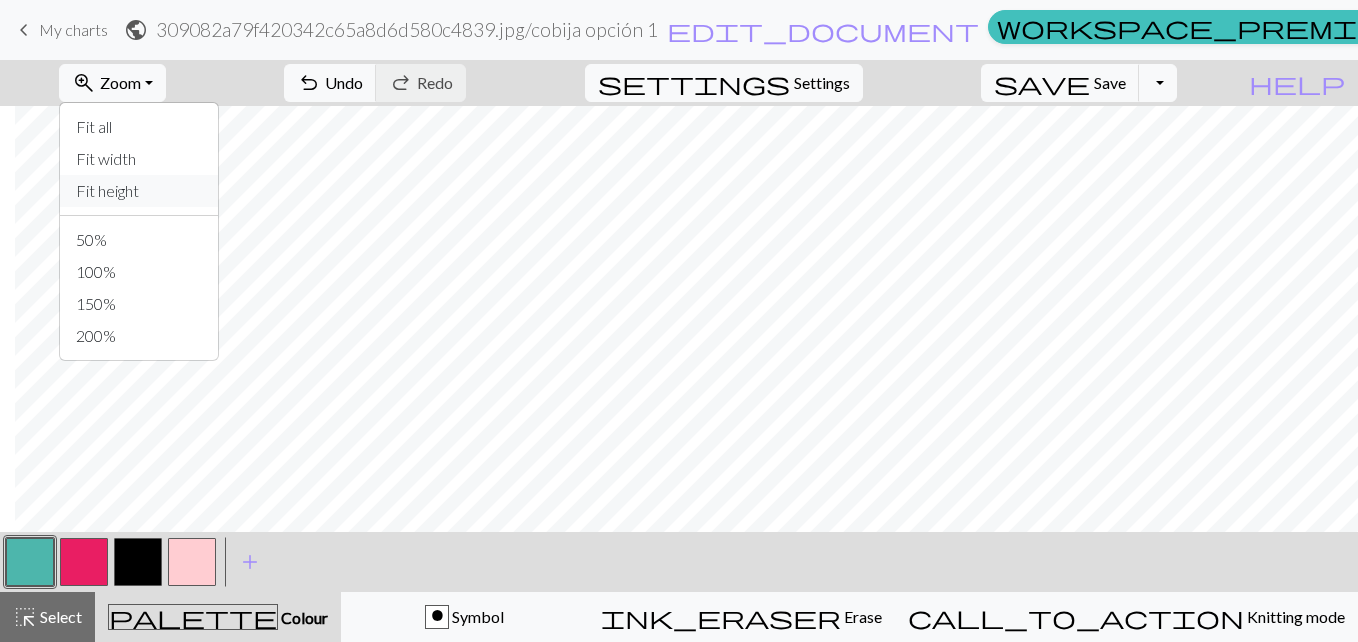 click on "Fit height" at bounding box center (139, 191) 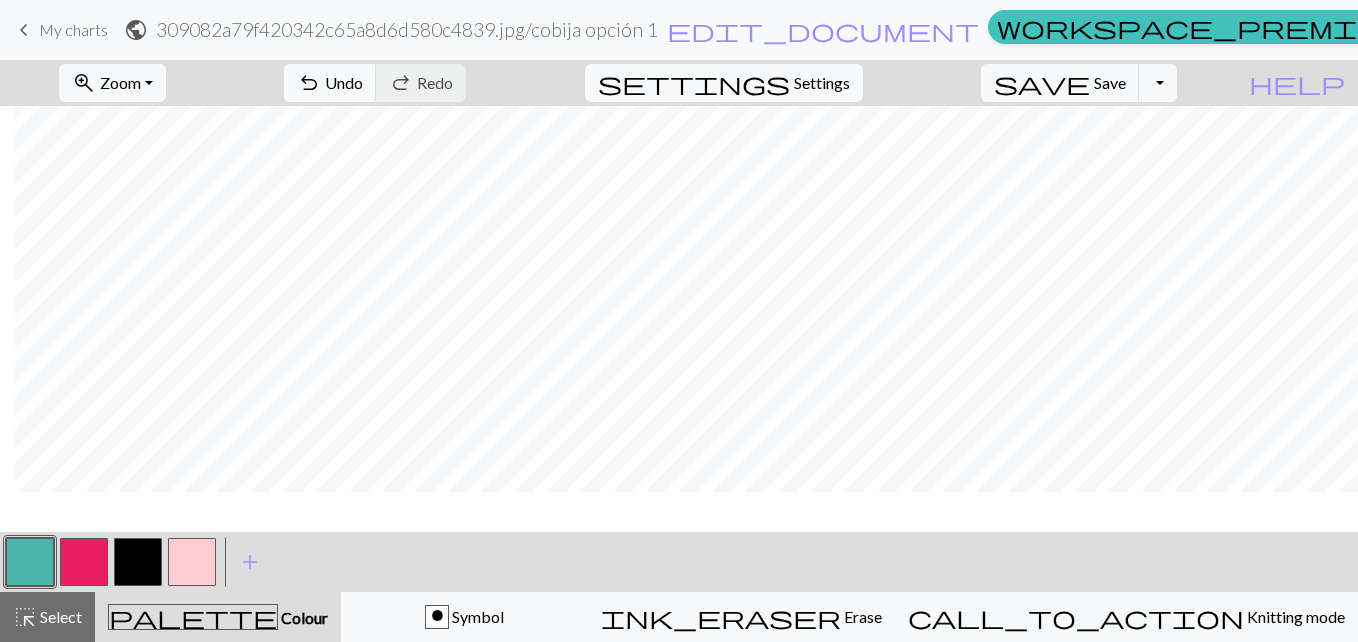 scroll, scrollTop: 209, scrollLeft: 15, axis: both 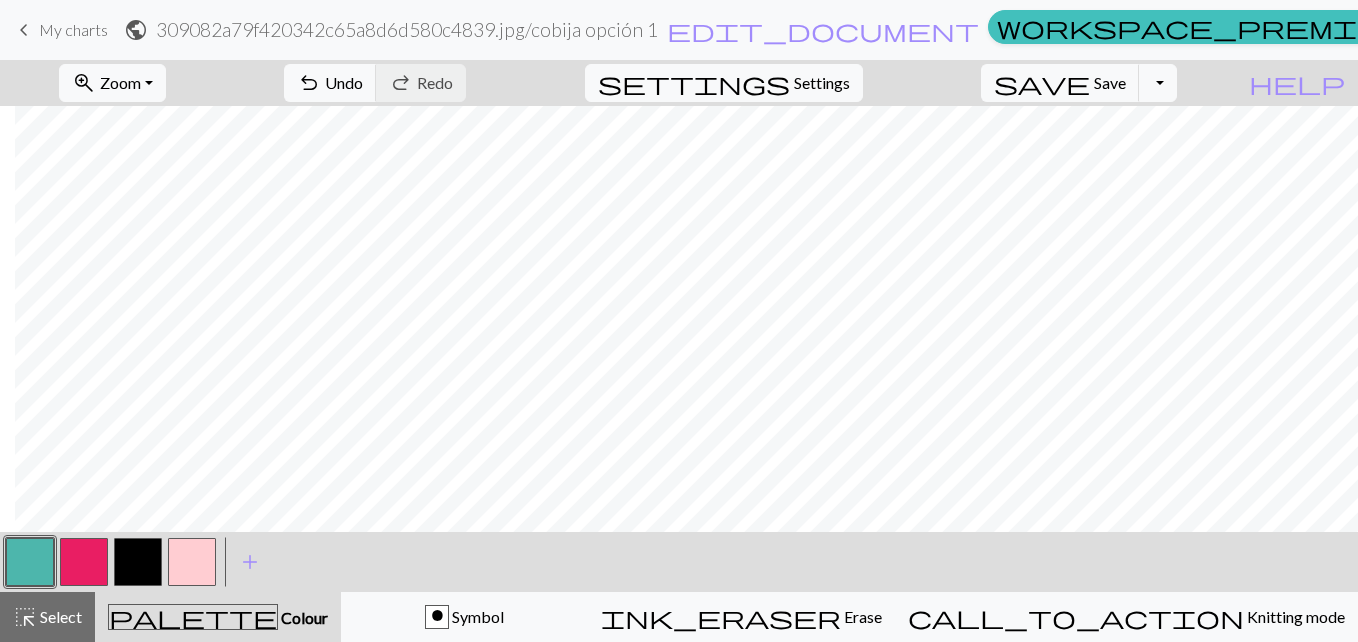 click at bounding box center [138, 562] 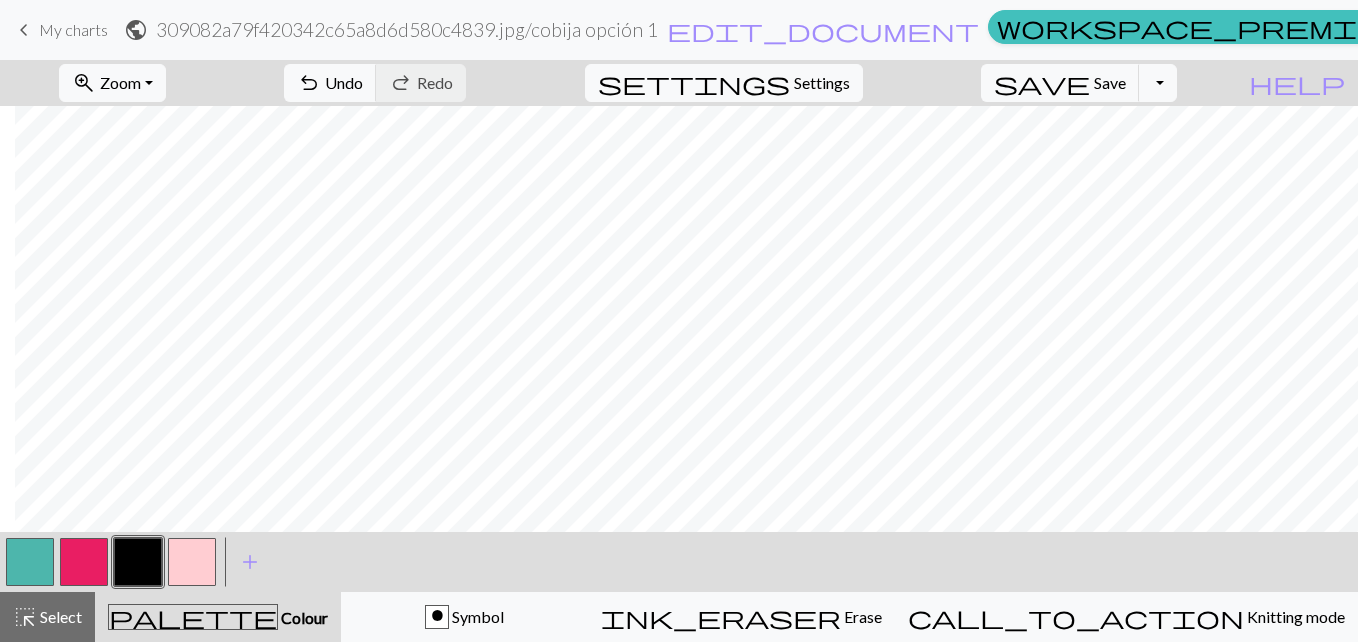 click at bounding box center (192, 562) 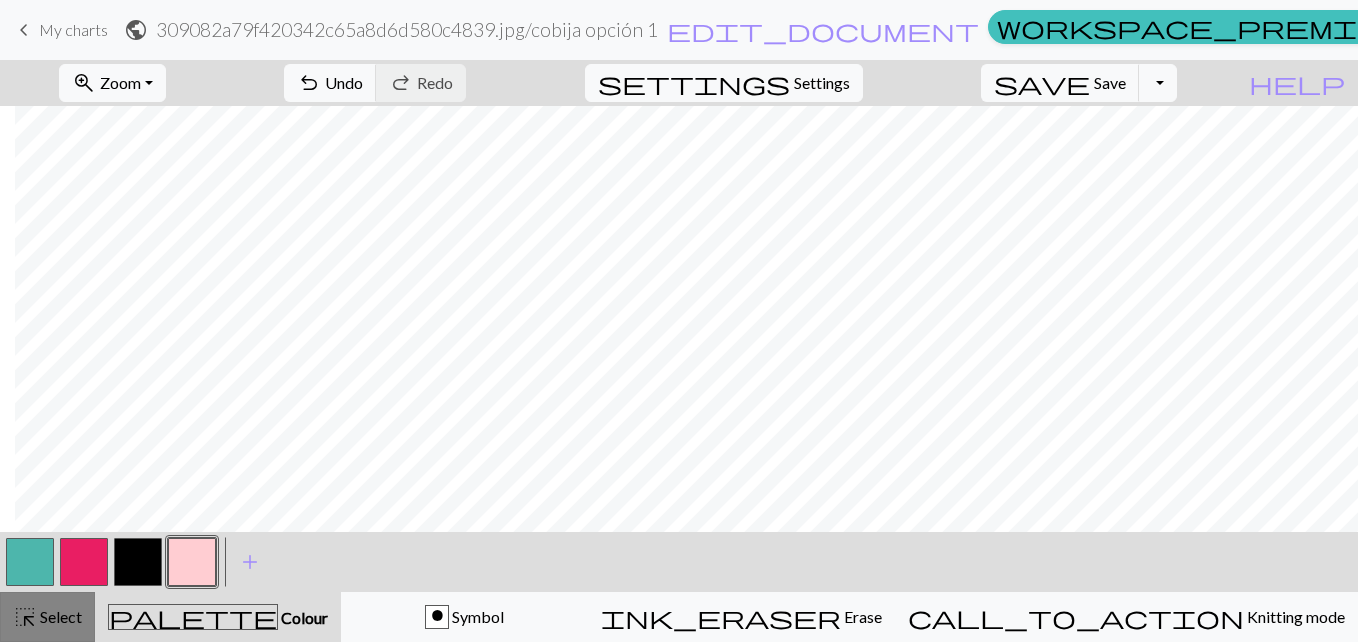 click on "Select" at bounding box center (59, 616) 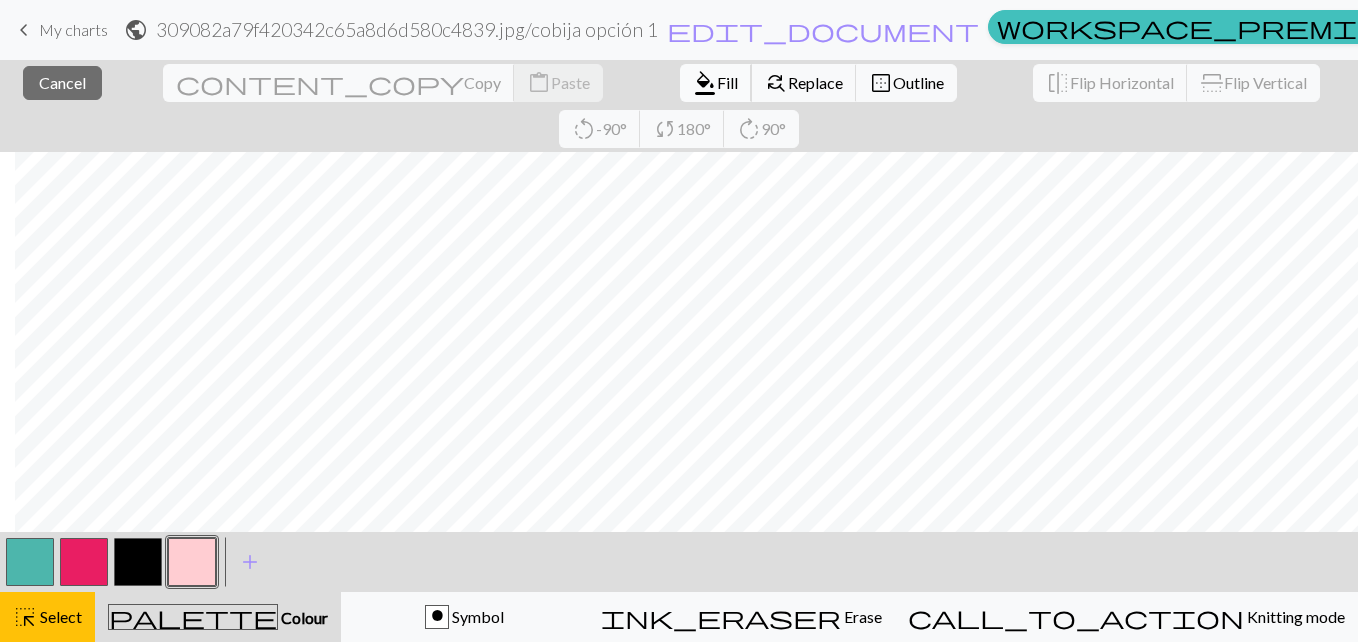click on "Fill" at bounding box center (727, 82) 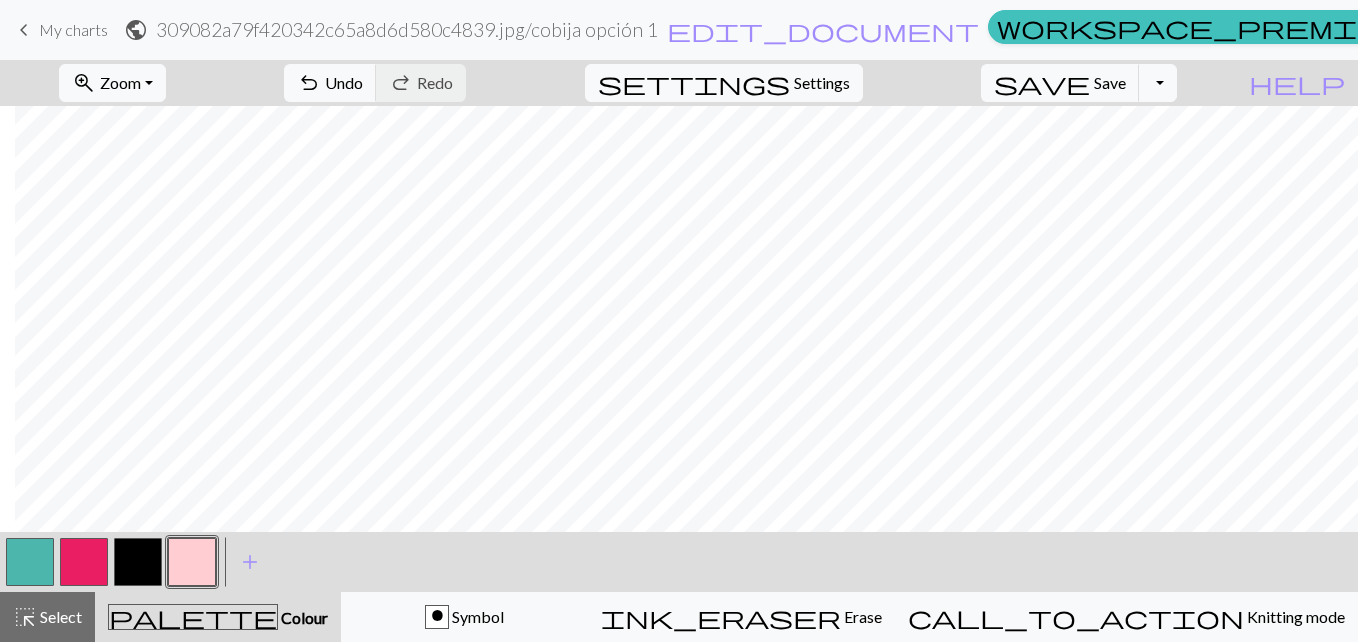 click at bounding box center [30, 562] 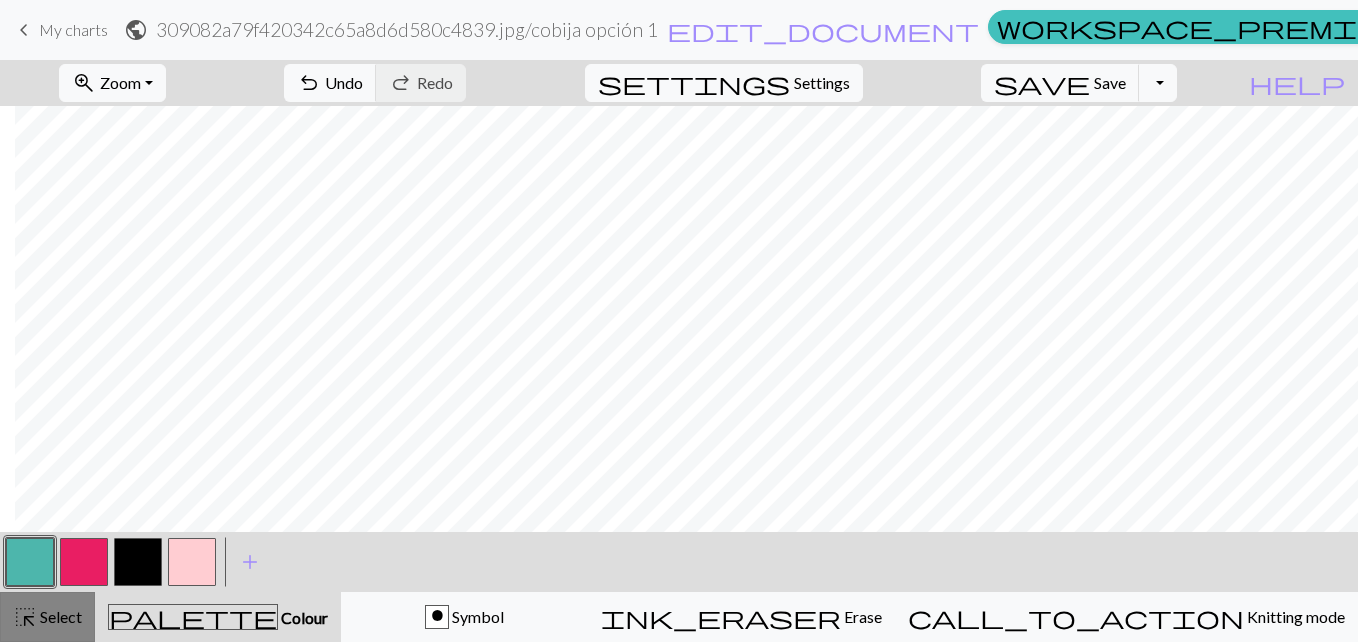 click on "Select" at bounding box center (59, 616) 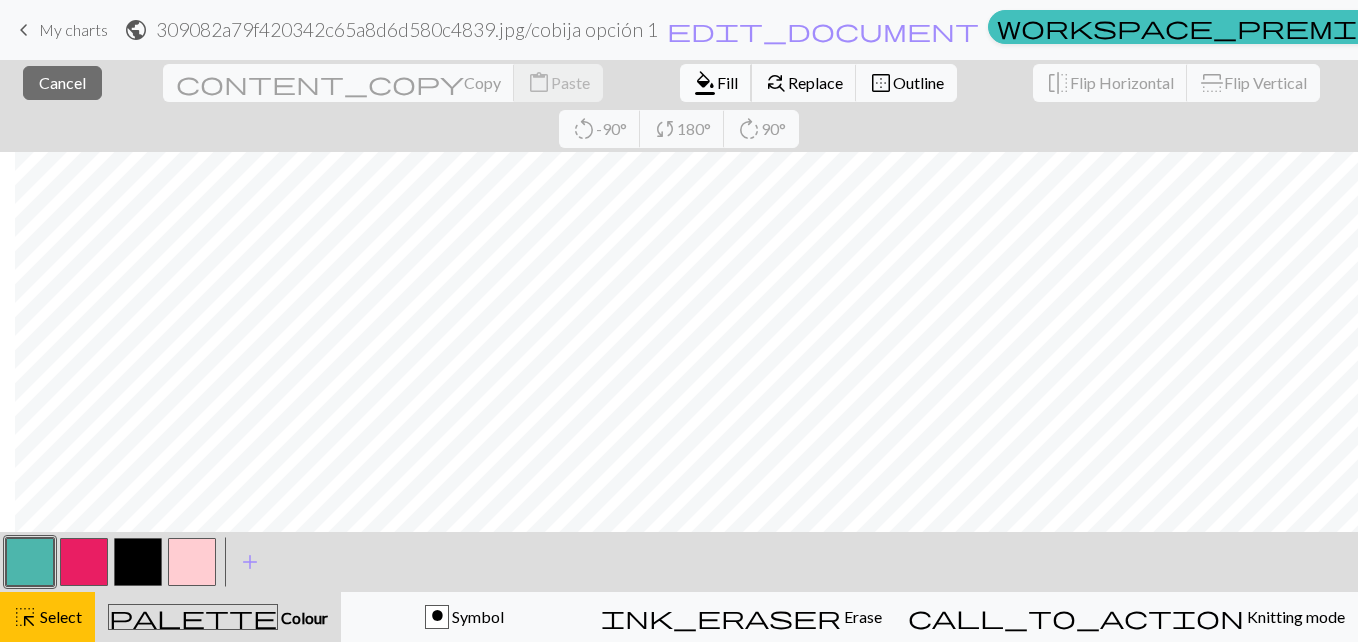 click on "Fill" at bounding box center [727, 82] 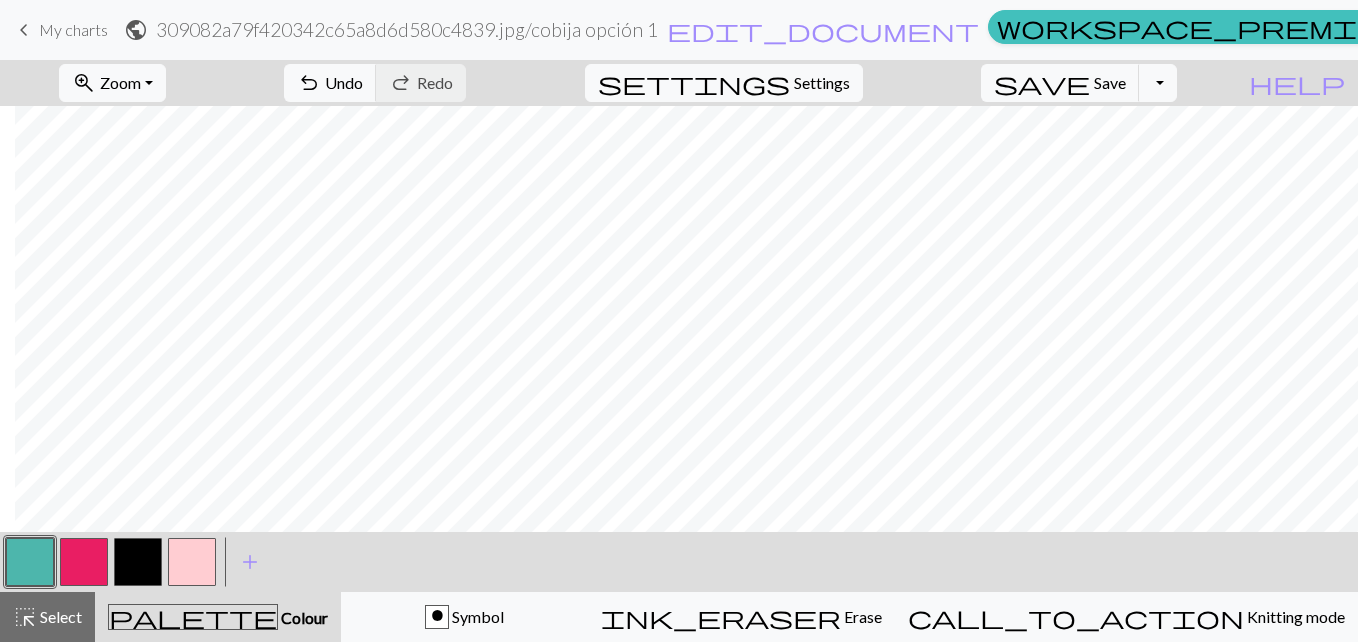 click at bounding box center [138, 562] 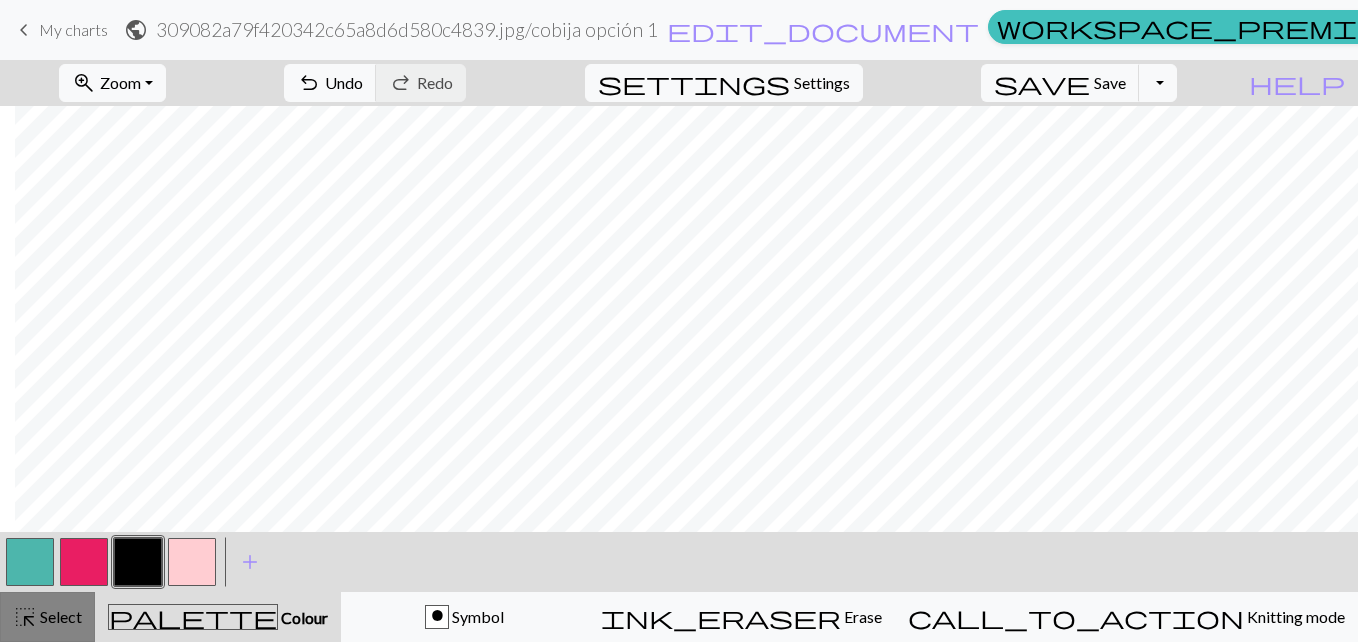 click on "Select" at bounding box center [59, 616] 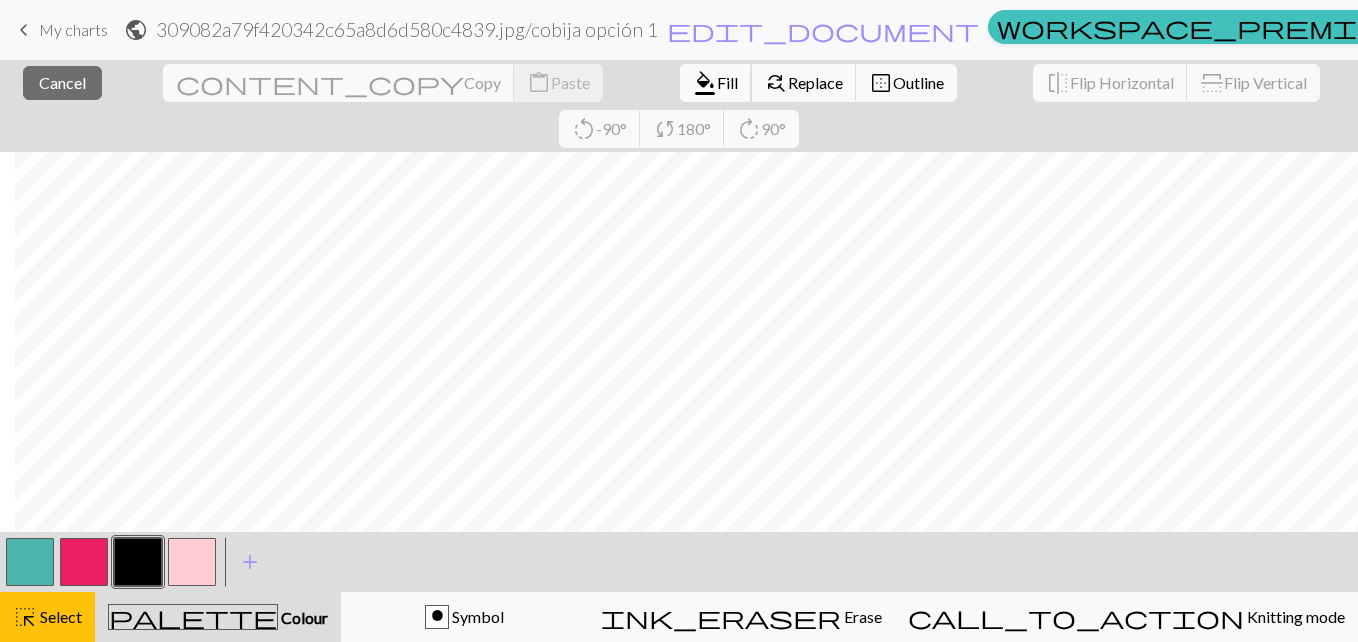 click on "Fill" at bounding box center [727, 82] 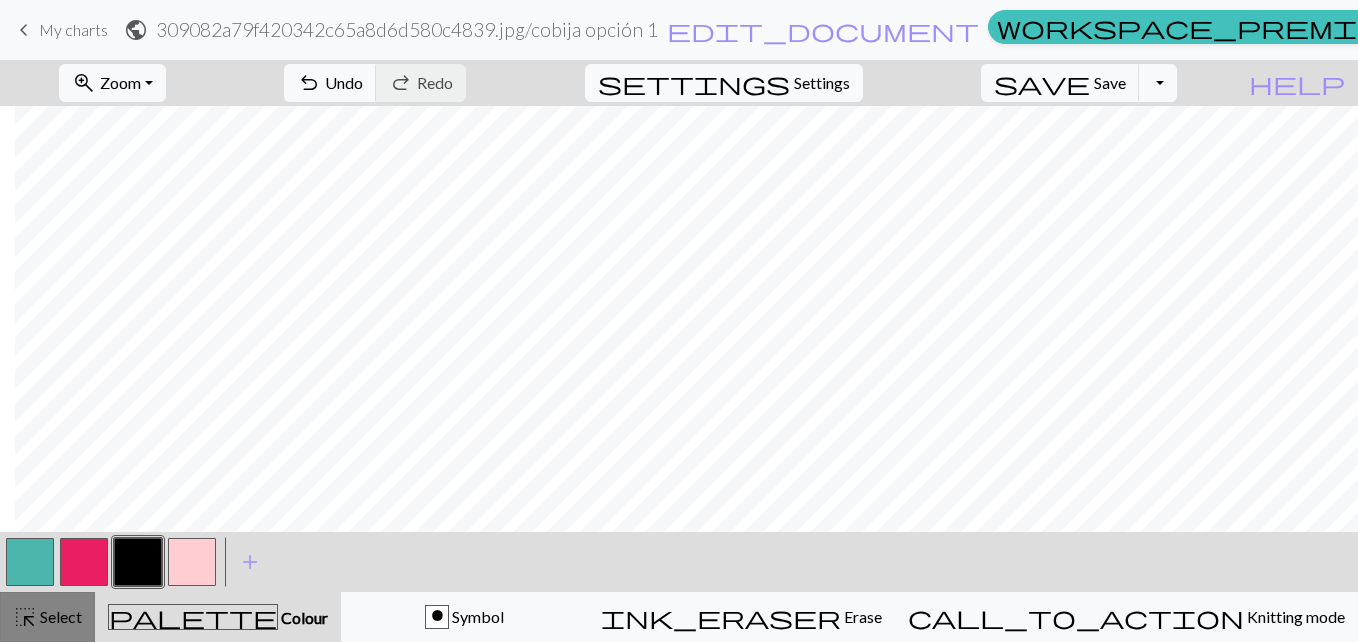 click on "Select" at bounding box center [59, 616] 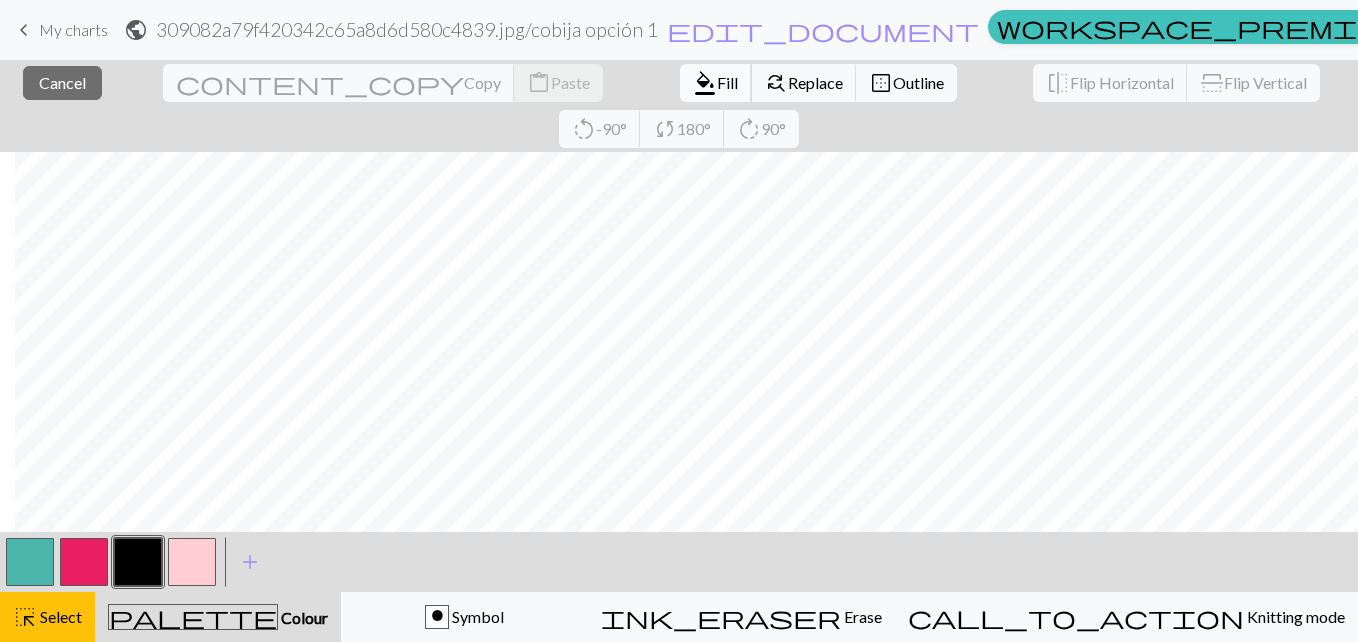 click on "Fill" at bounding box center [727, 82] 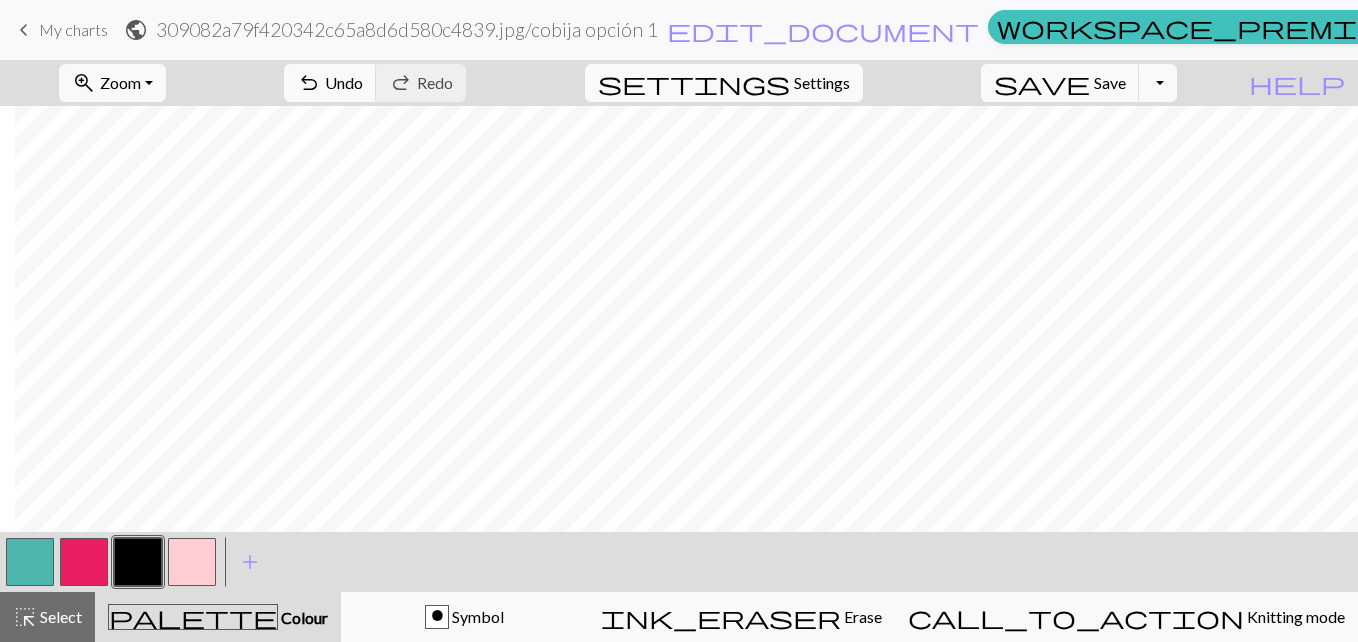 click at bounding box center (30, 562) 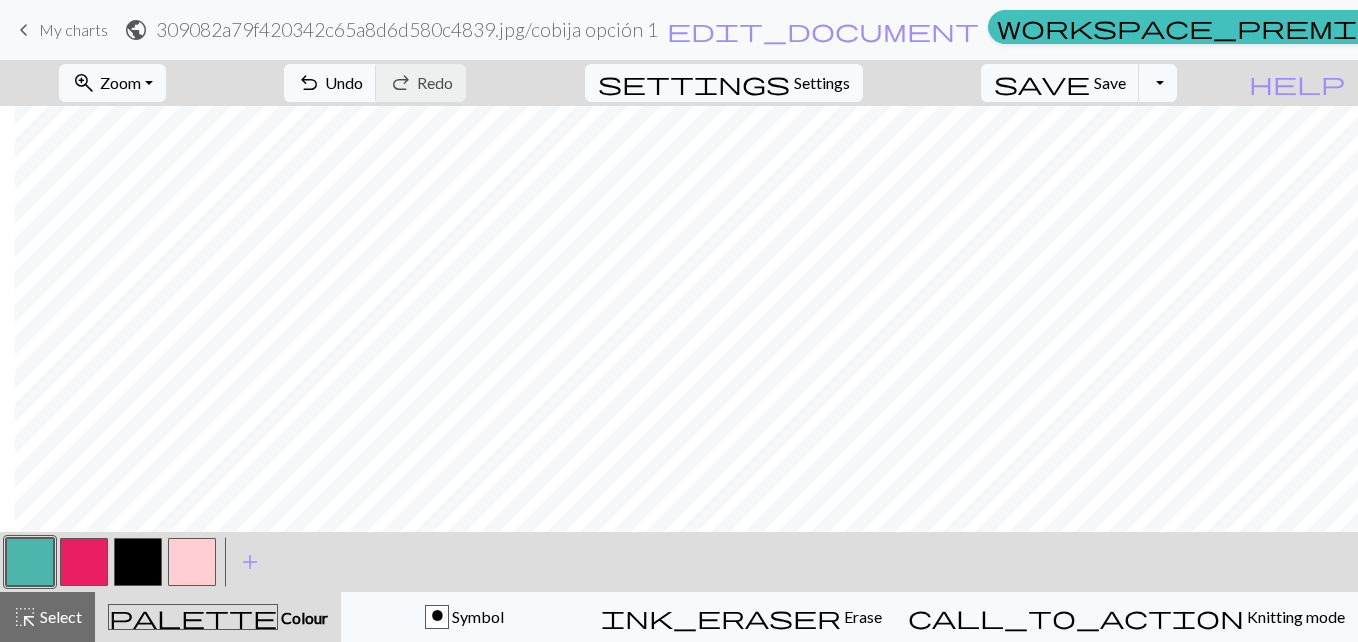 click at bounding box center (138, 562) 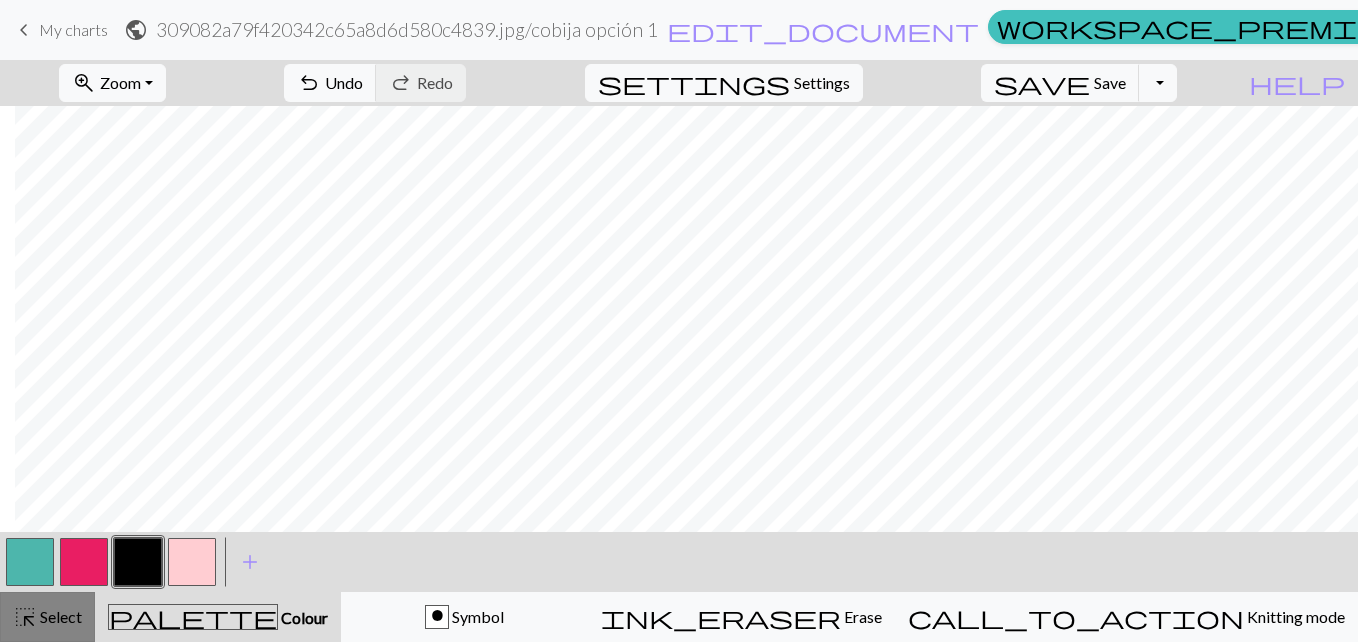 click on "Select" at bounding box center [59, 616] 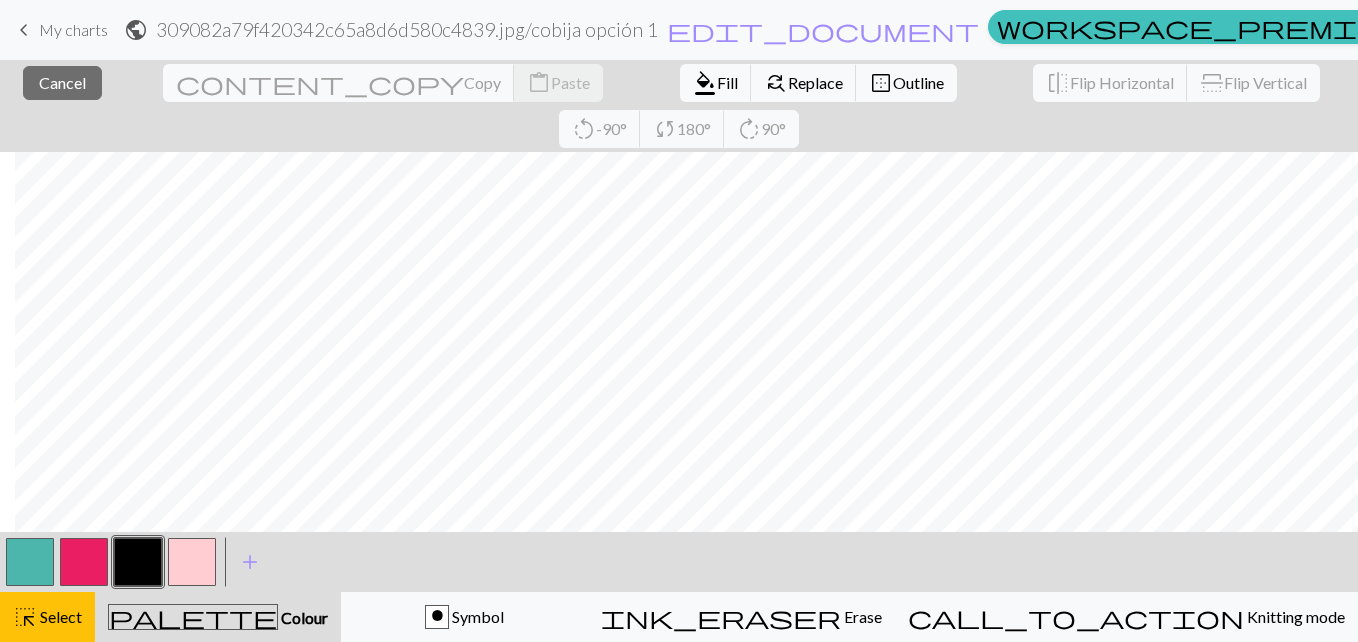 click at bounding box center [192, 562] 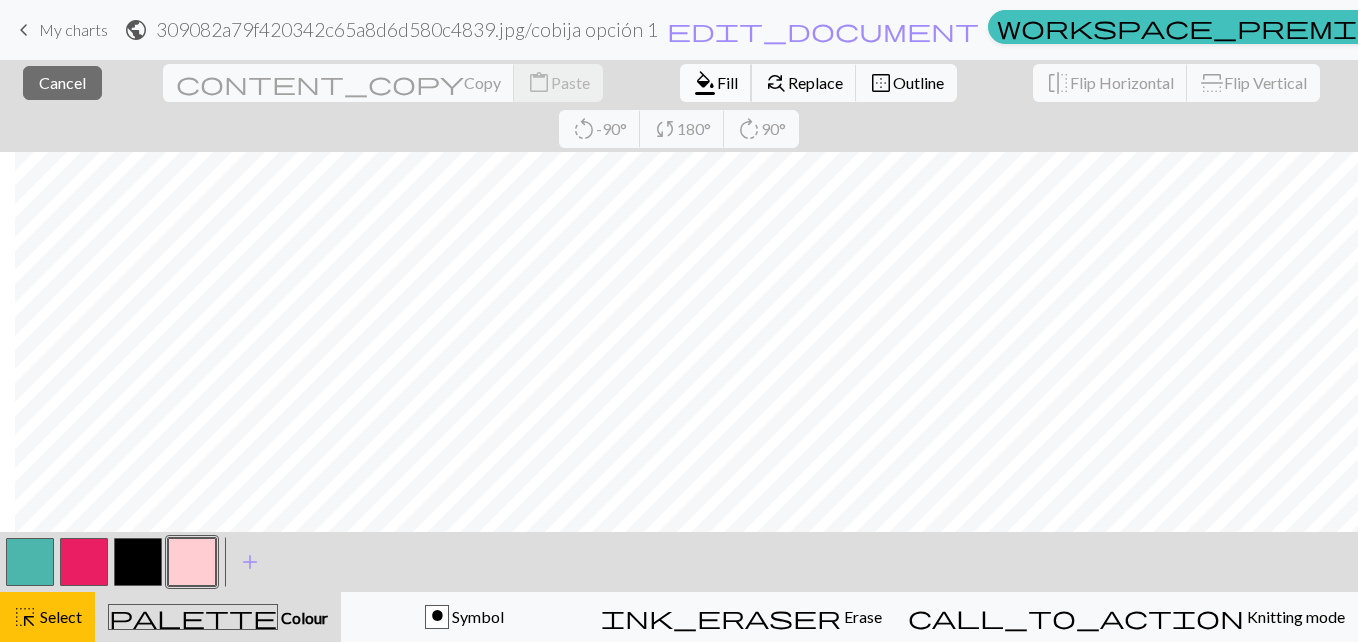 click on "Fill" at bounding box center [727, 82] 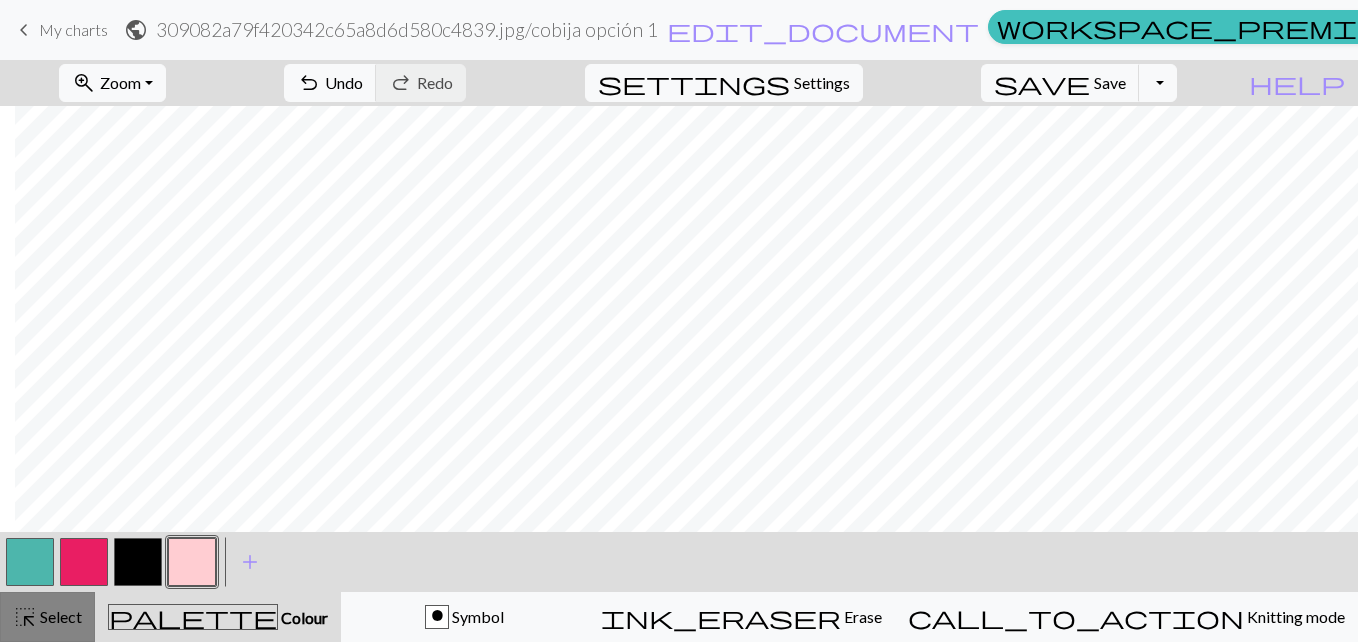 click on "Select" at bounding box center (59, 616) 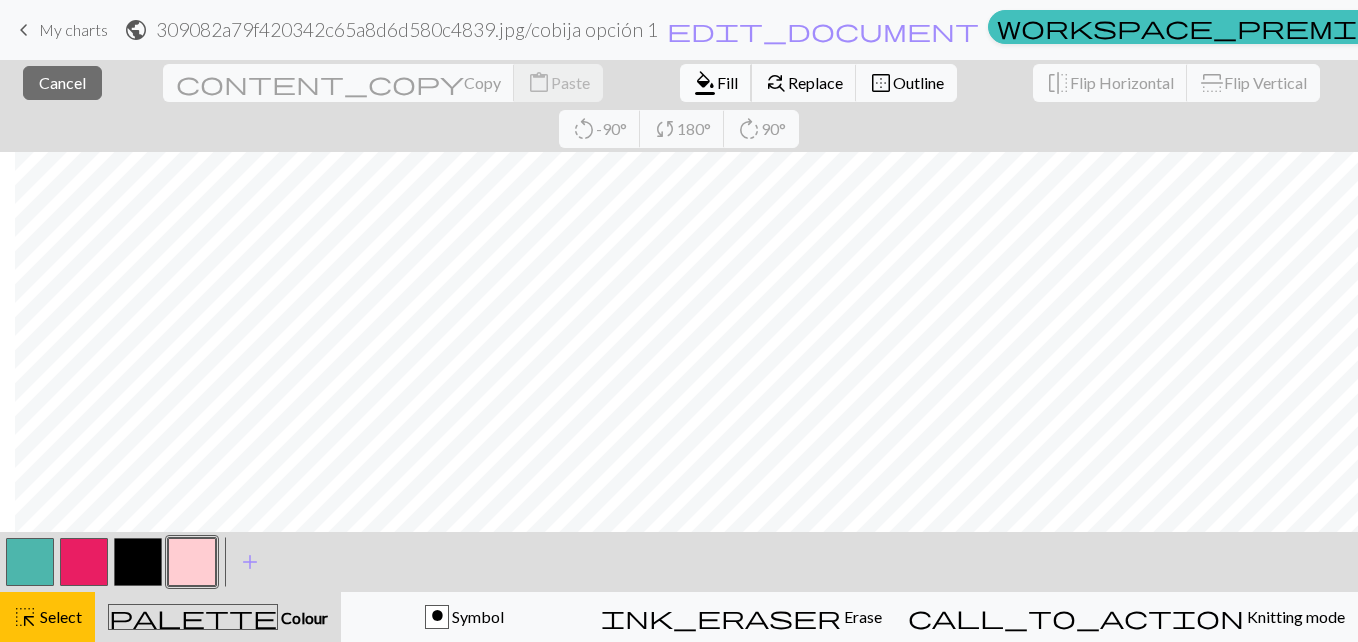 click on "Fill" at bounding box center (727, 82) 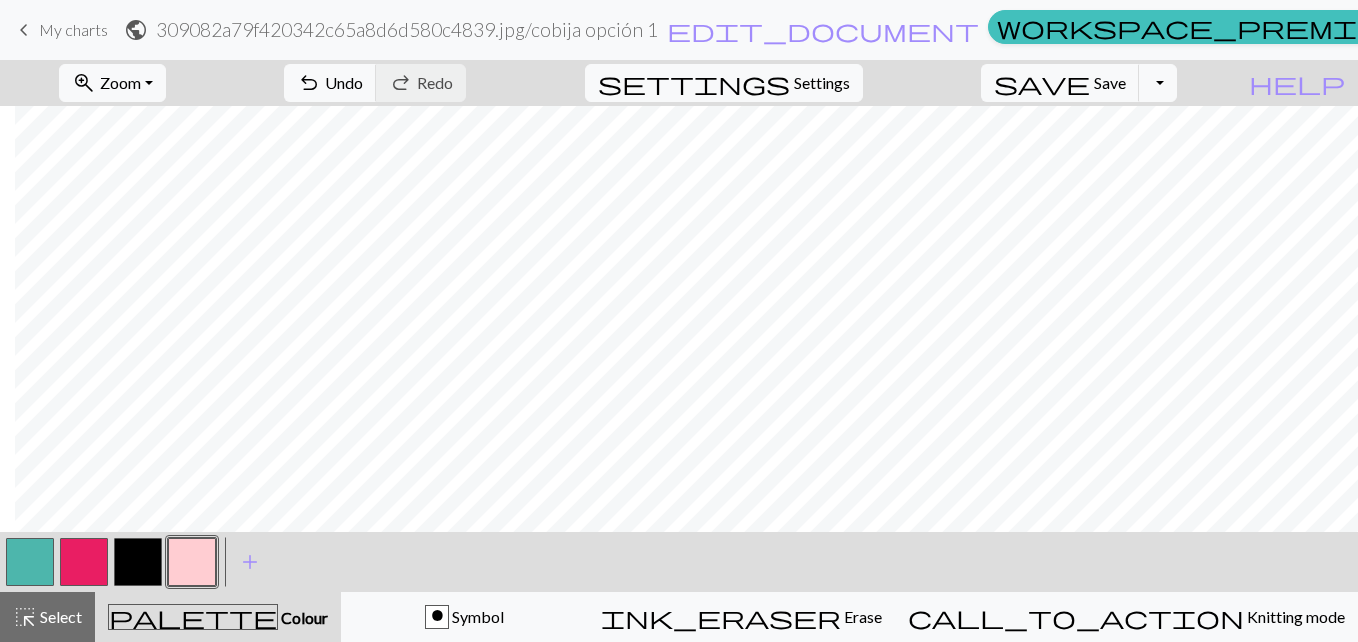 click at bounding box center [138, 562] 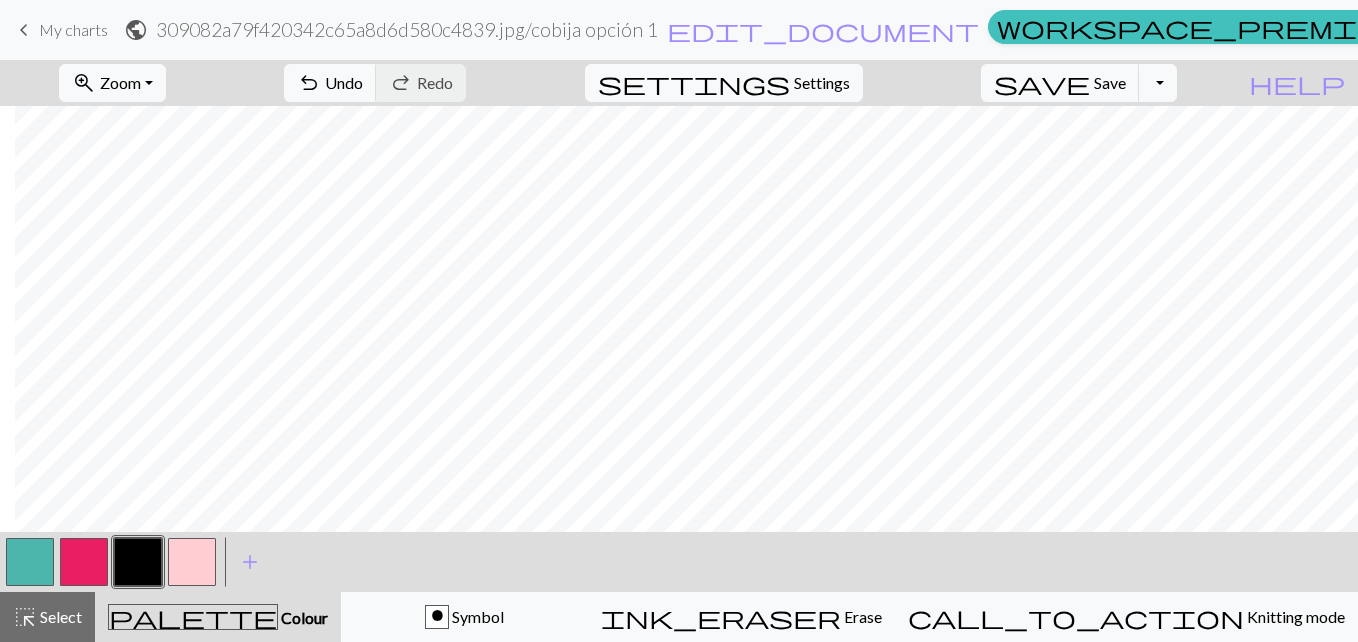 click at bounding box center (192, 562) 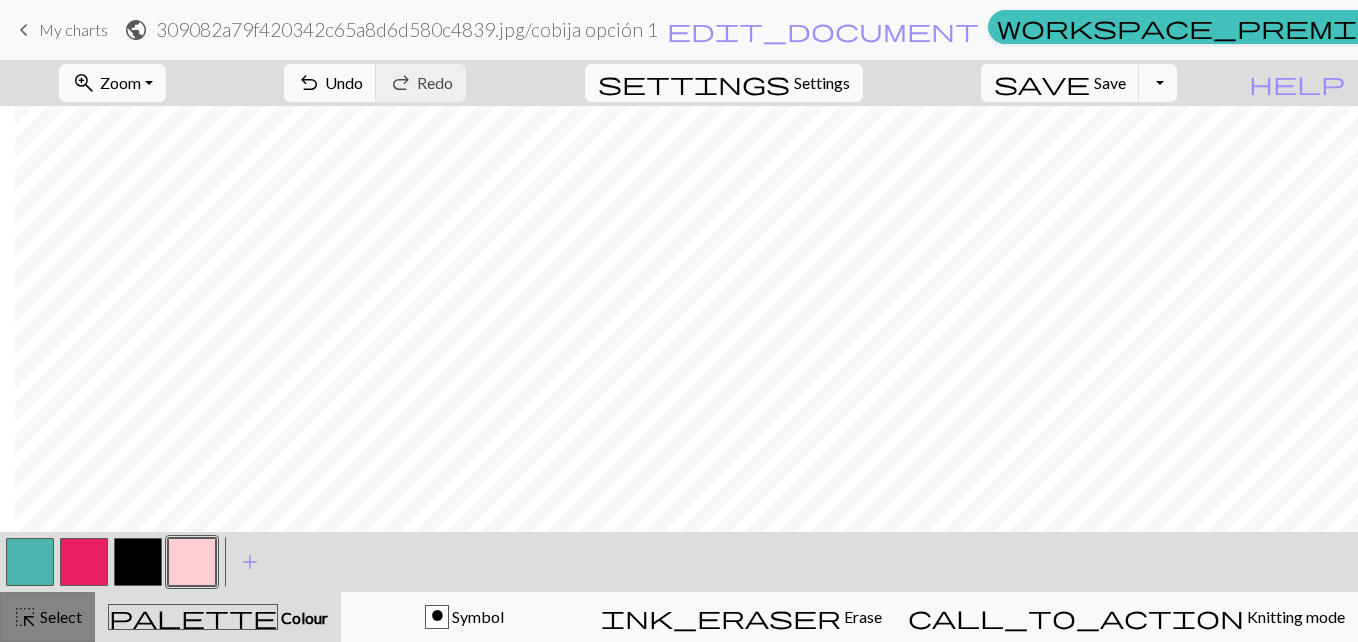 click on "Select" at bounding box center (59, 616) 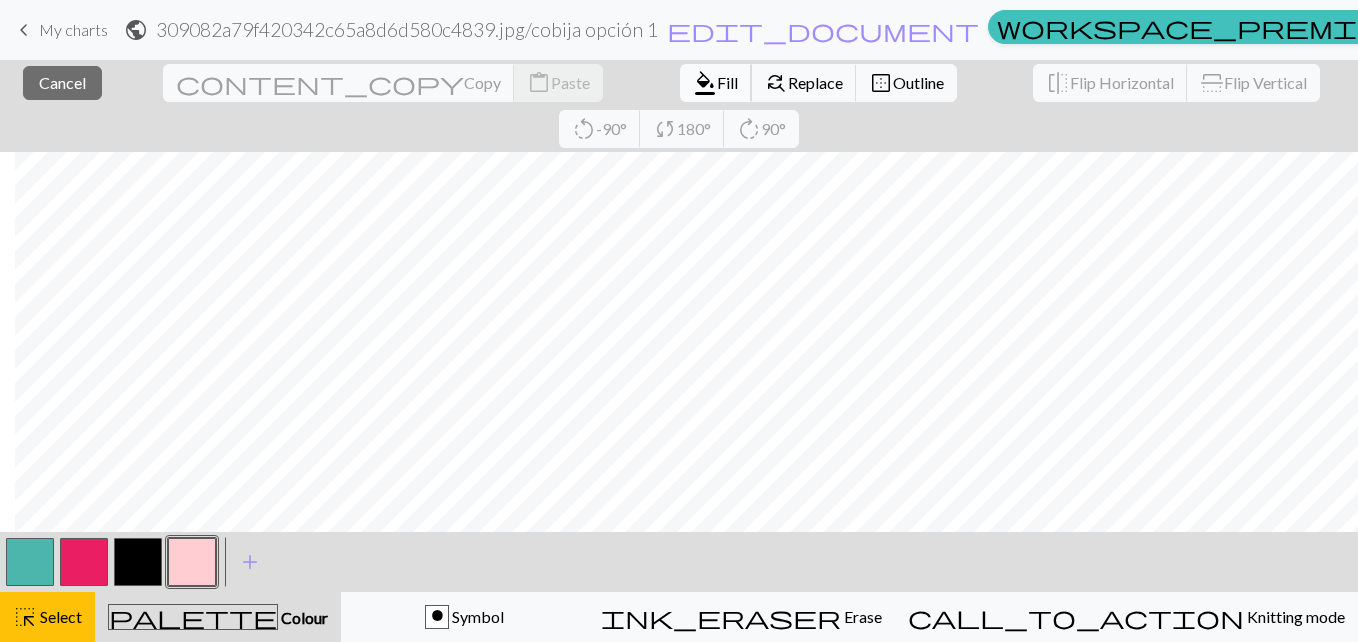 click on "Fill" at bounding box center [727, 82] 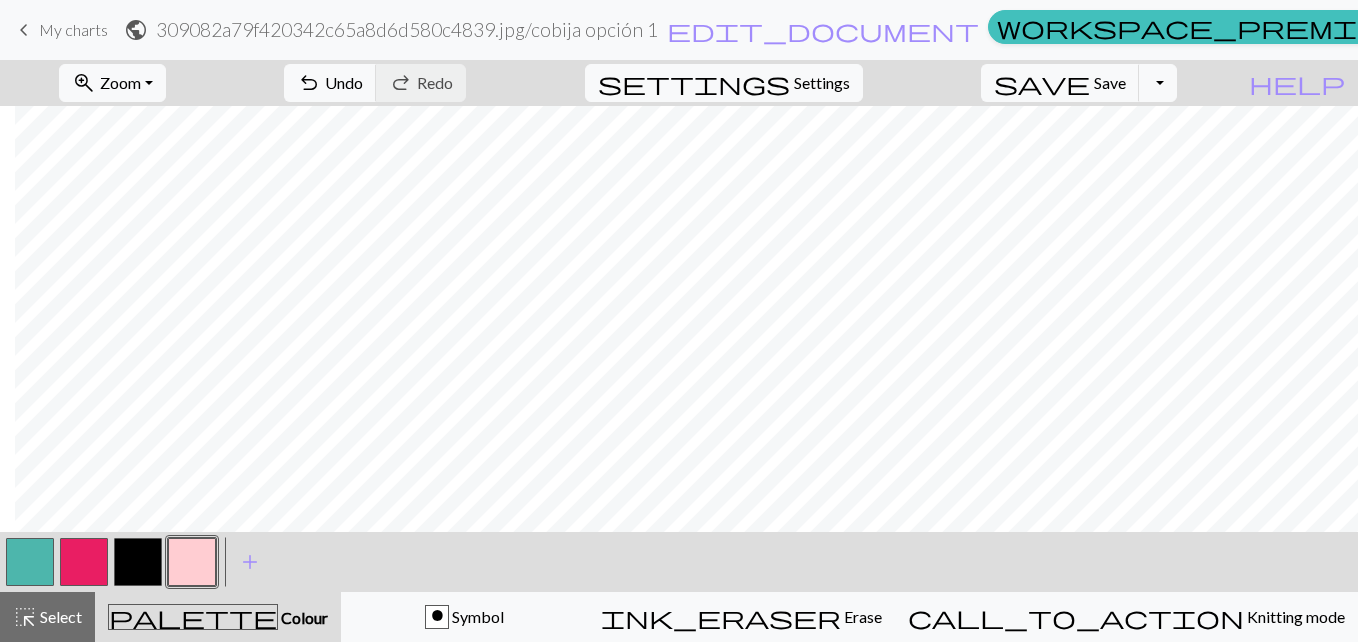 click at bounding box center [138, 562] 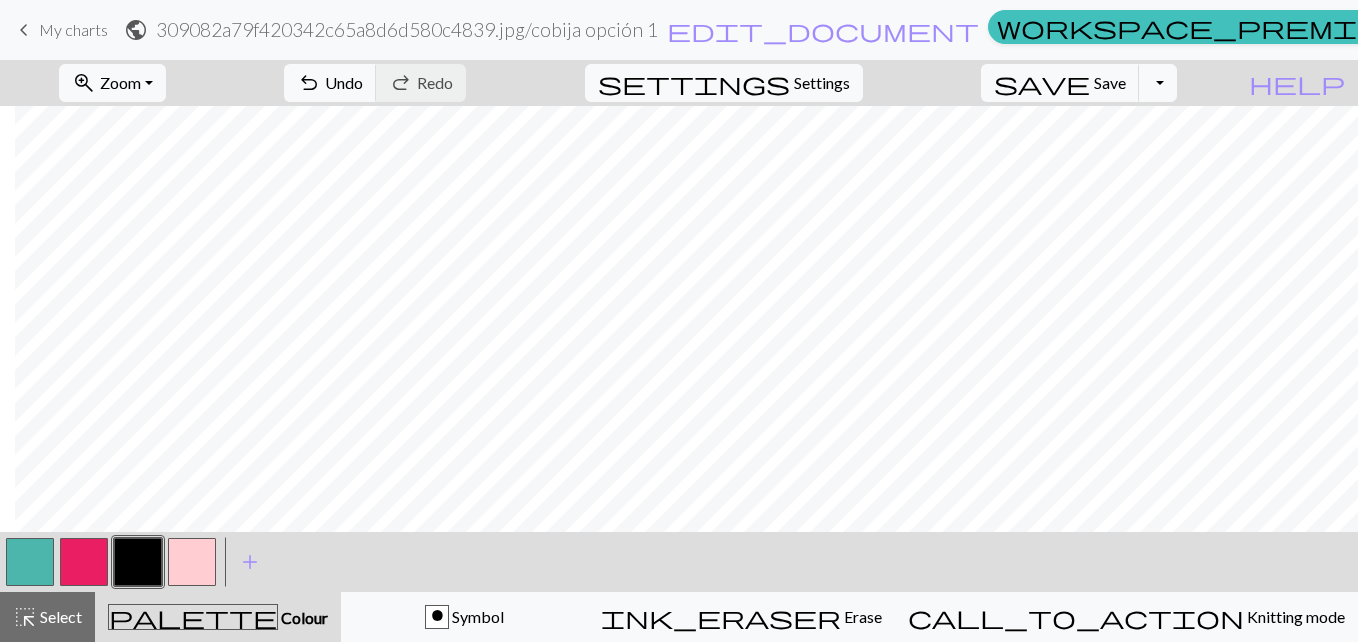 scroll, scrollTop: 129, scrollLeft: 15, axis: both 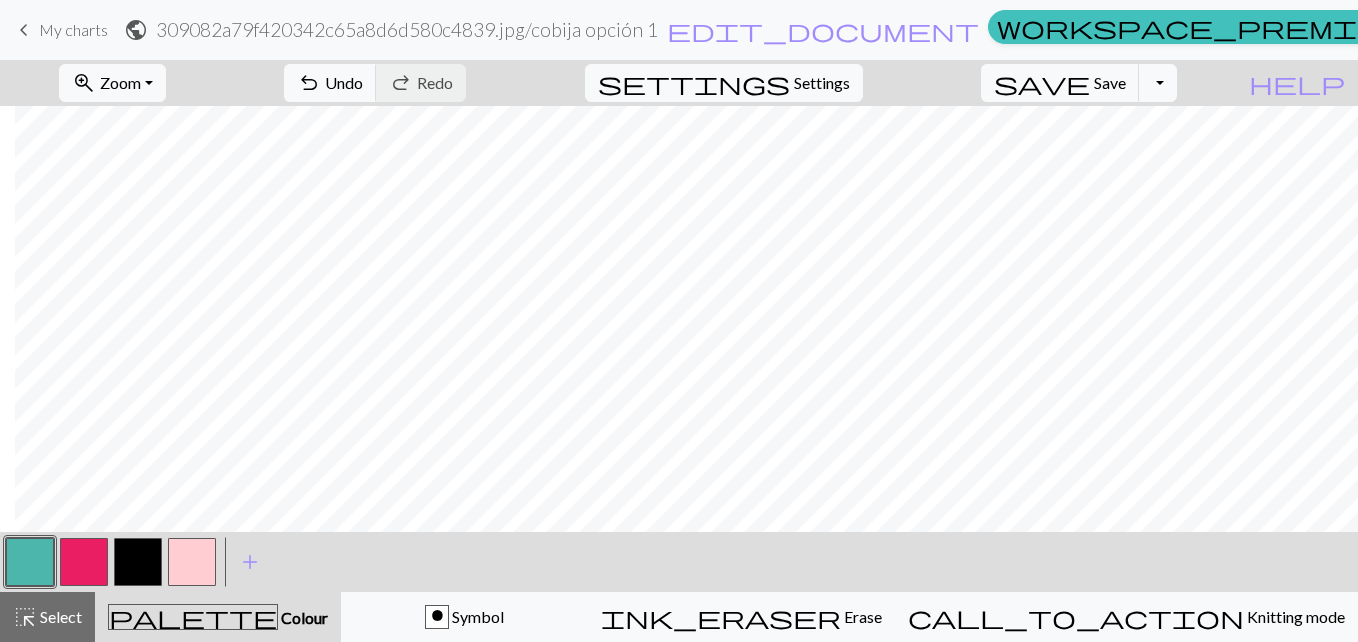 click at bounding box center (84, 562) 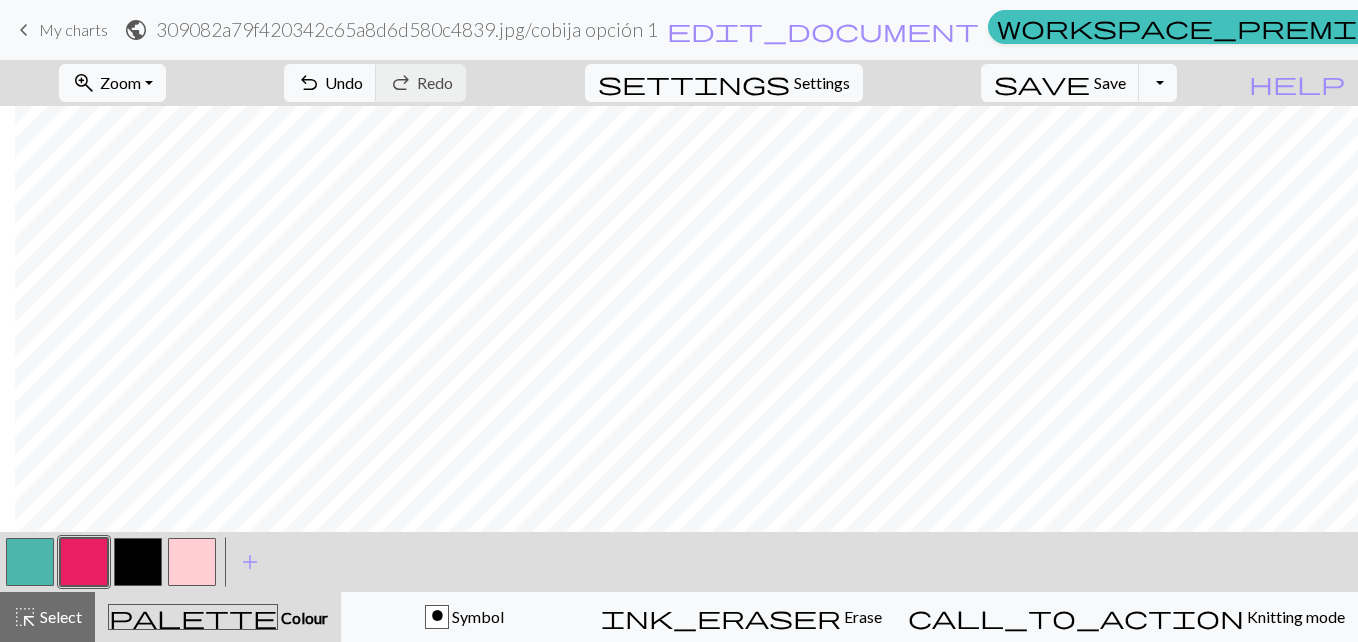 click at bounding box center (138, 562) 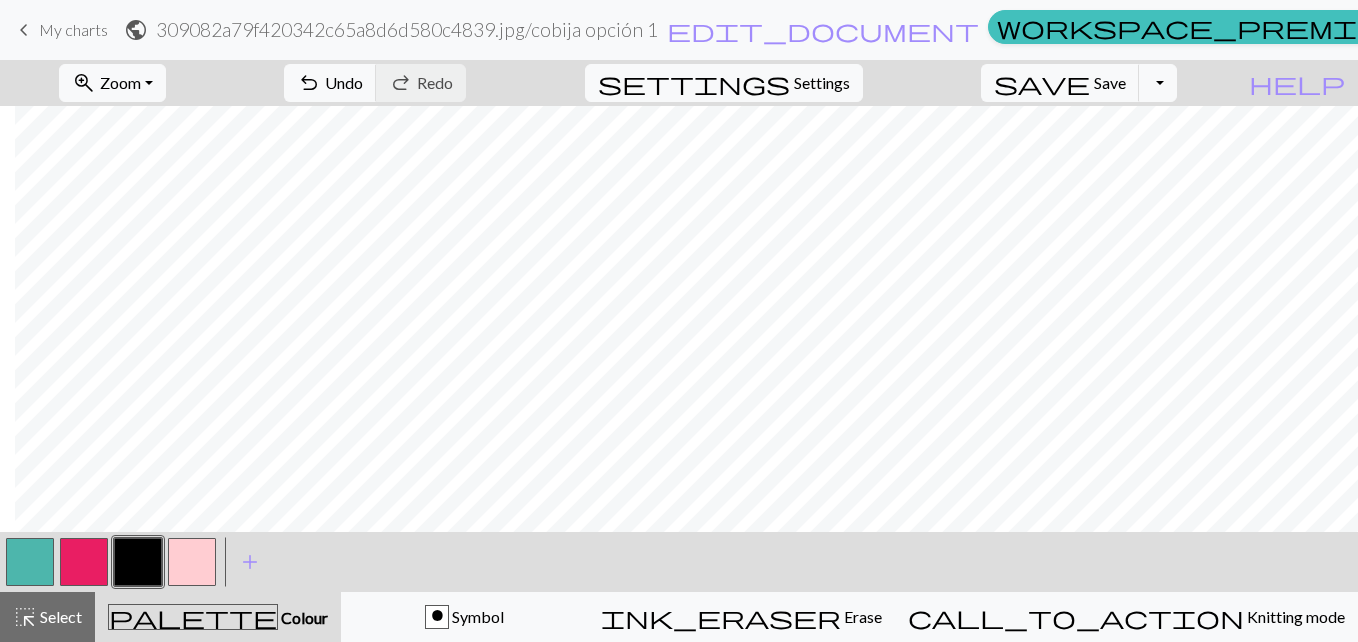 click at bounding box center (84, 562) 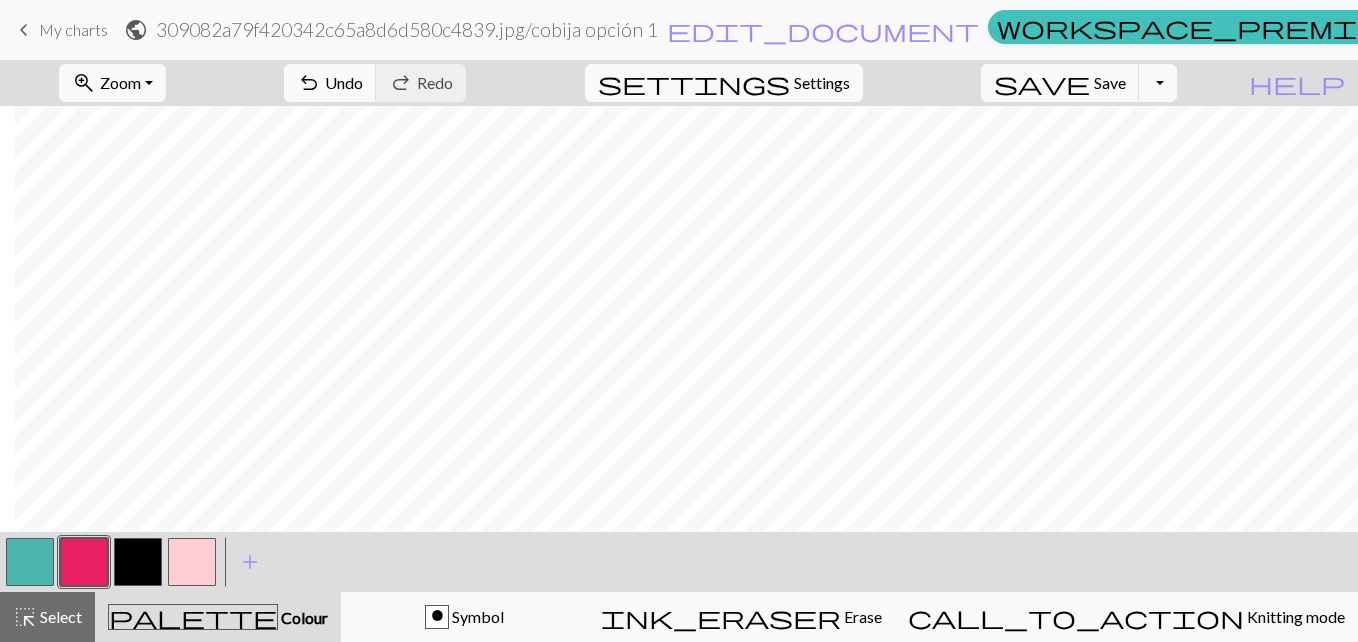 click at bounding box center [138, 562] 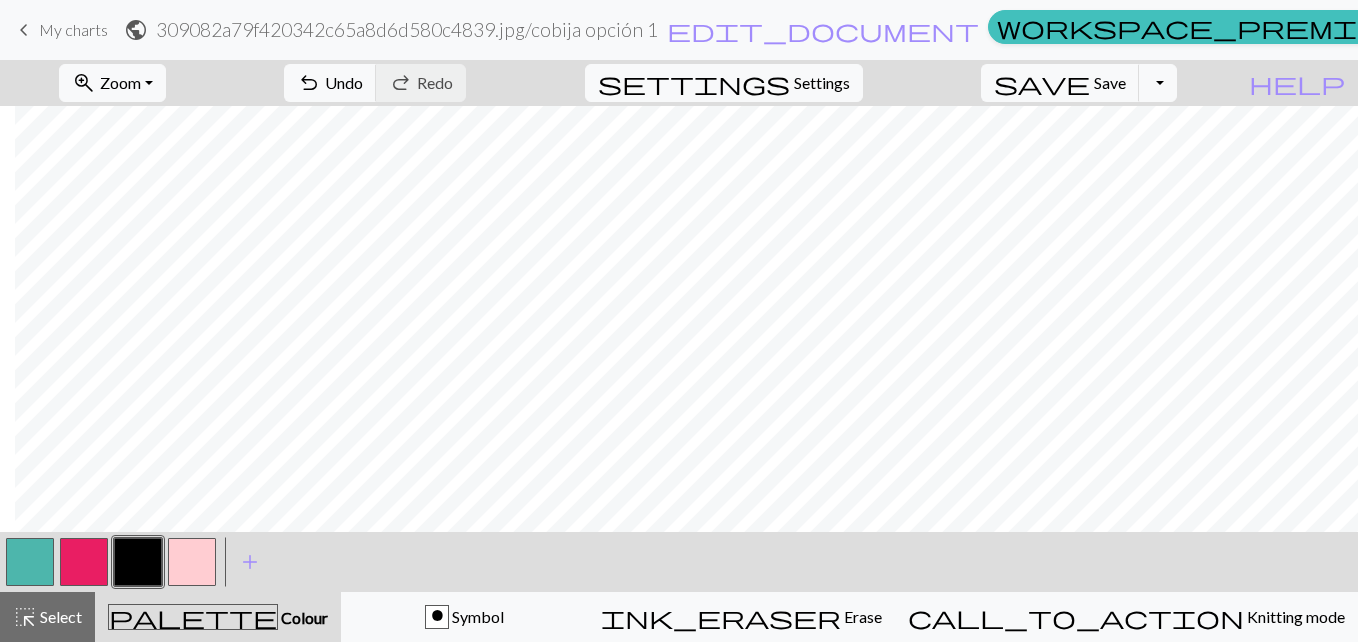 click at bounding box center (30, 562) 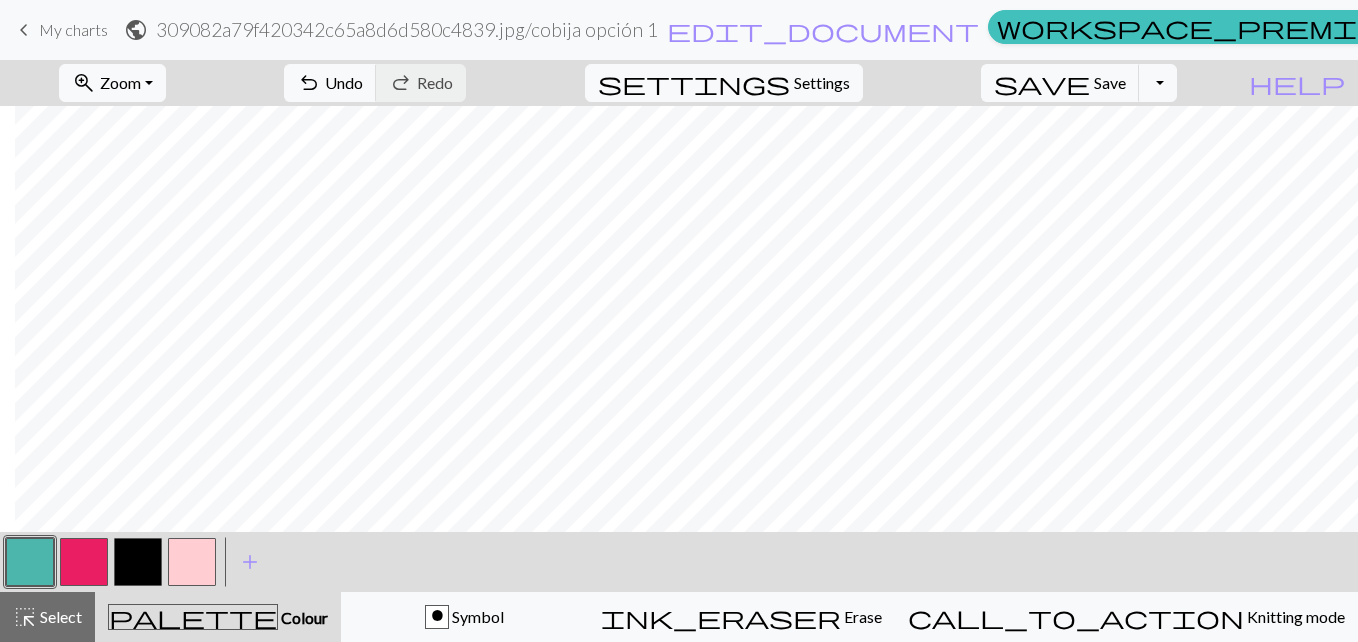 click at bounding box center (138, 562) 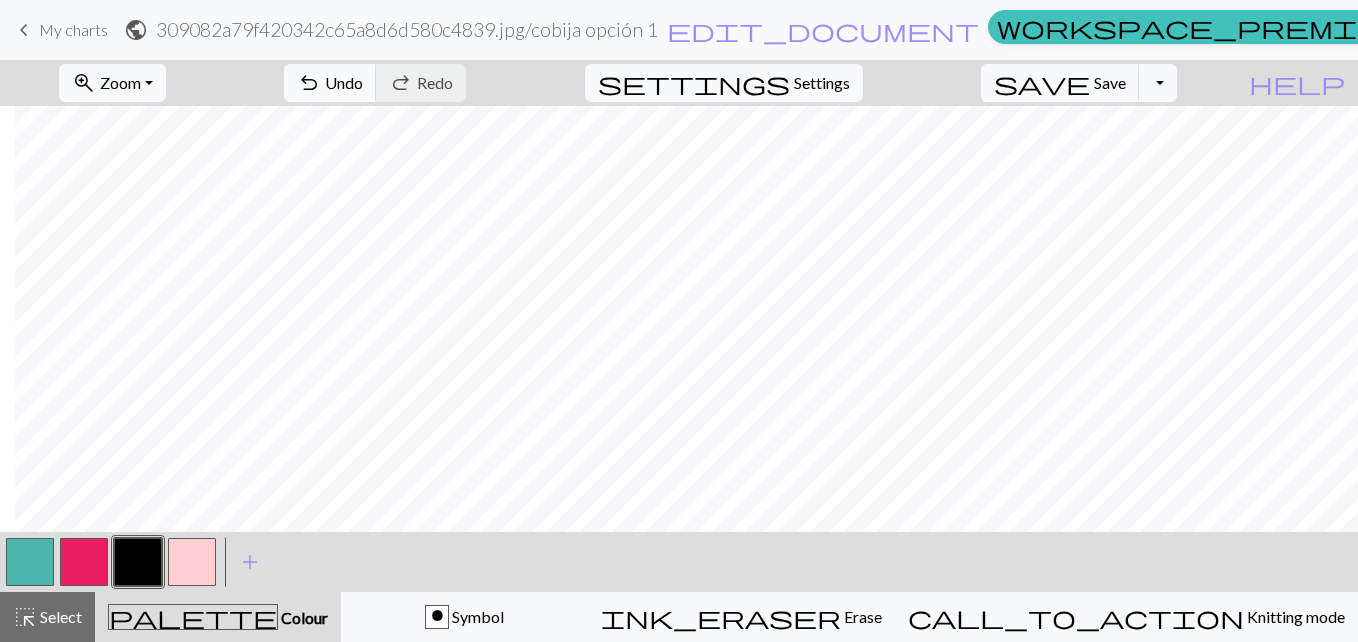 click at bounding box center (30, 562) 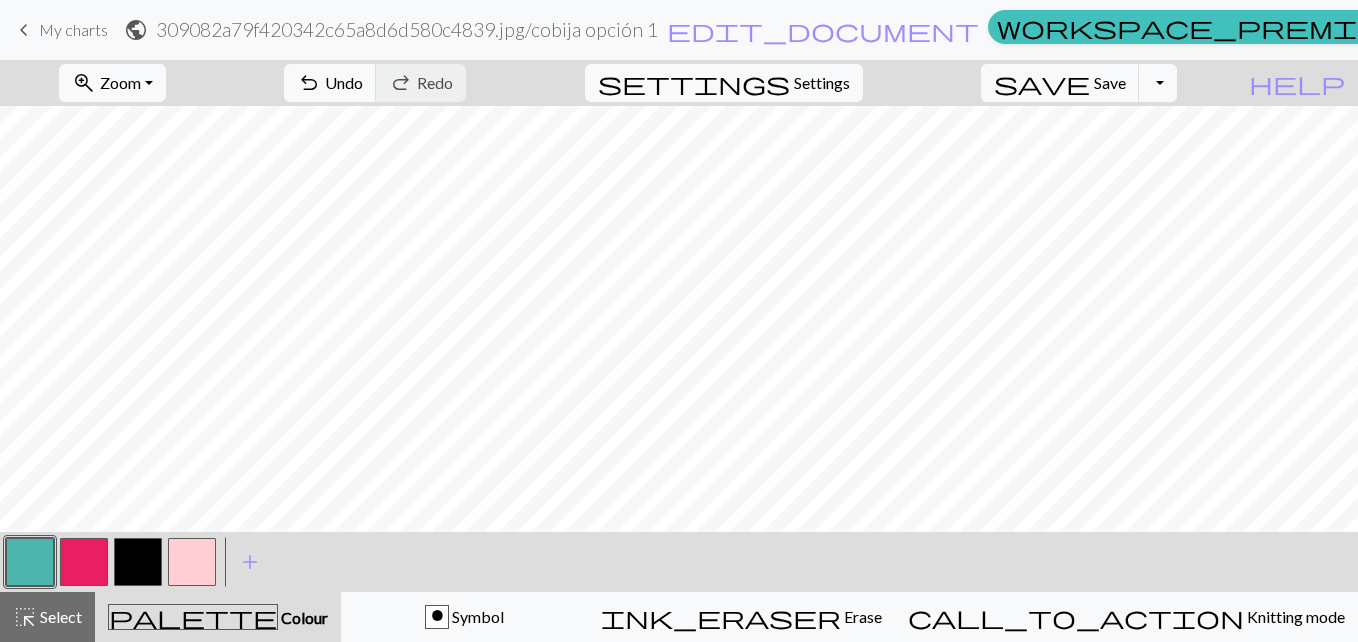 scroll, scrollTop: 89, scrollLeft: 0, axis: vertical 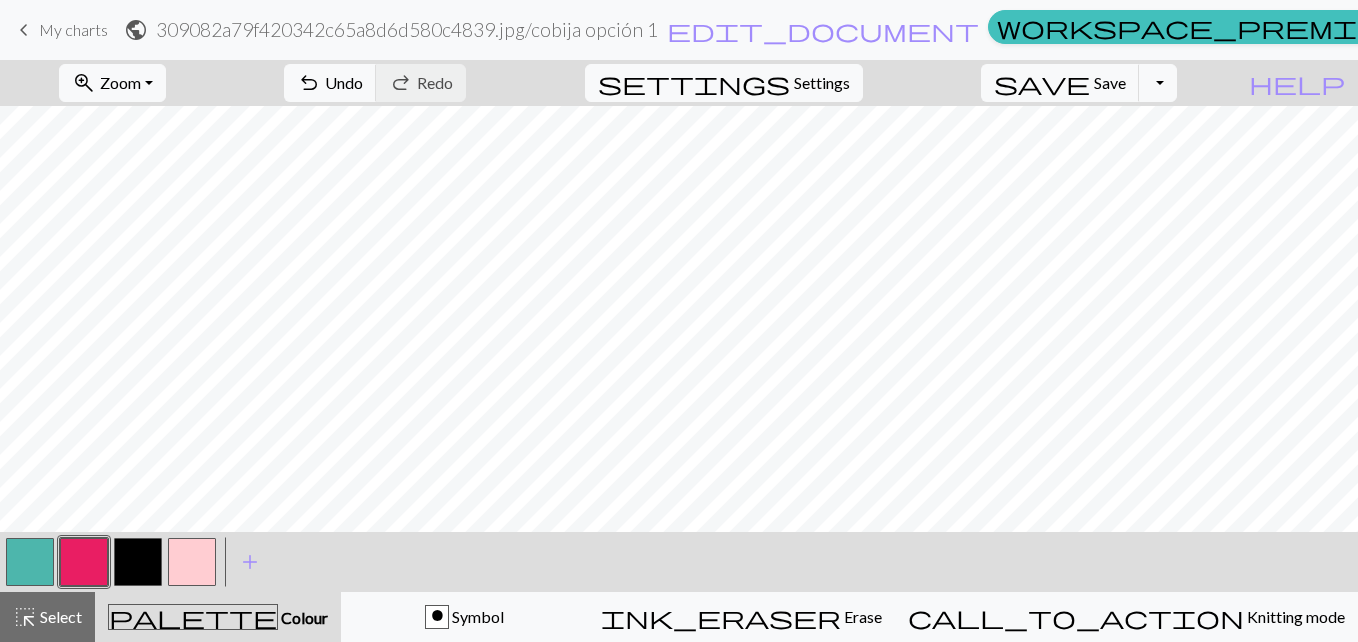 click at bounding box center [192, 562] 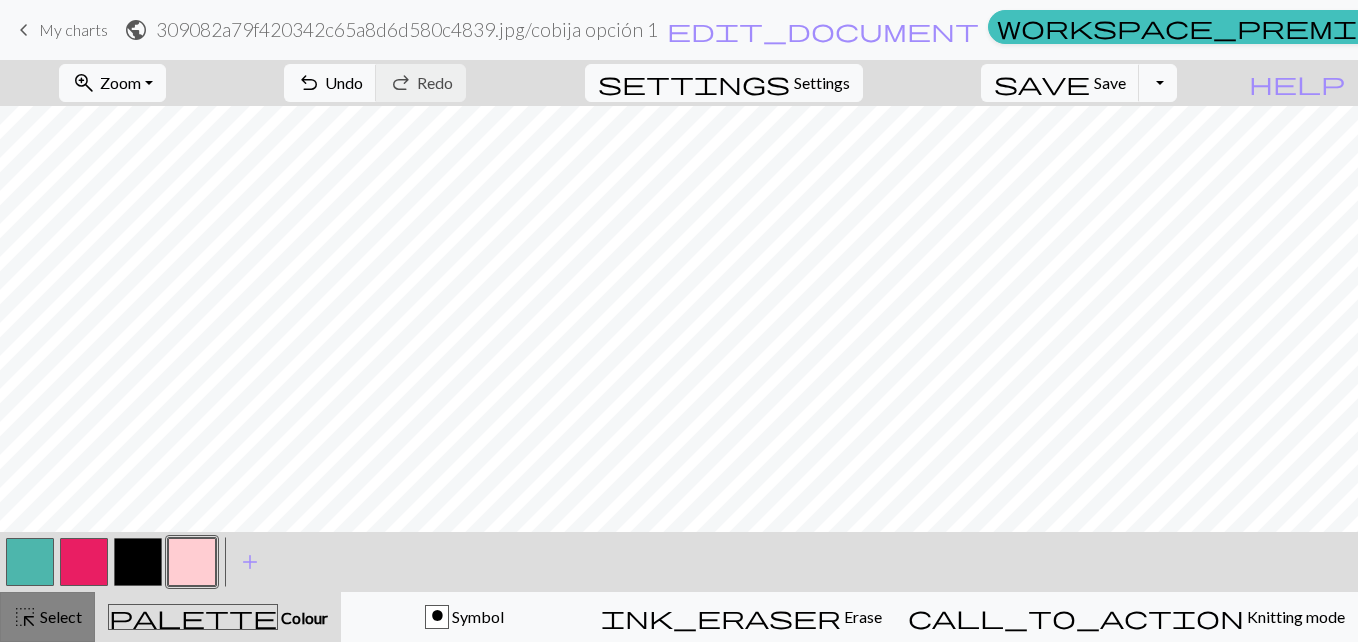 click on "highlight_alt" at bounding box center [25, 617] 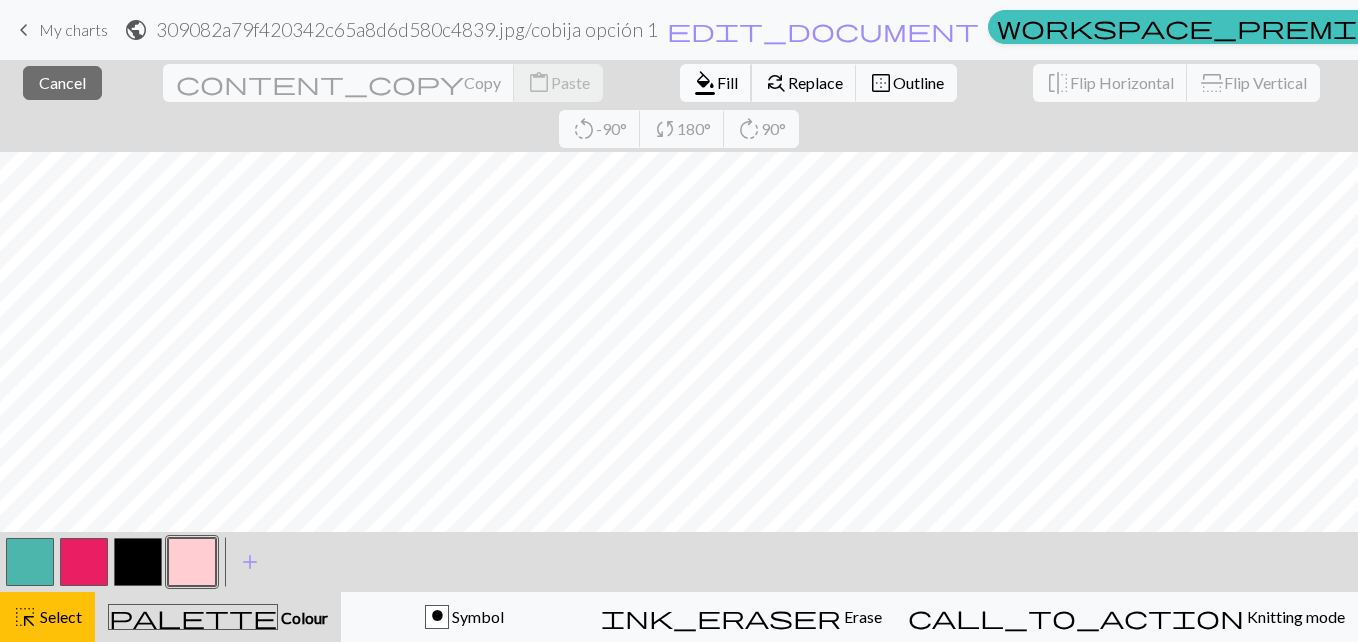 click on "Fill" at bounding box center [727, 82] 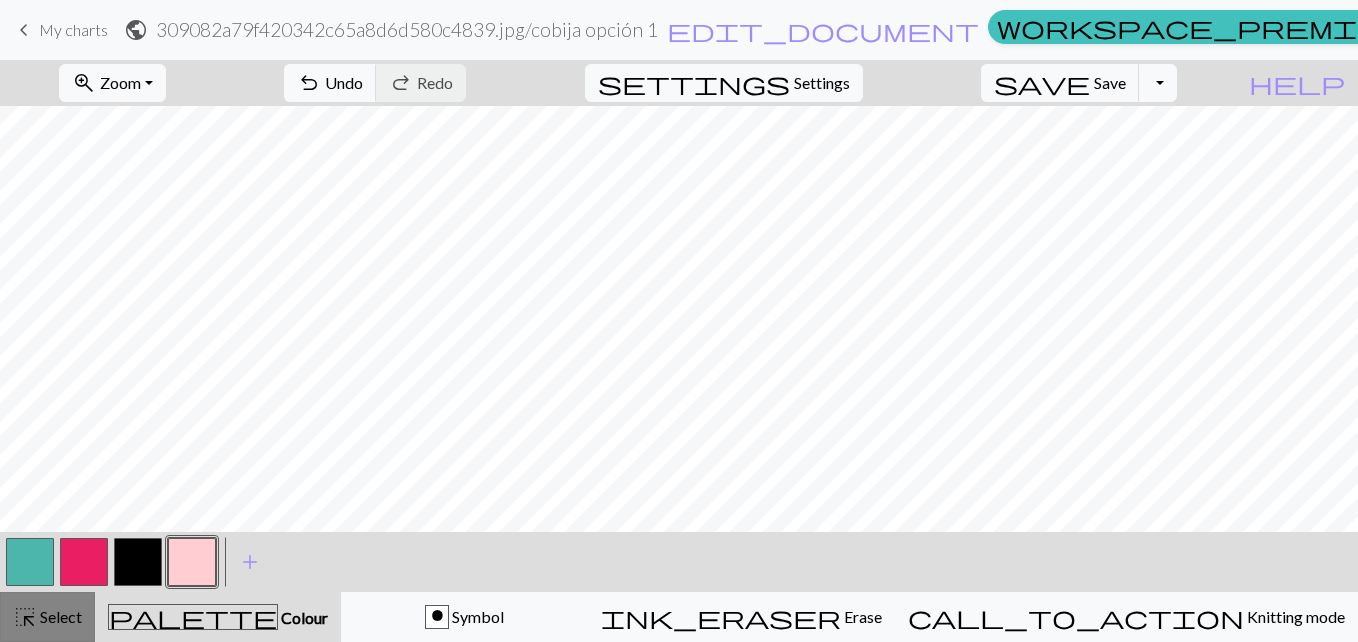 click on "Select" at bounding box center (59, 616) 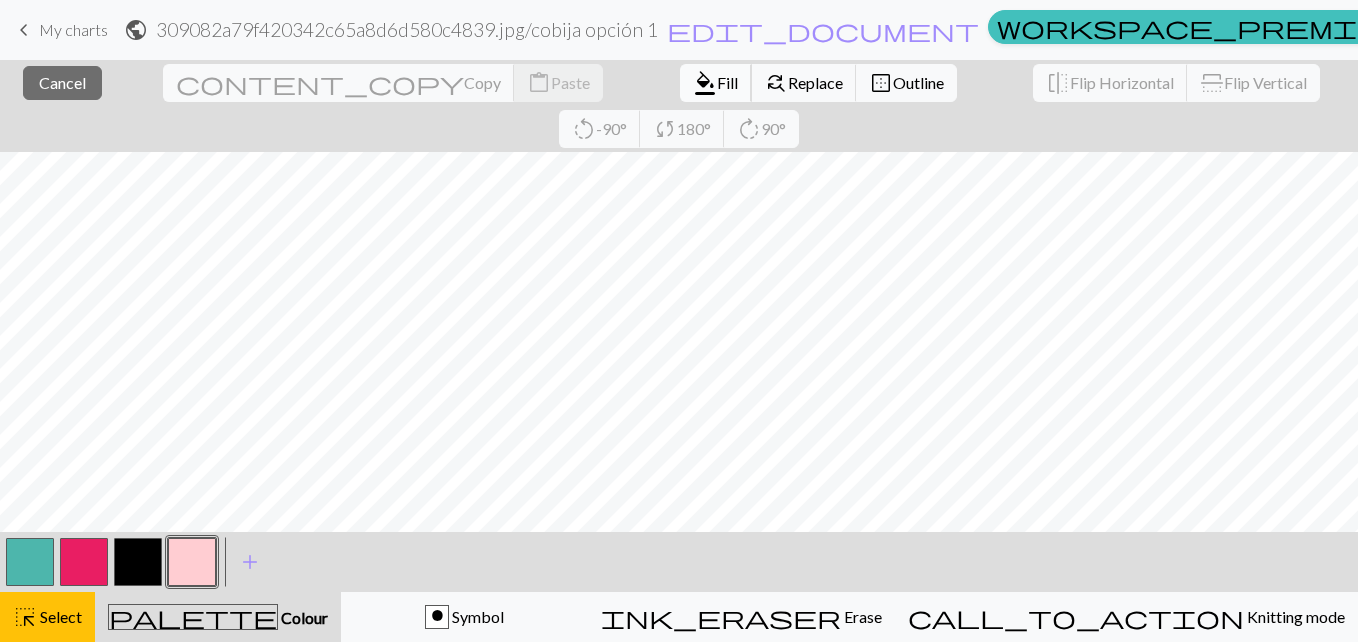click on "Fill" at bounding box center (727, 82) 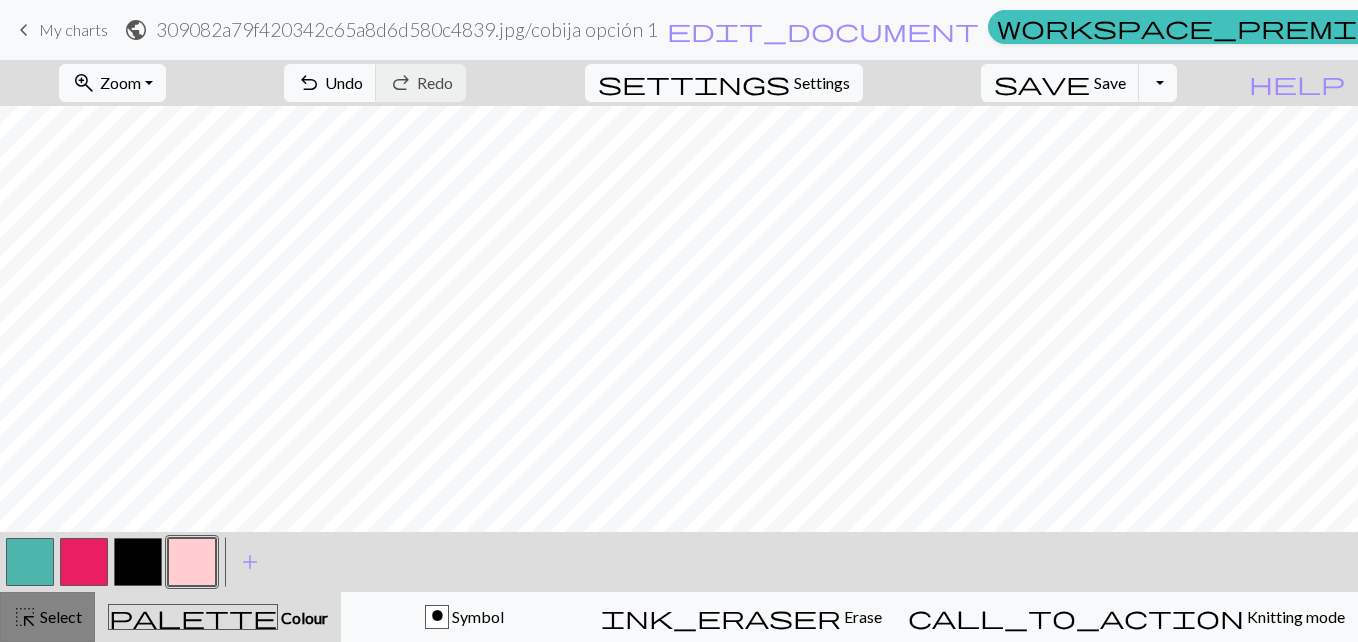 click on "Select" at bounding box center [59, 616] 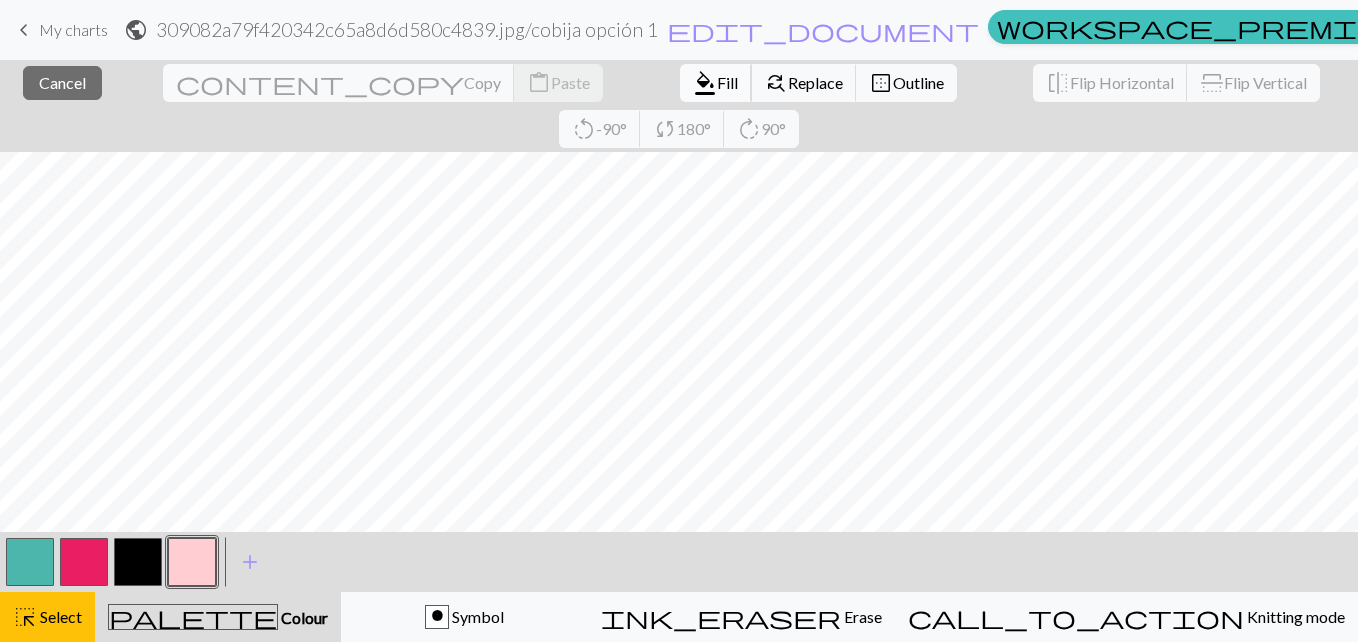 click on "Fill" at bounding box center [727, 82] 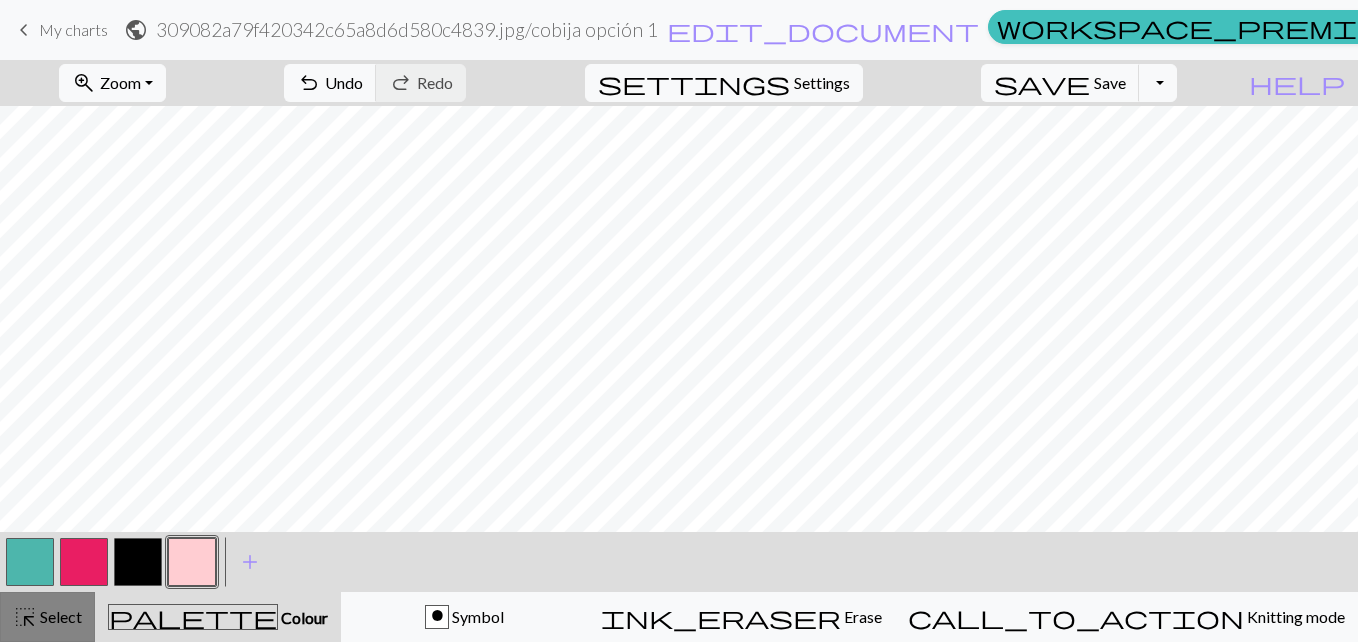 click on "Select" at bounding box center [59, 616] 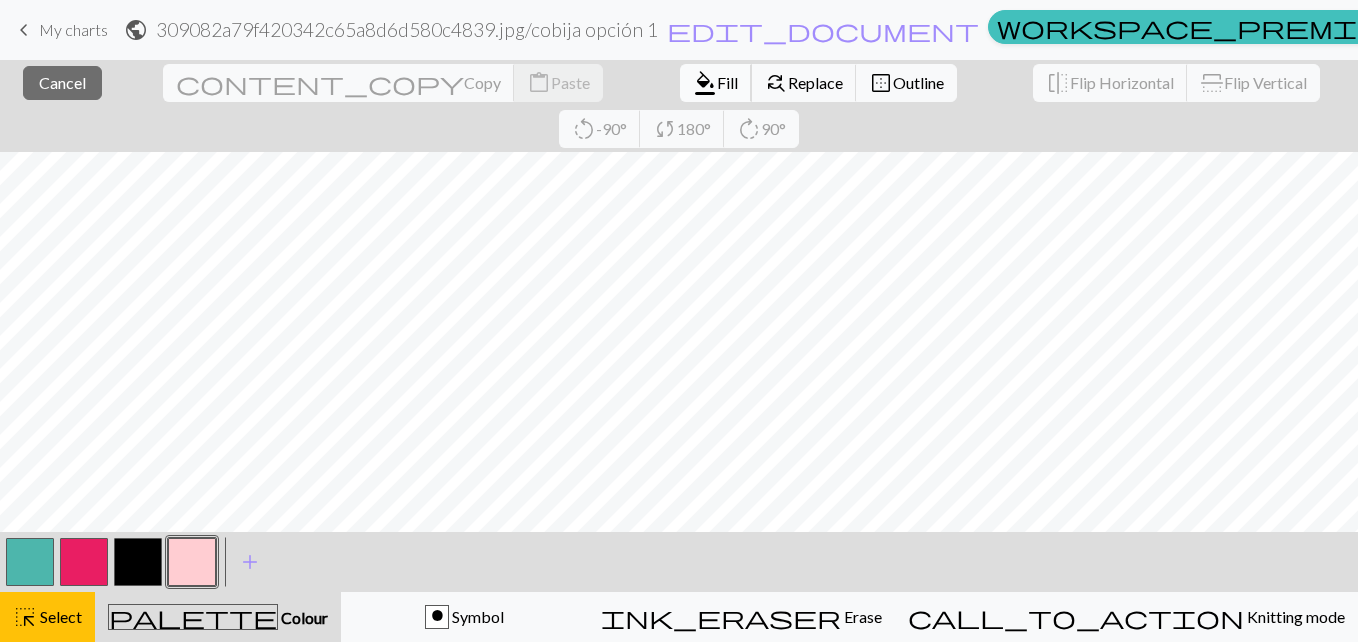 click on "format_color_fill" at bounding box center (705, 83) 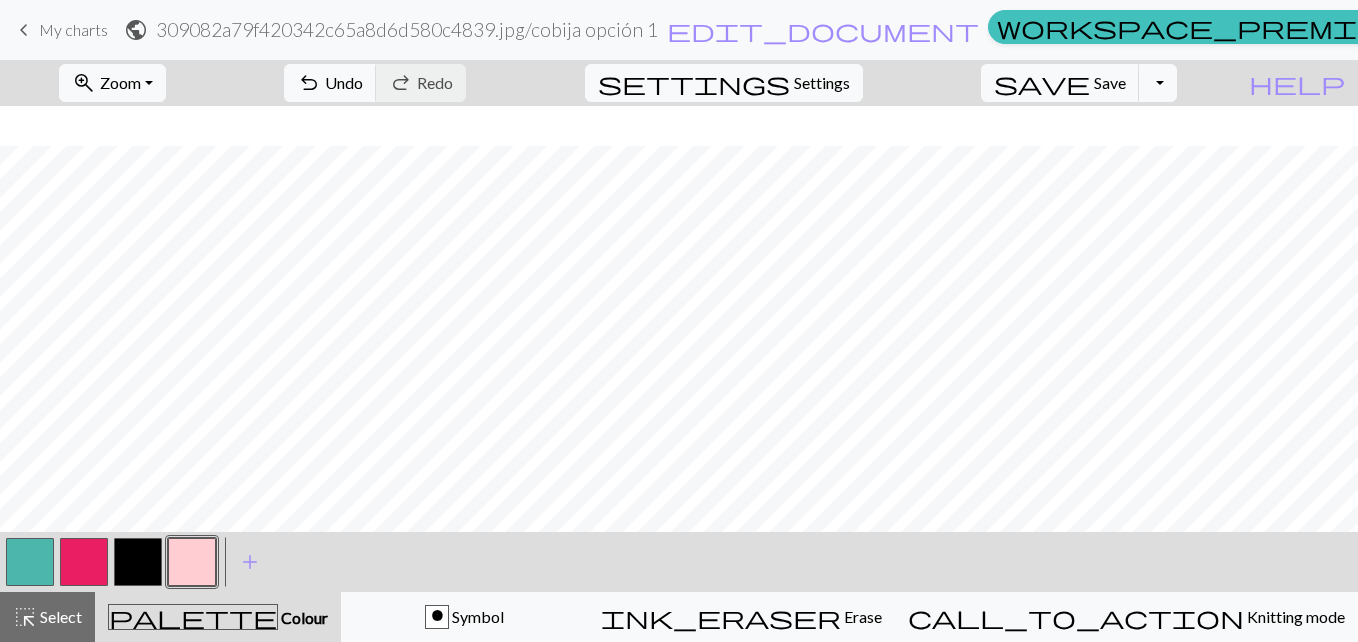 scroll, scrollTop: 329, scrollLeft: 0, axis: vertical 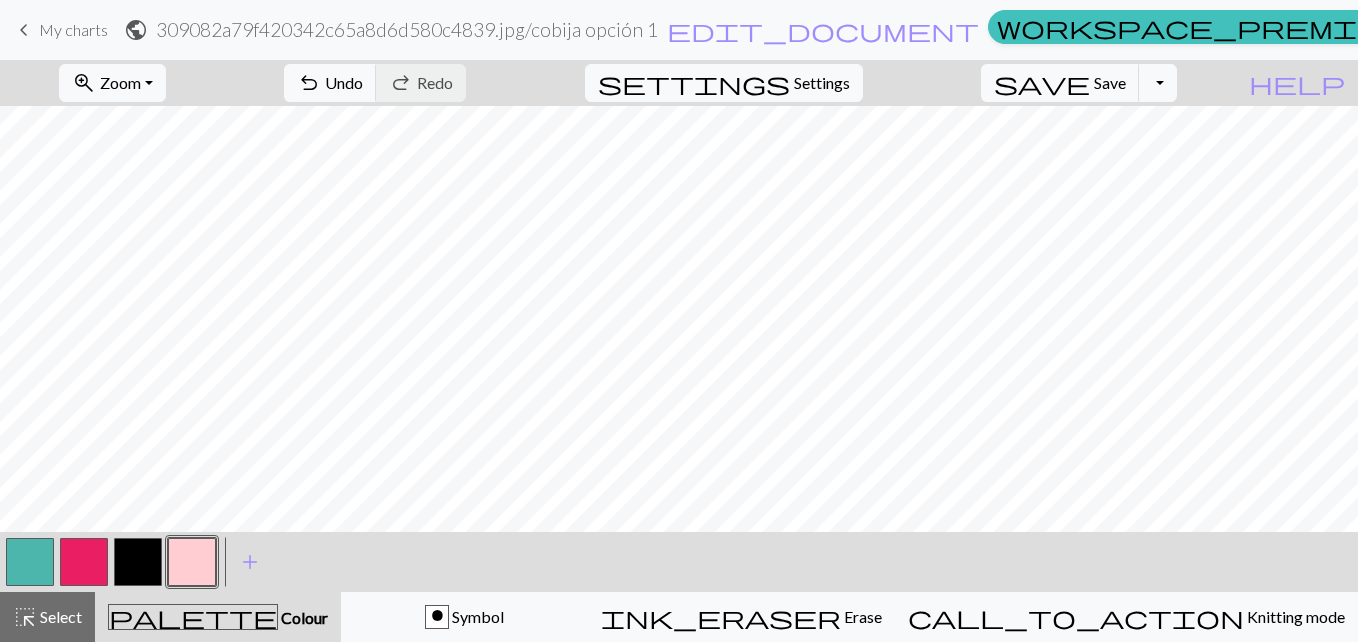 click at bounding box center [30, 562] 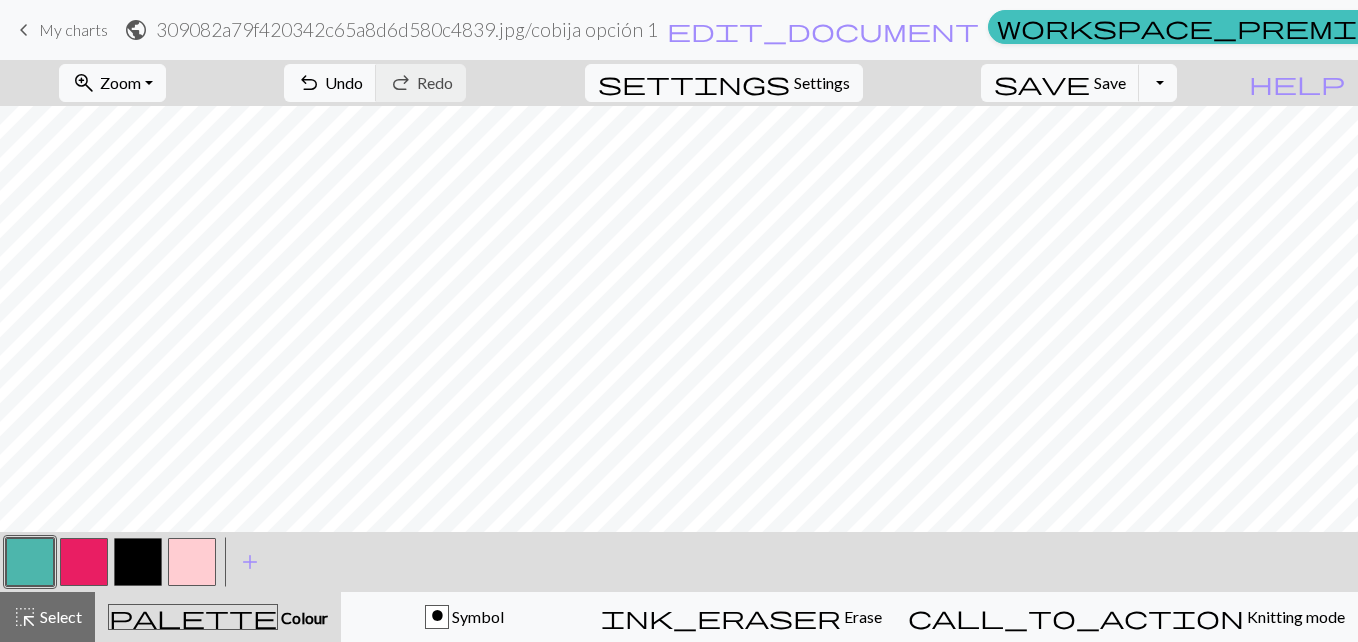 click at bounding box center (192, 562) 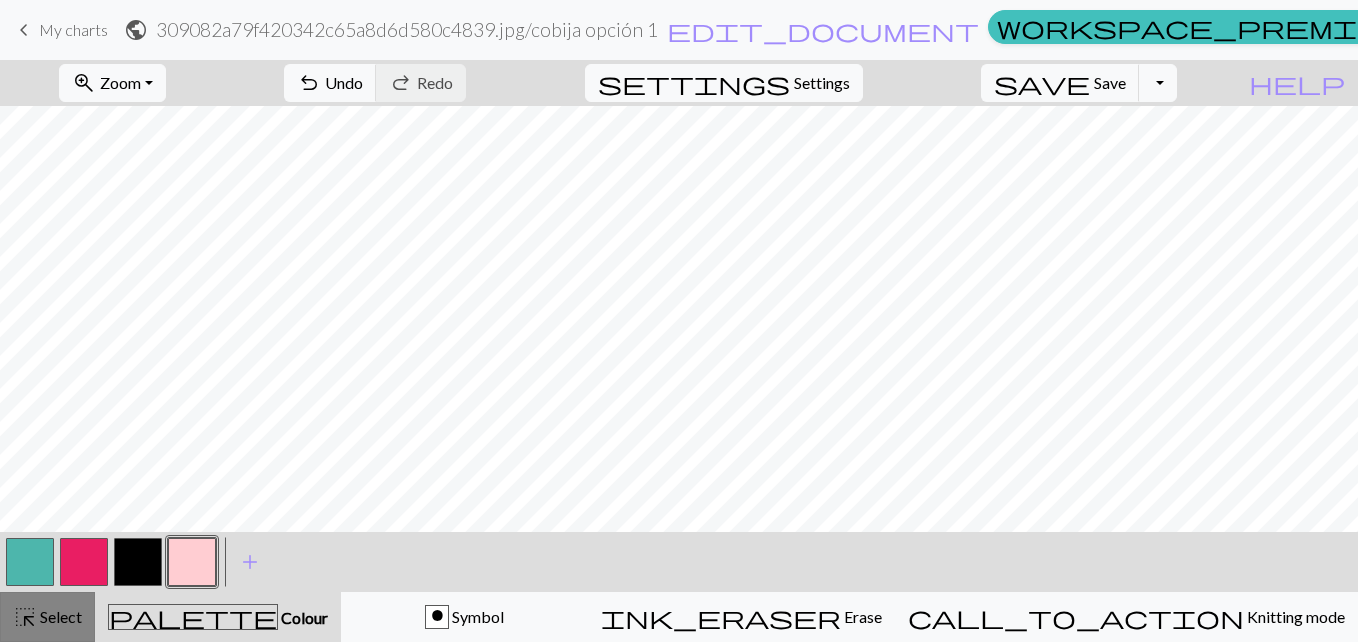 click on "highlight_alt" at bounding box center (25, 617) 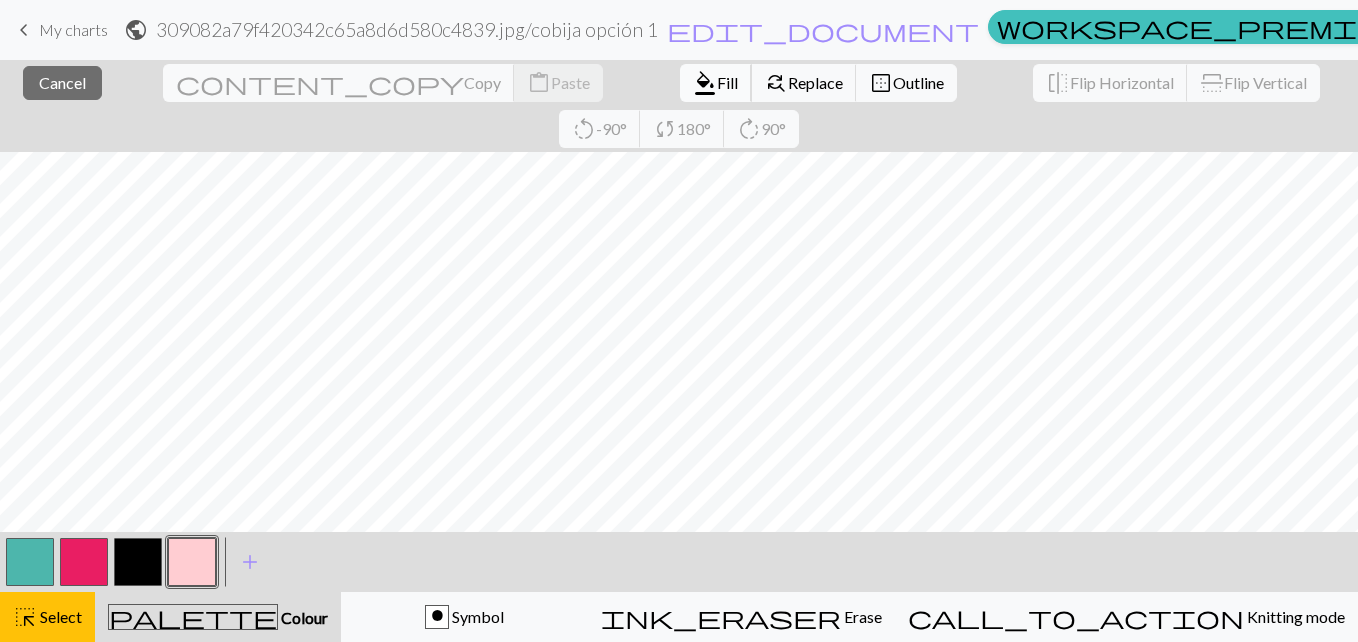 click on "Fill" at bounding box center [727, 82] 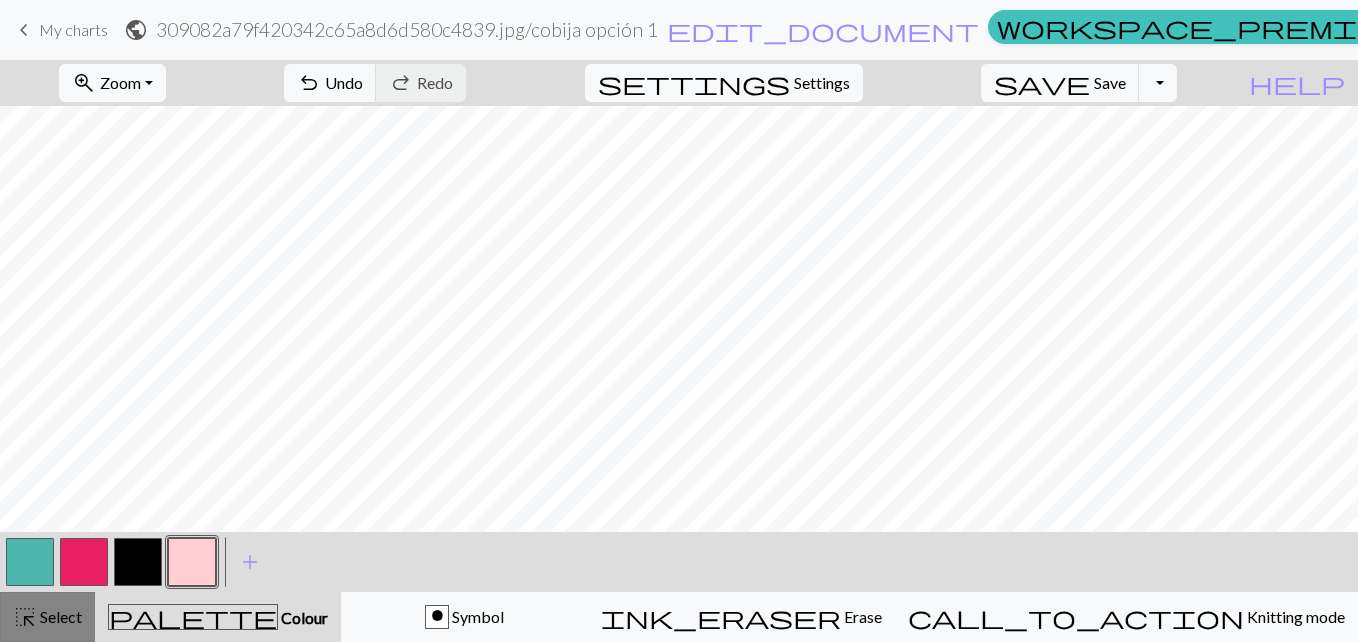 click on "Select" at bounding box center (59, 616) 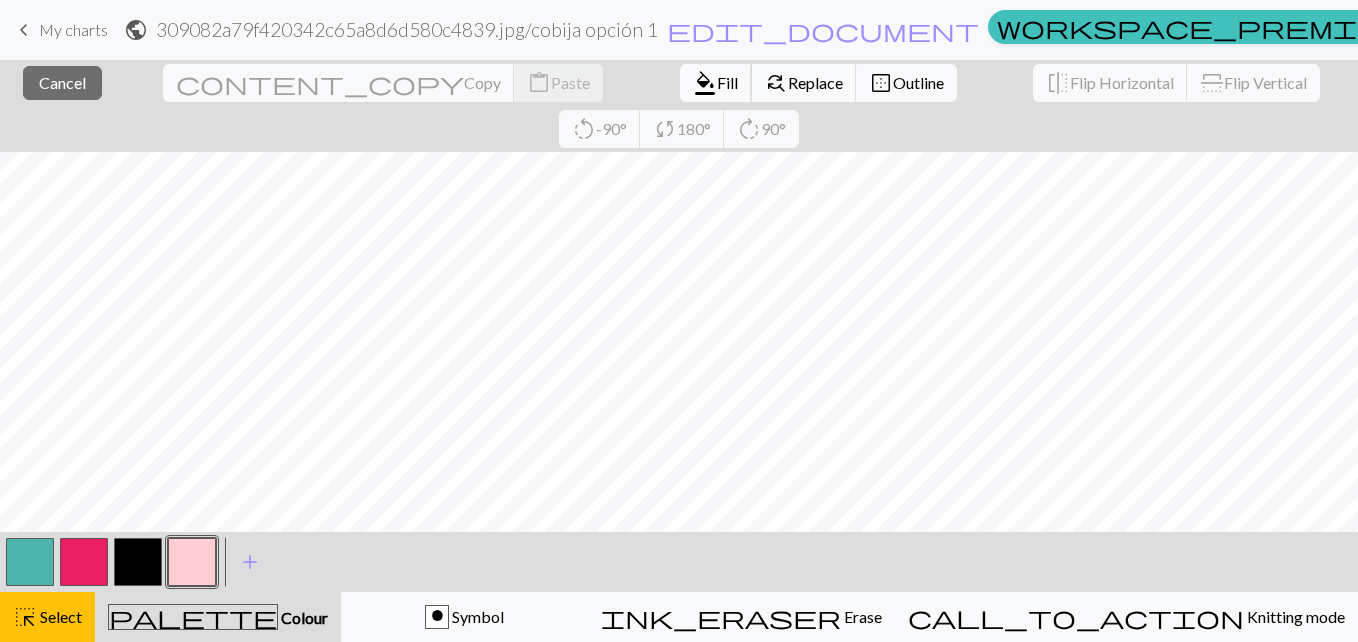 click on "Fill" at bounding box center (727, 82) 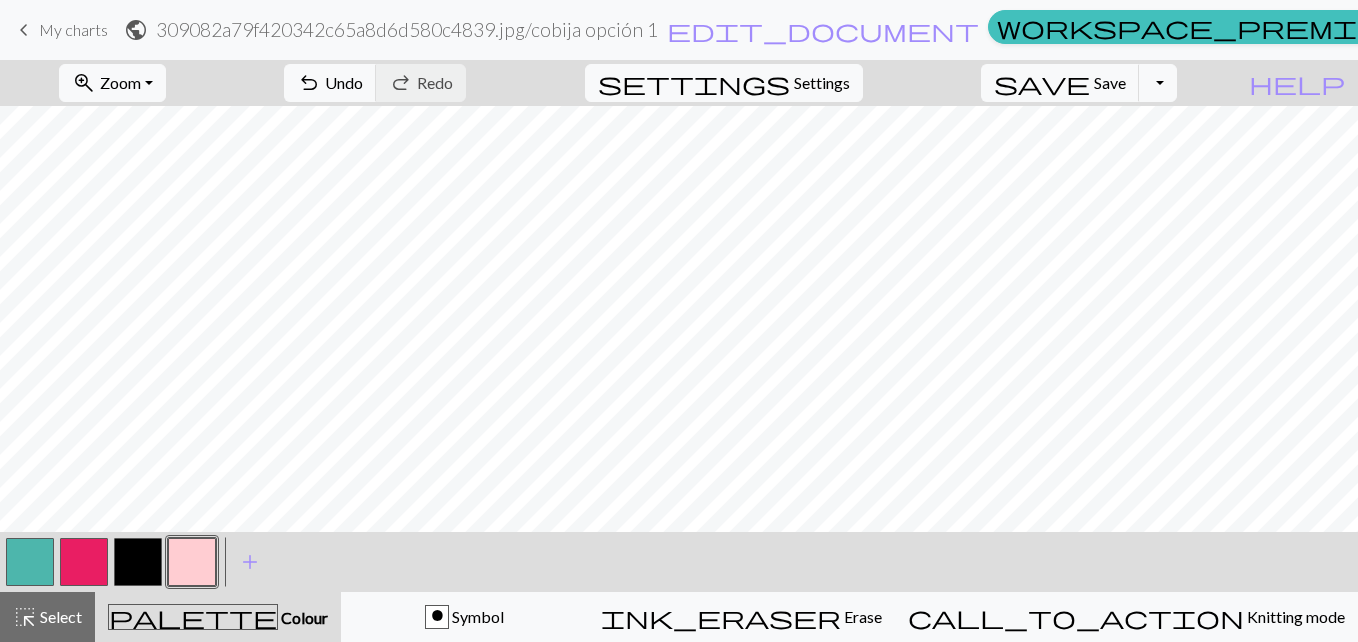 click at bounding box center [138, 562] 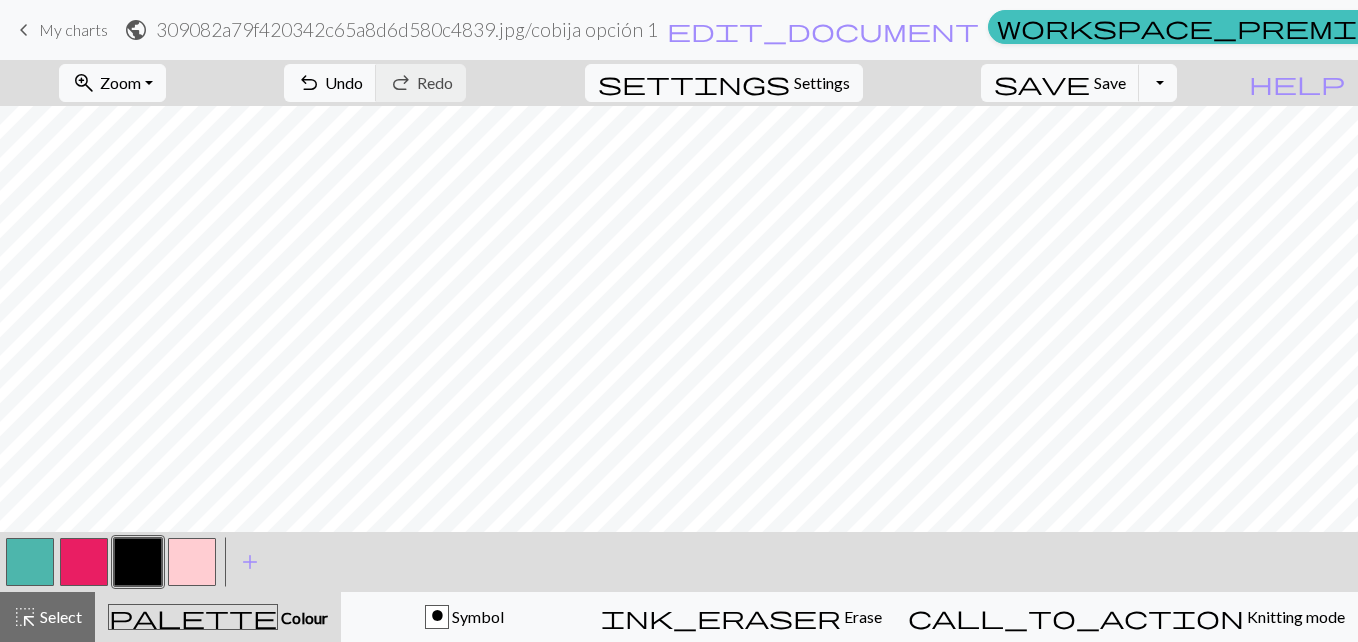 click at bounding box center (84, 562) 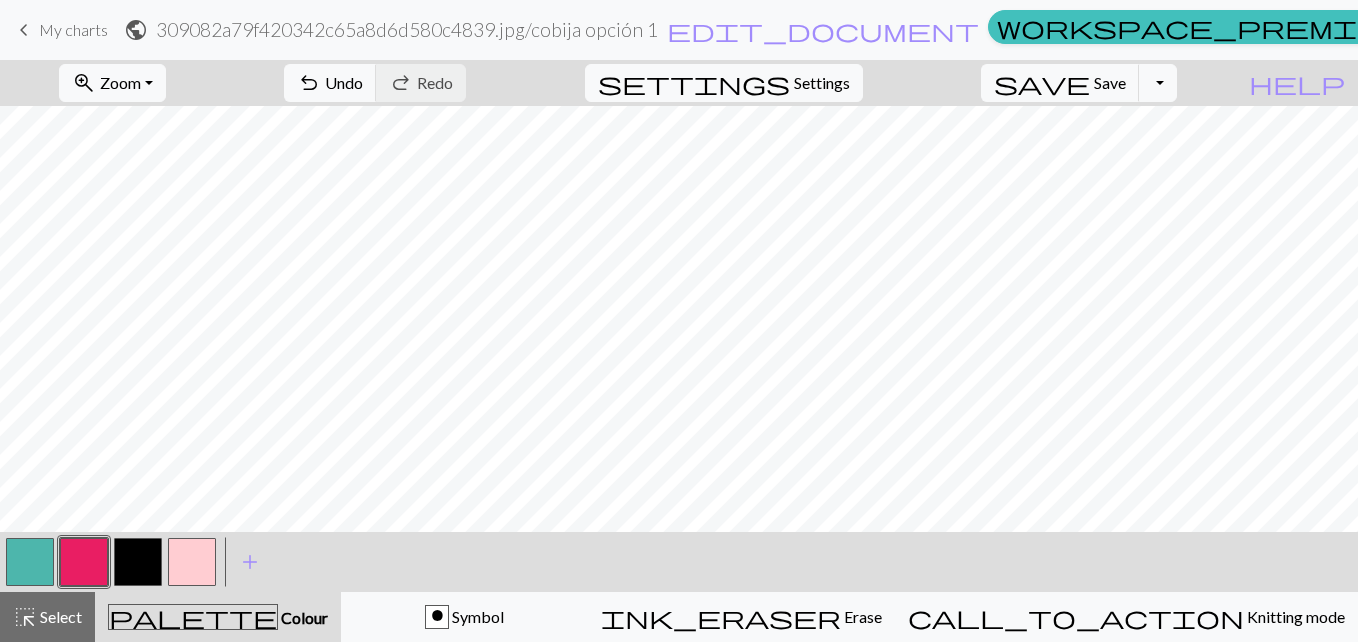 click at bounding box center (192, 562) 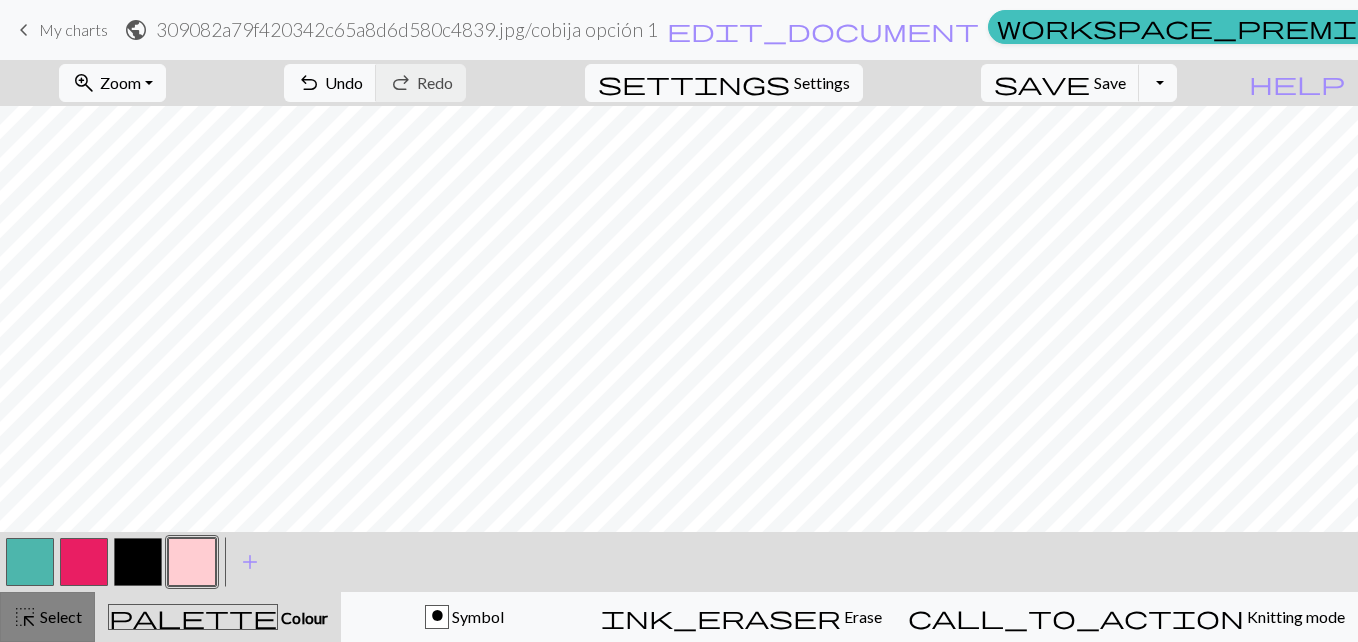 click on "Select" at bounding box center [59, 616] 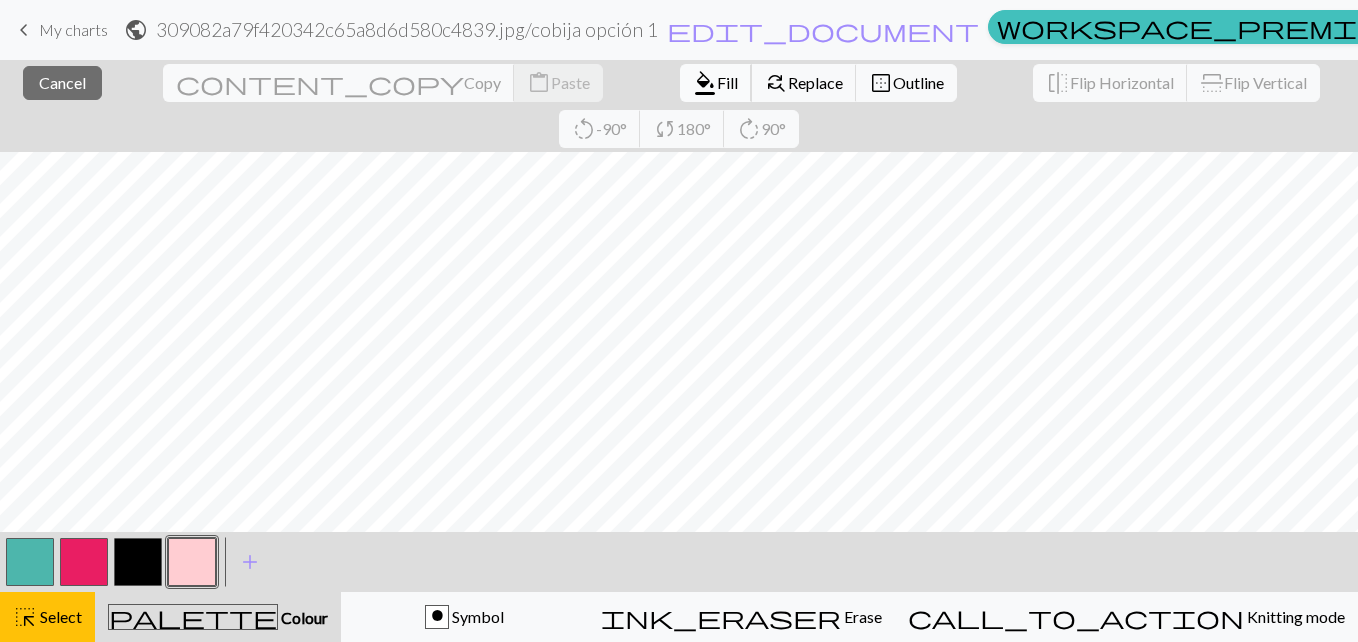 click on "Fill" at bounding box center [727, 82] 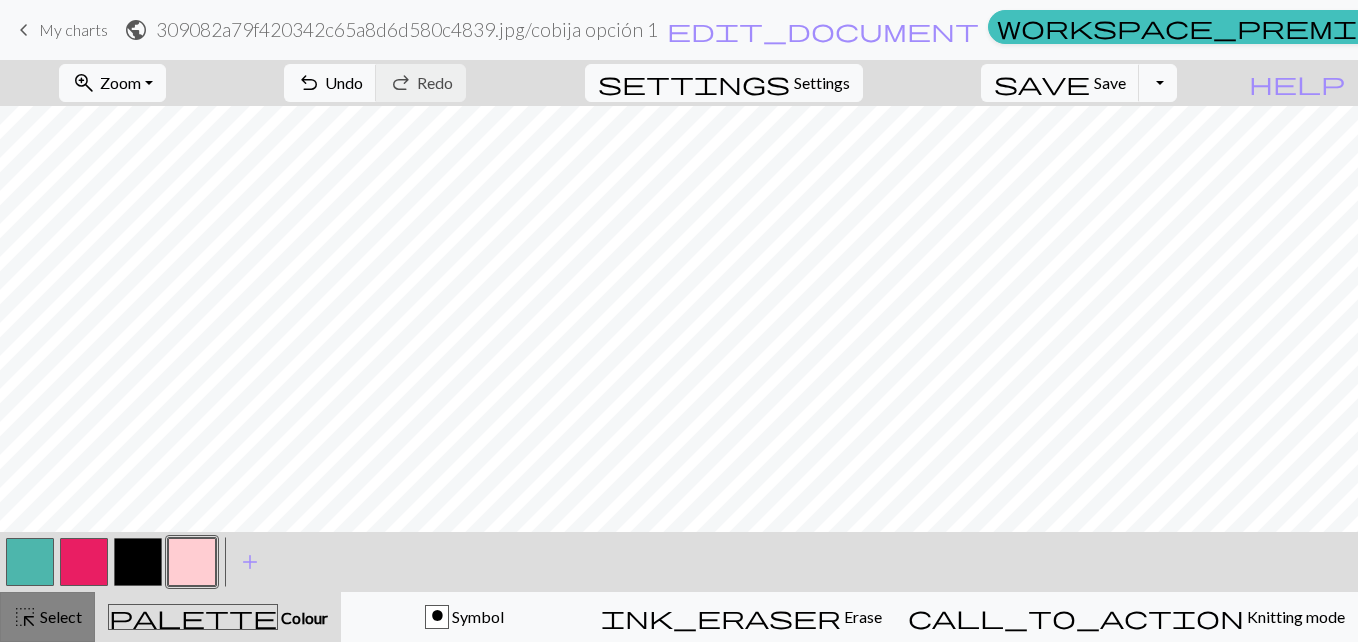 click on "Select" at bounding box center (59, 616) 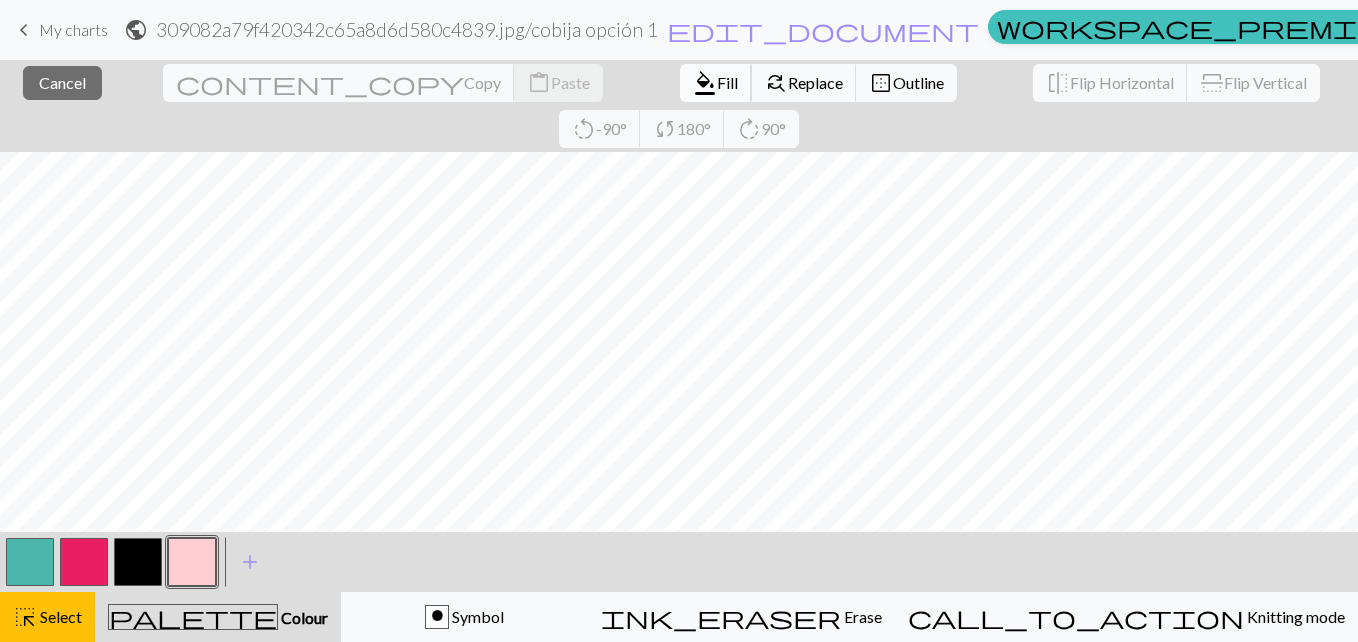 click on "Fill" at bounding box center [727, 82] 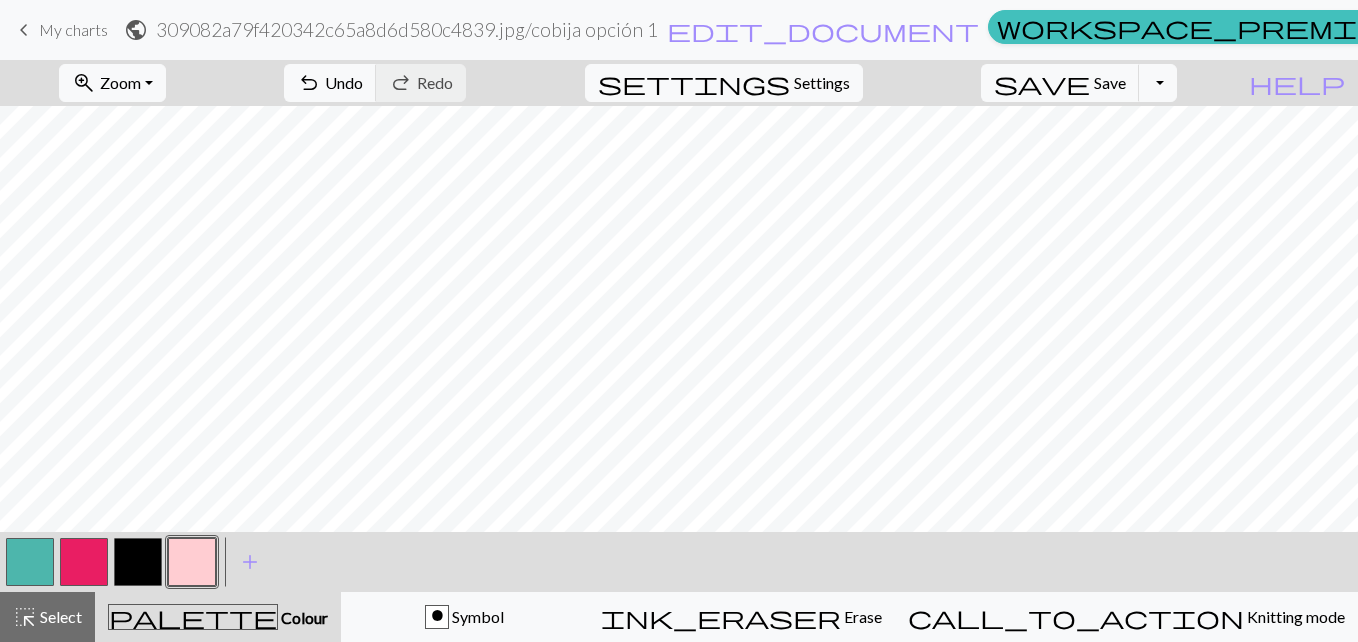 click at bounding box center (138, 562) 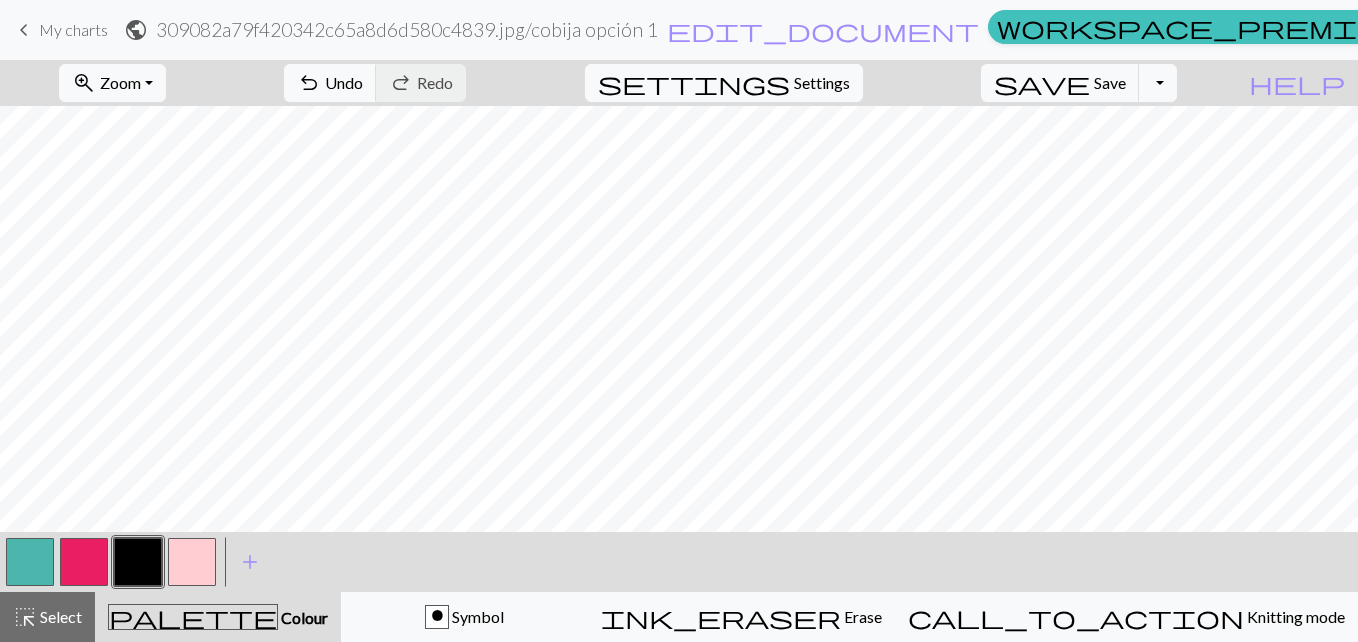 click at bounding box center [192, 562] 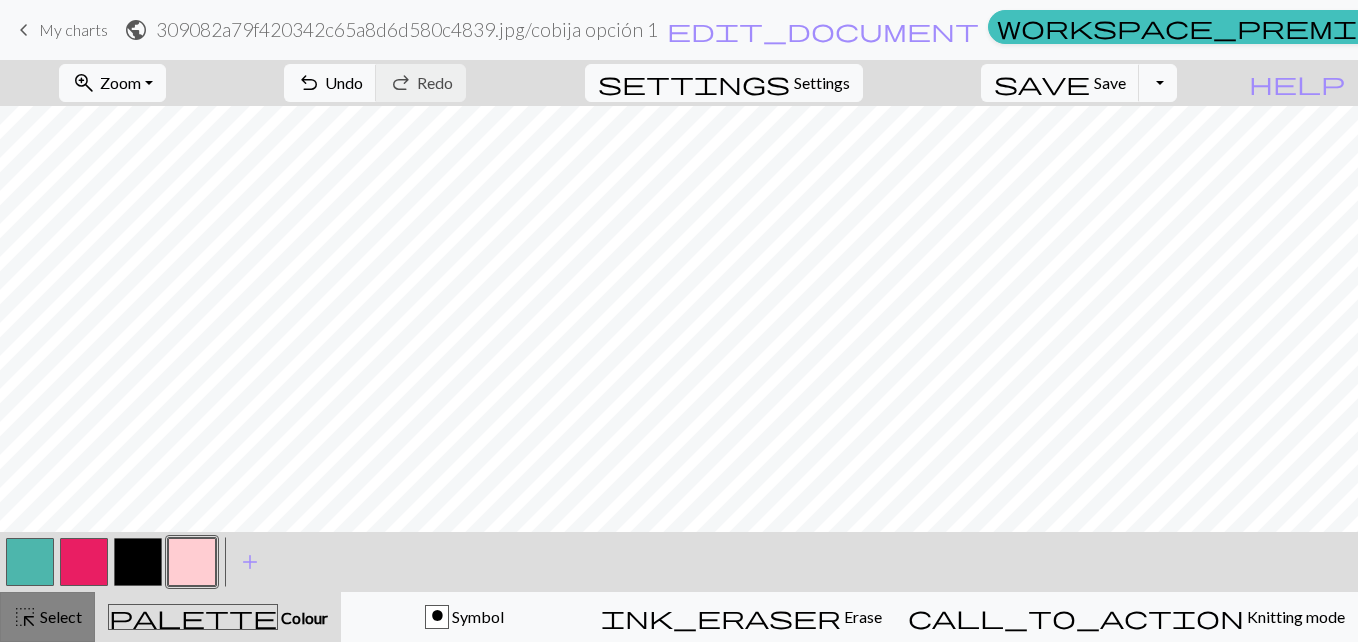 click on "Select" at bounding box center (59, 616) 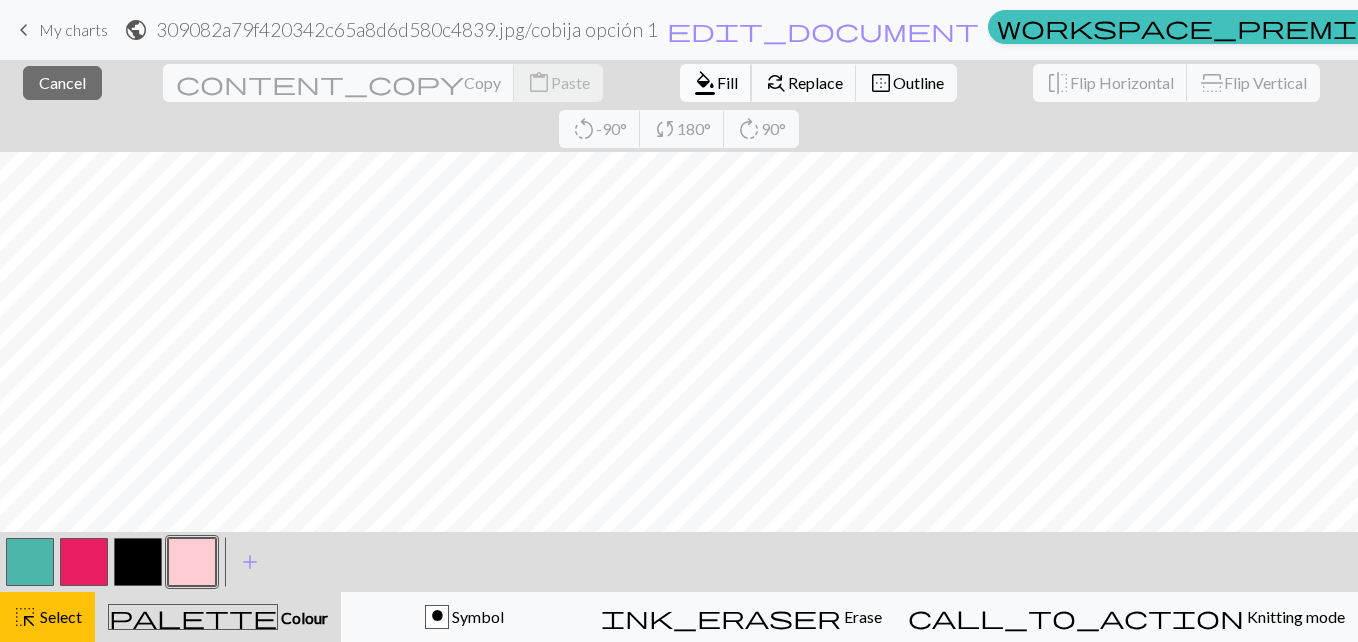 click on "Fill" at bounding box center [727, 82] 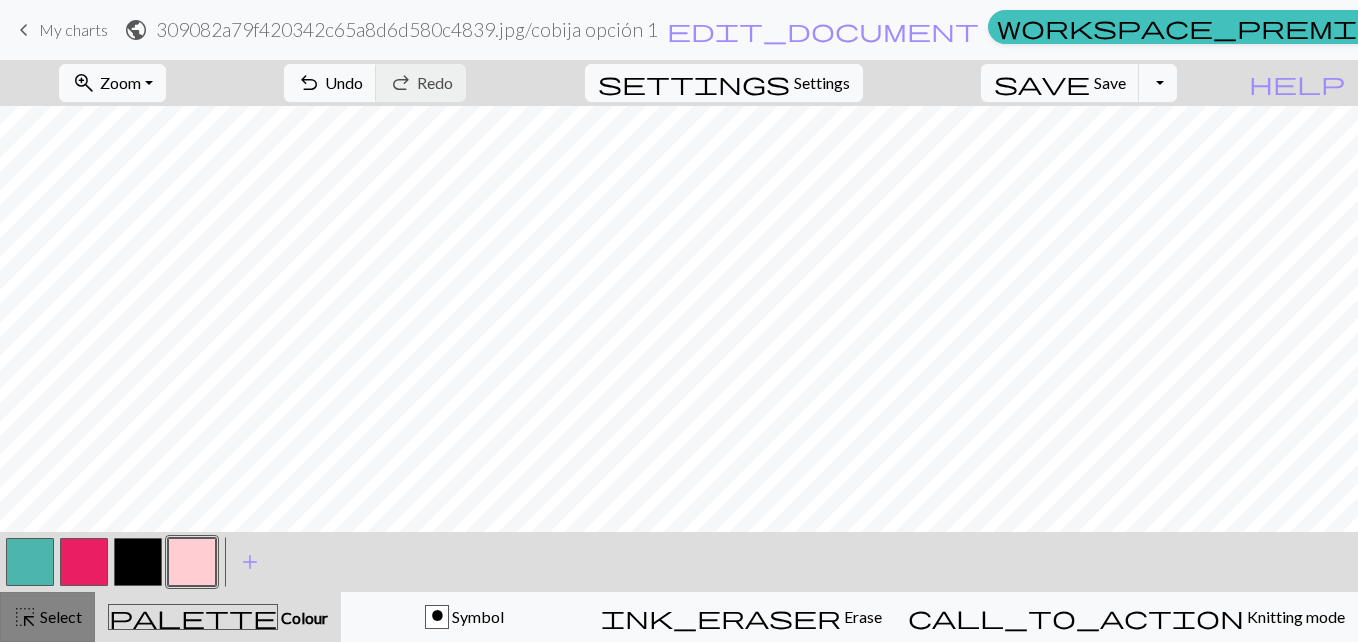 click on "Select" at bounding box center (59, 616) 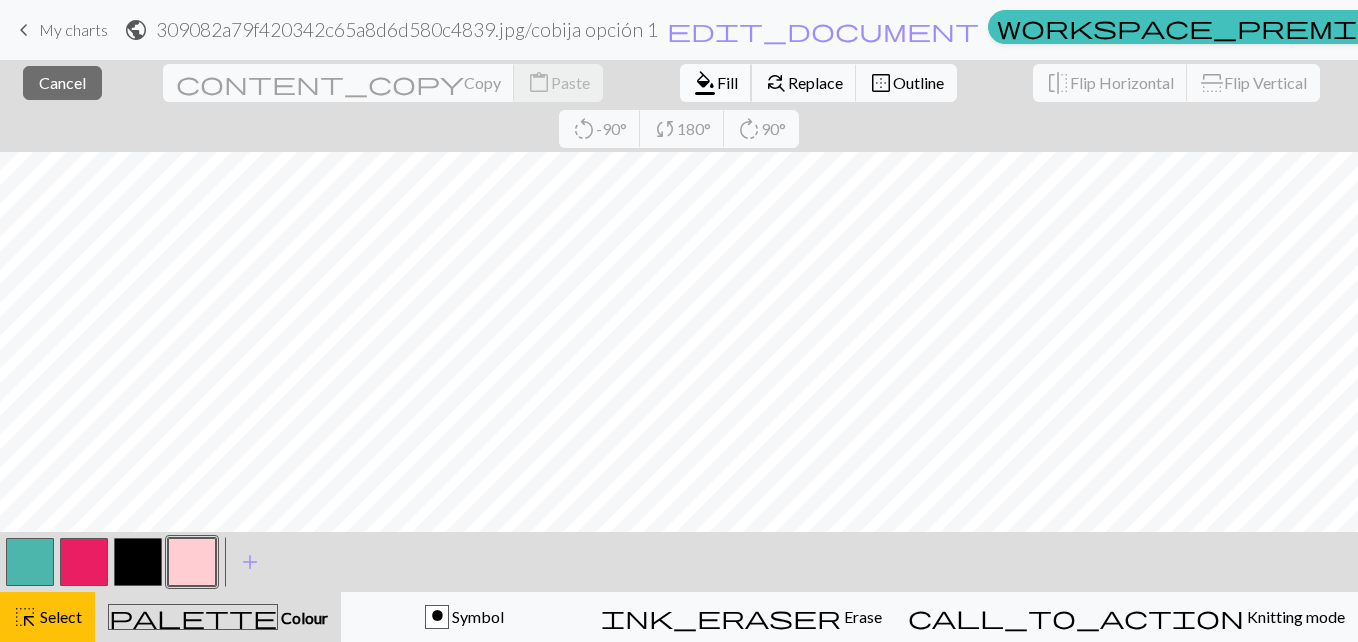 click on "format_color_fill" at bounding box center (705, 83) 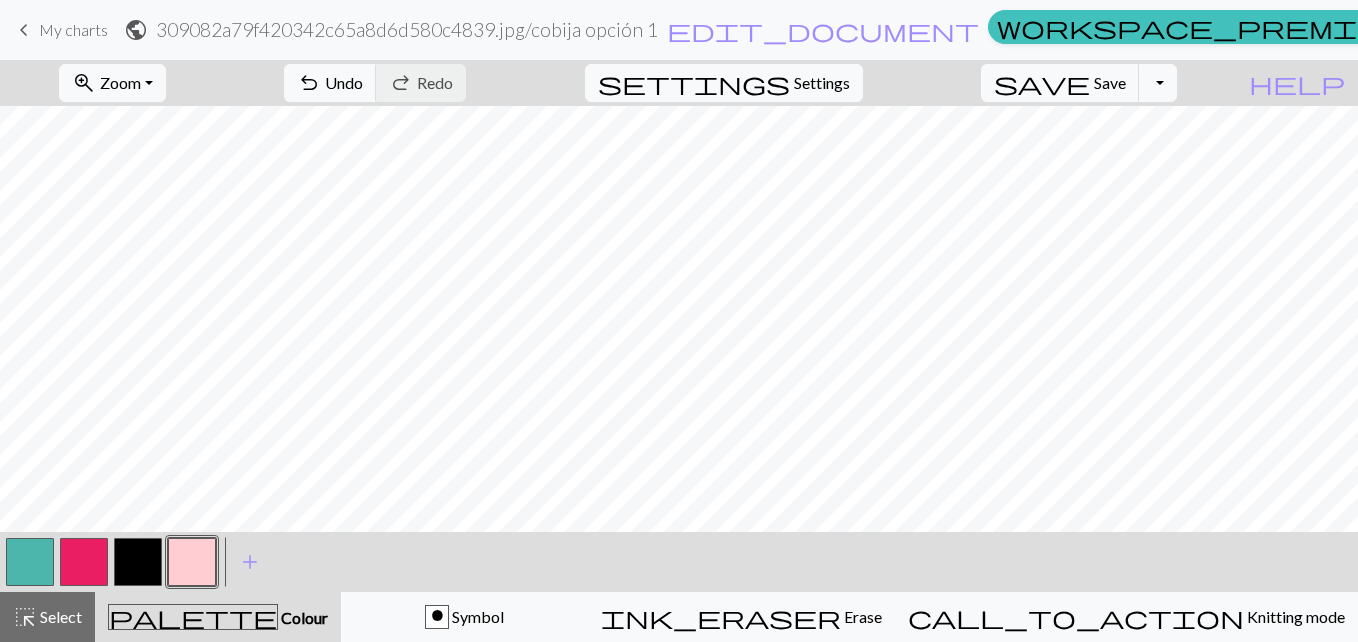 click on "Select" at bounding box center [59, 616] 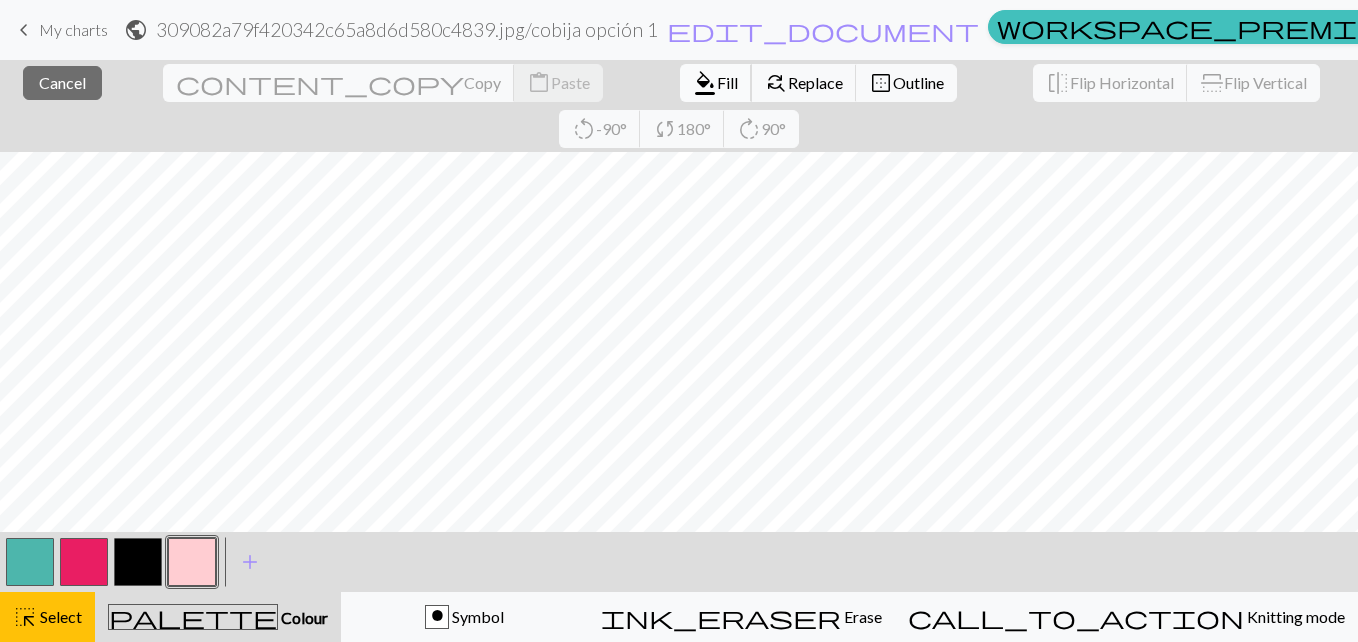 click on "format_color_fill  Fill" at bounding box center [716, 83] 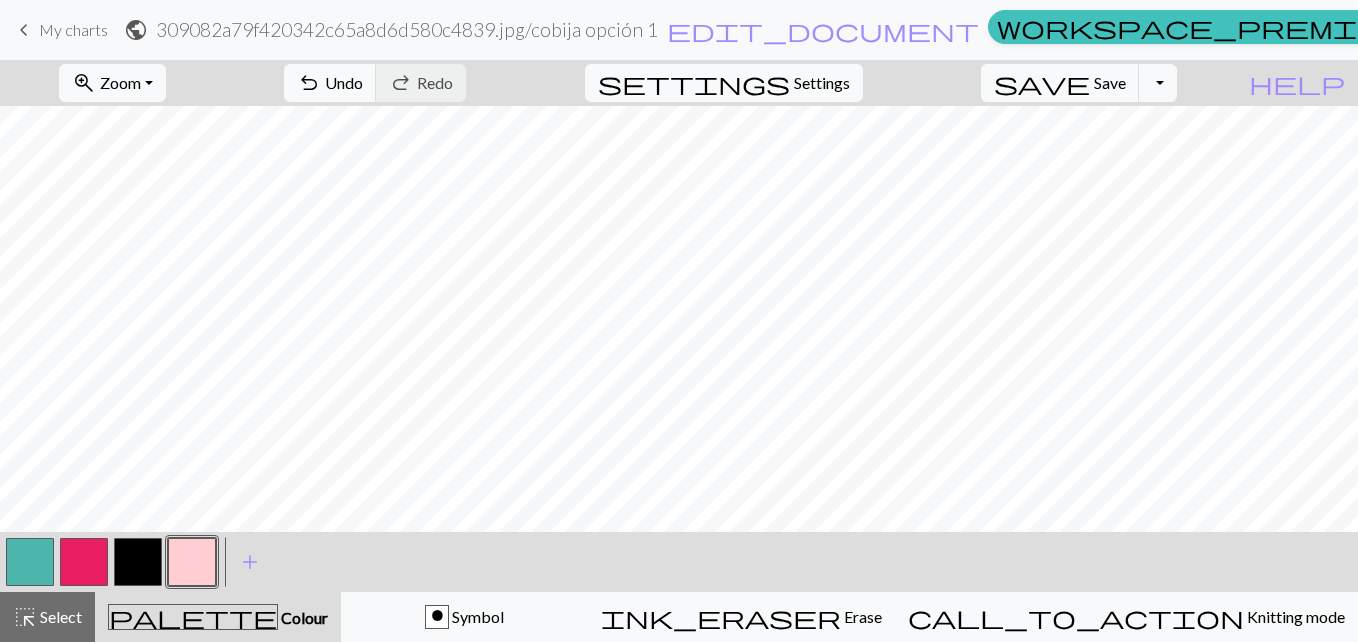 click at bounding box center [30, 562] 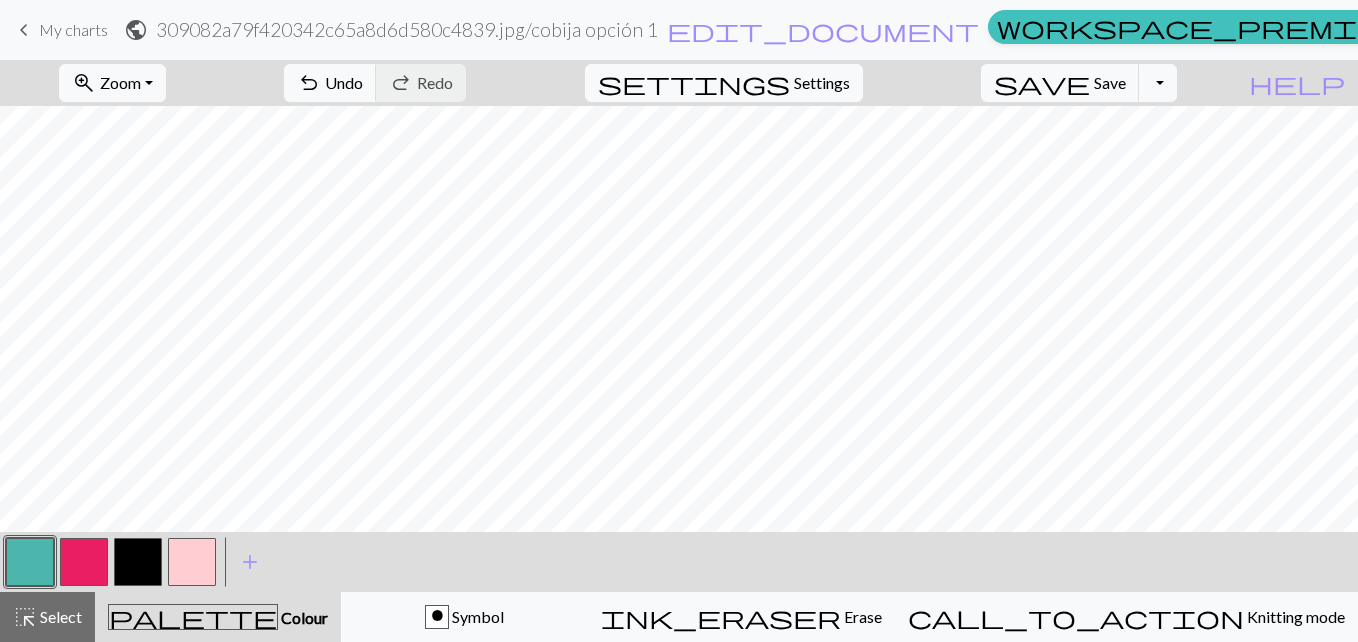 click at bounding box center [192, 562] 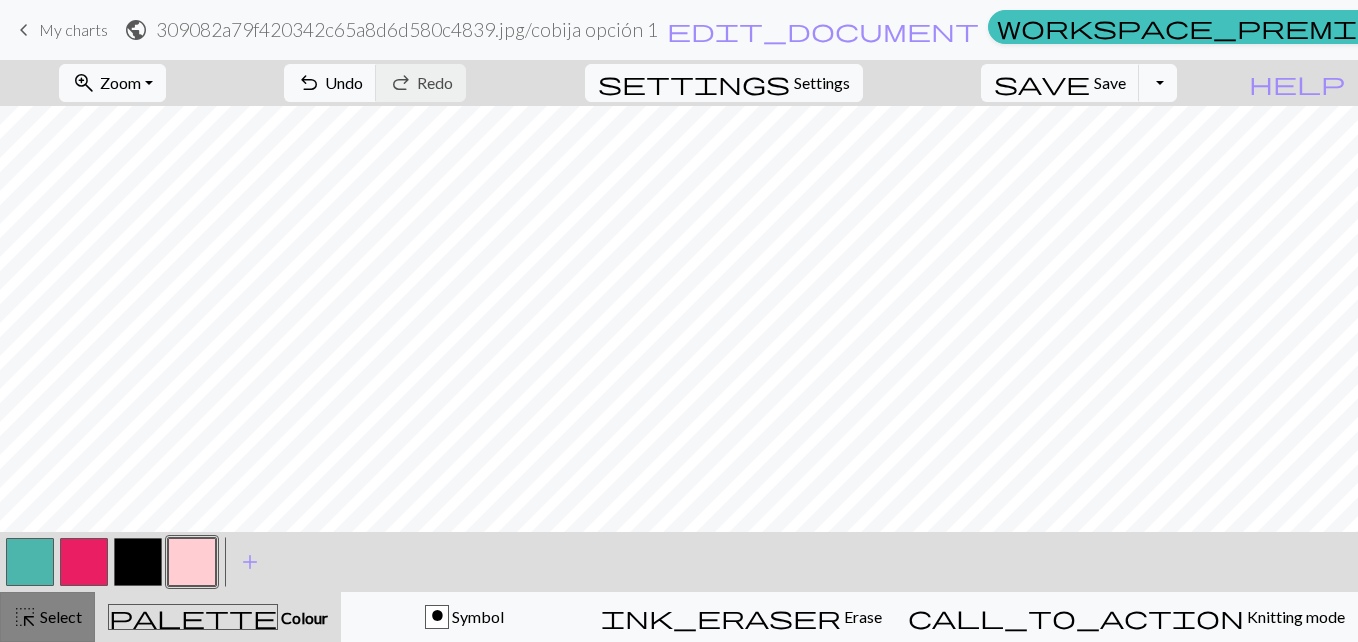 click on "Select" at bounding box center (59, 616) 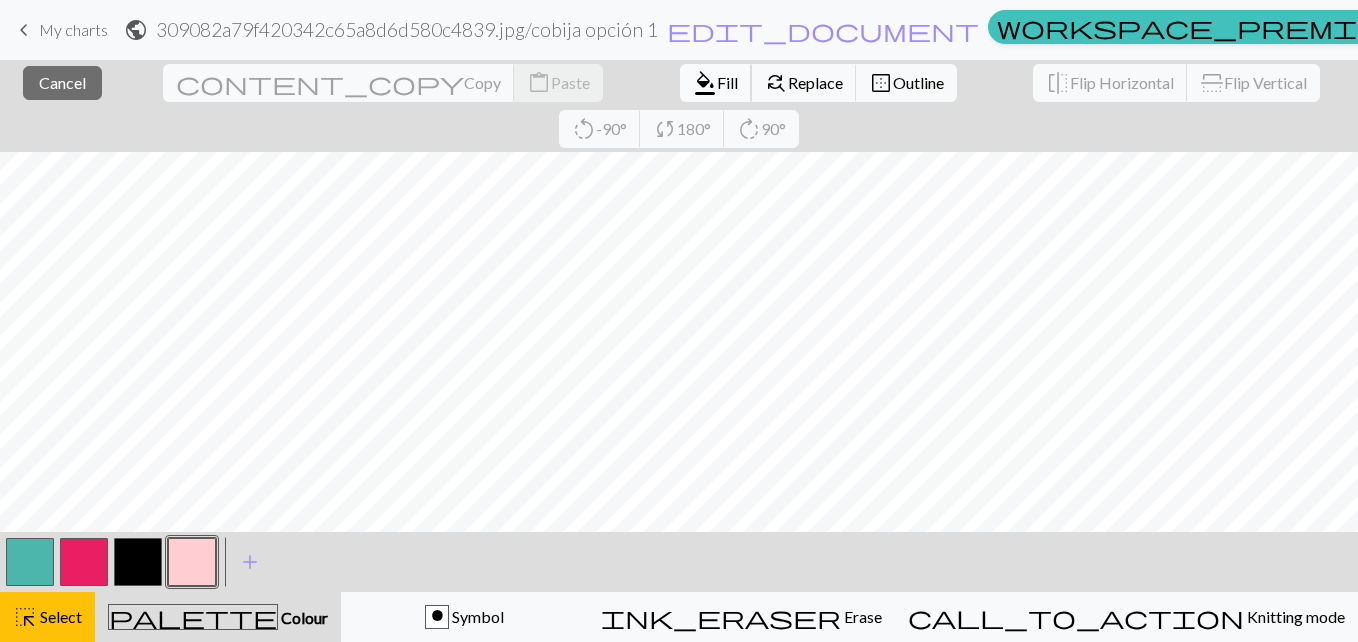 click on "Fill" at bounding box center (727, 82) 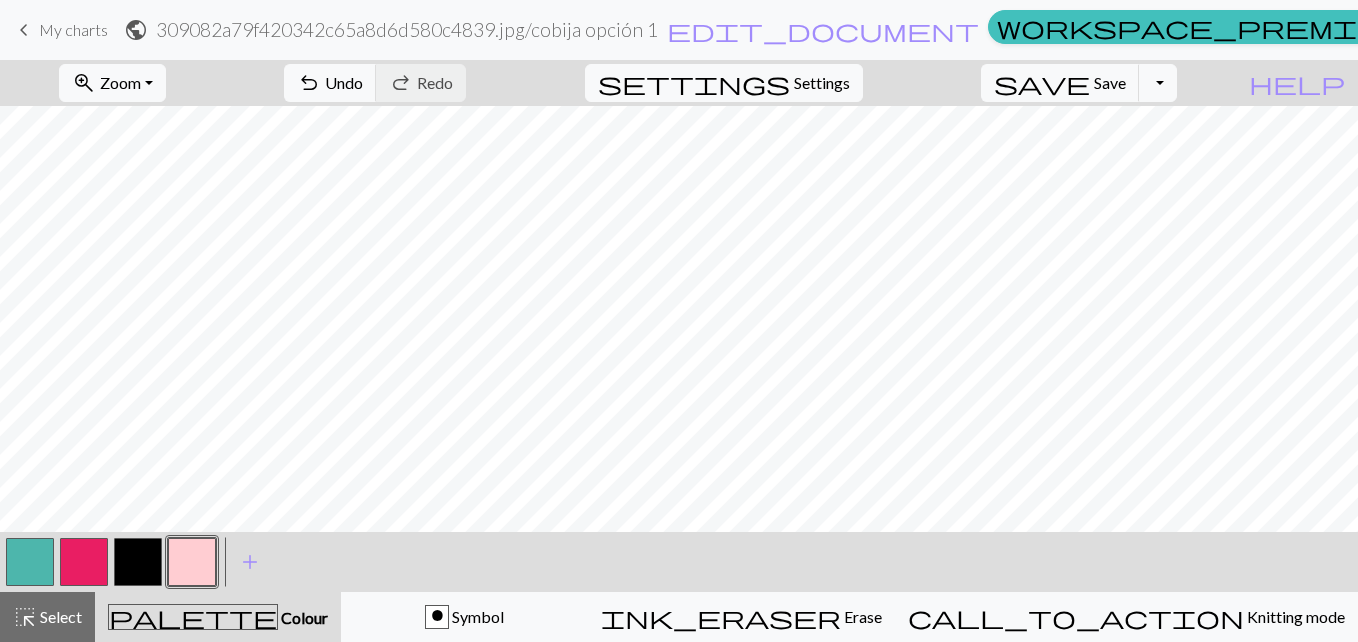 scroll, scrollTop: 409, scrollLeft: 0, axis: vertical 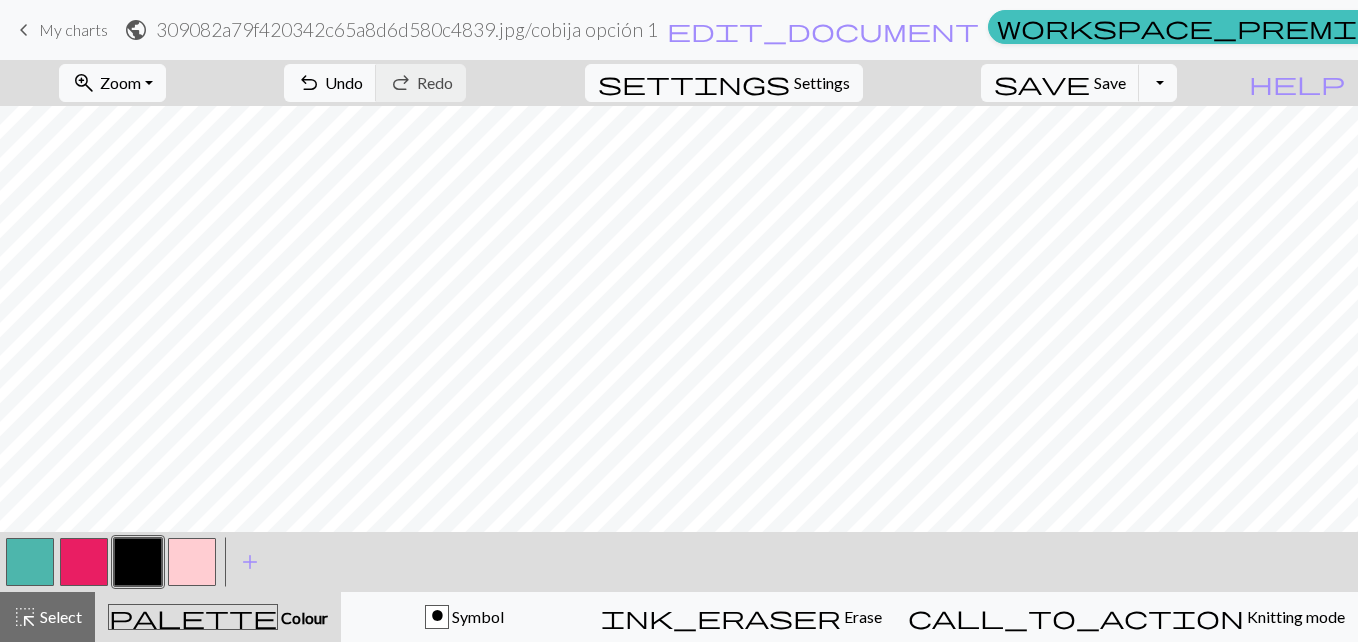 click at bounding box center [84, 562] 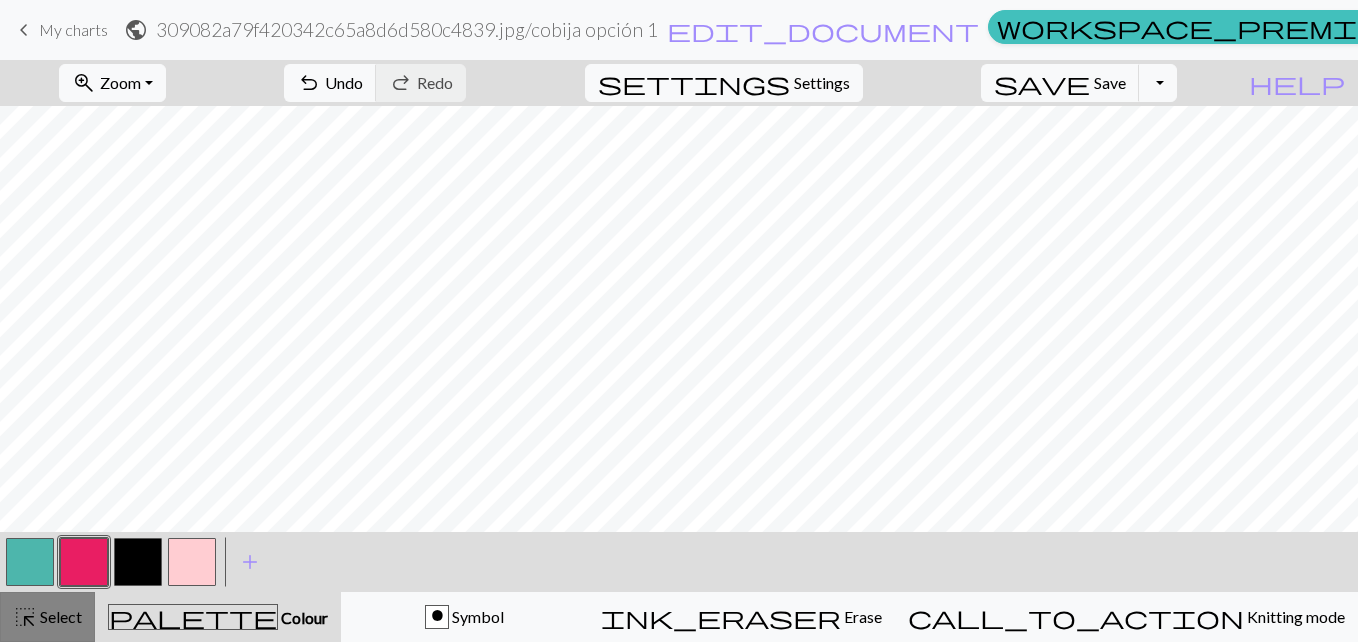 click on "Select" at bounding box center [59, 616] 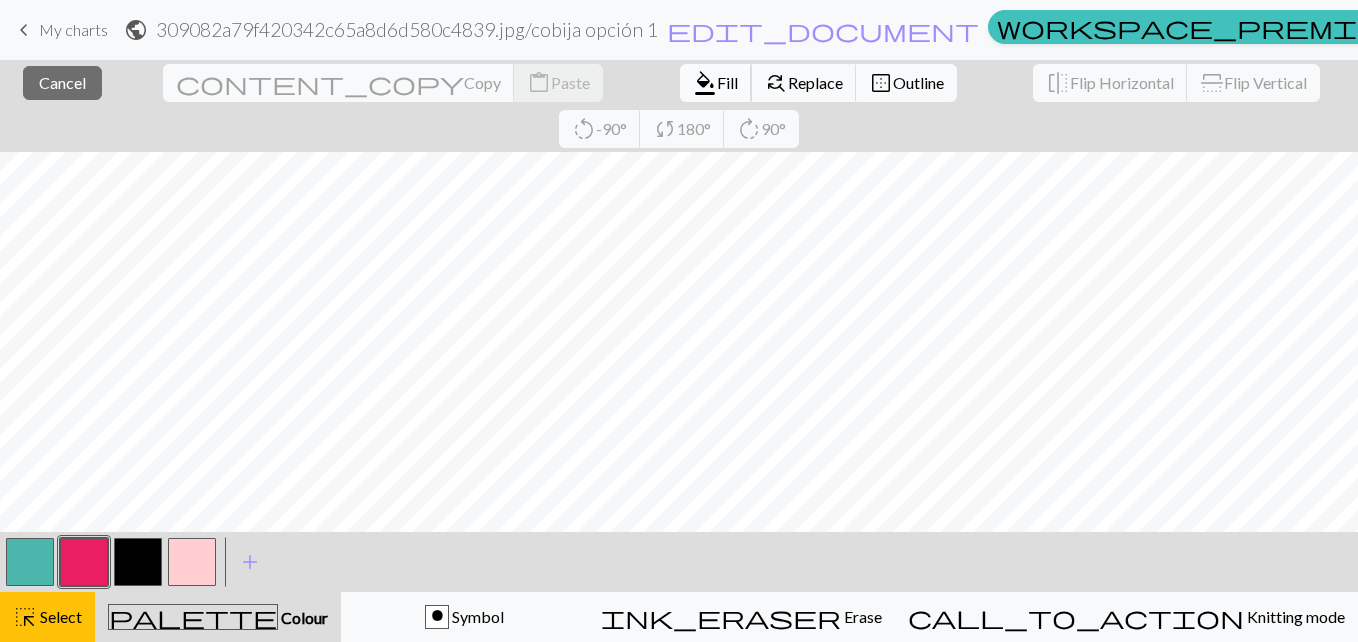 click on "format_color_fill  Fill" at bounding box center (716, 83) 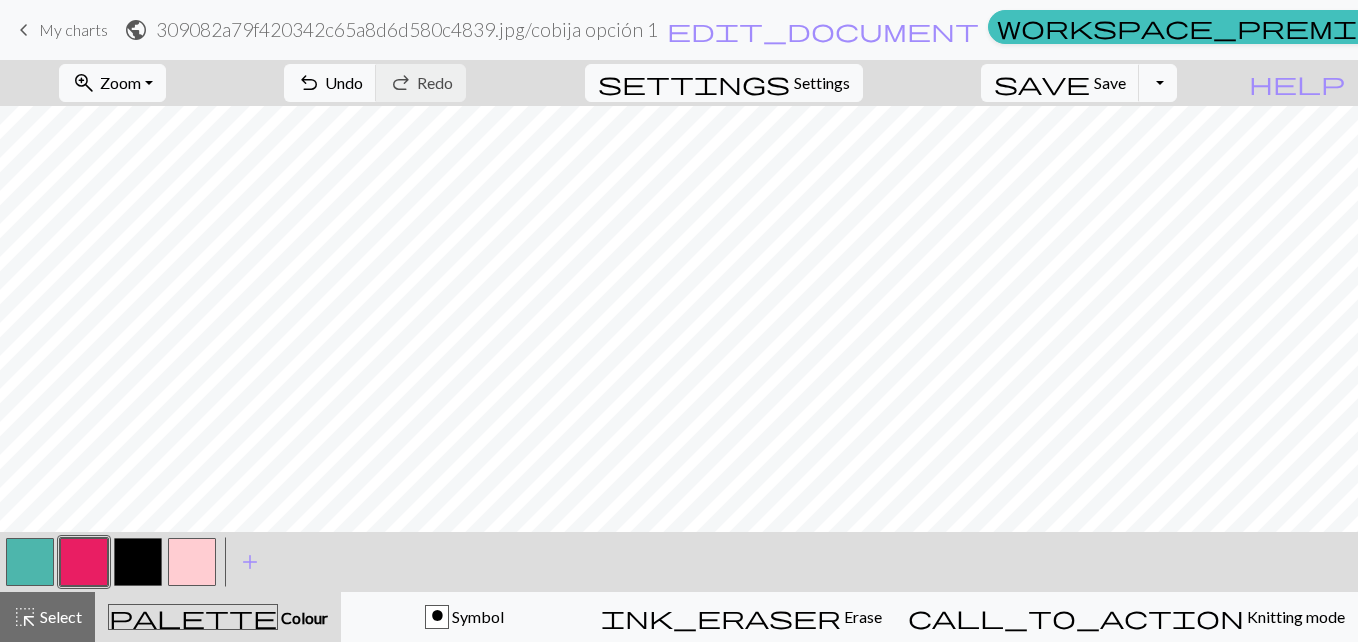 click at bounding box center (138, 562) 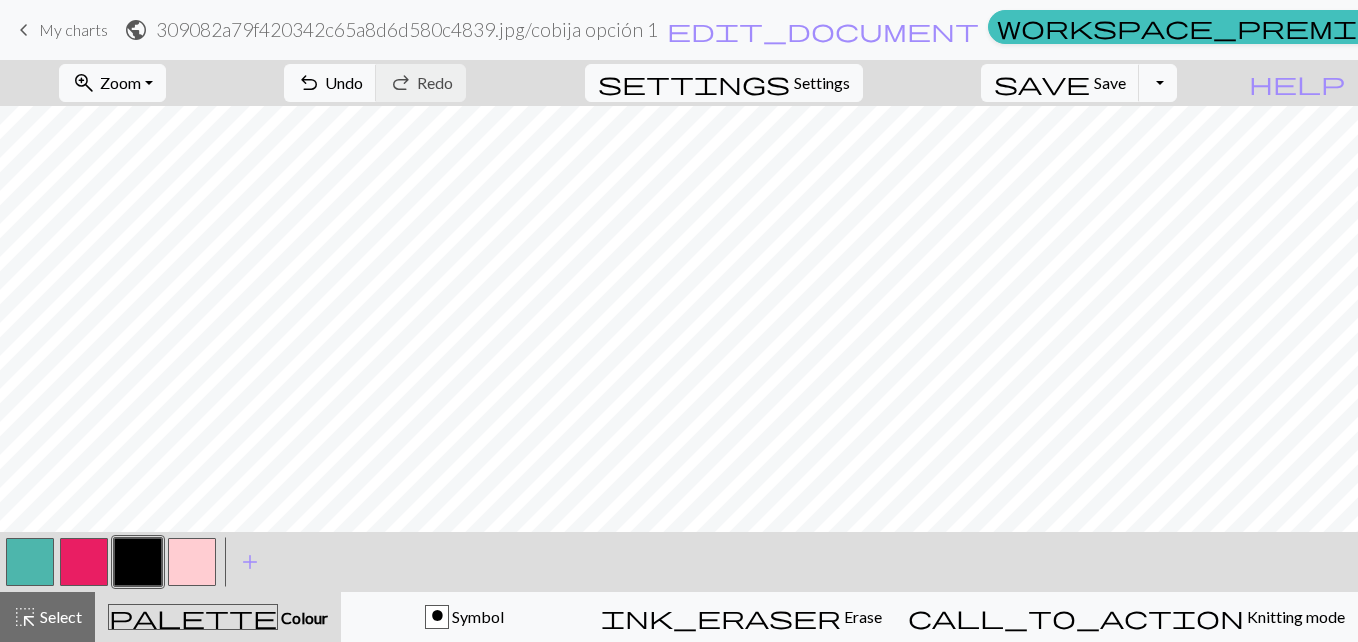 click at bounding box center (84, 562) 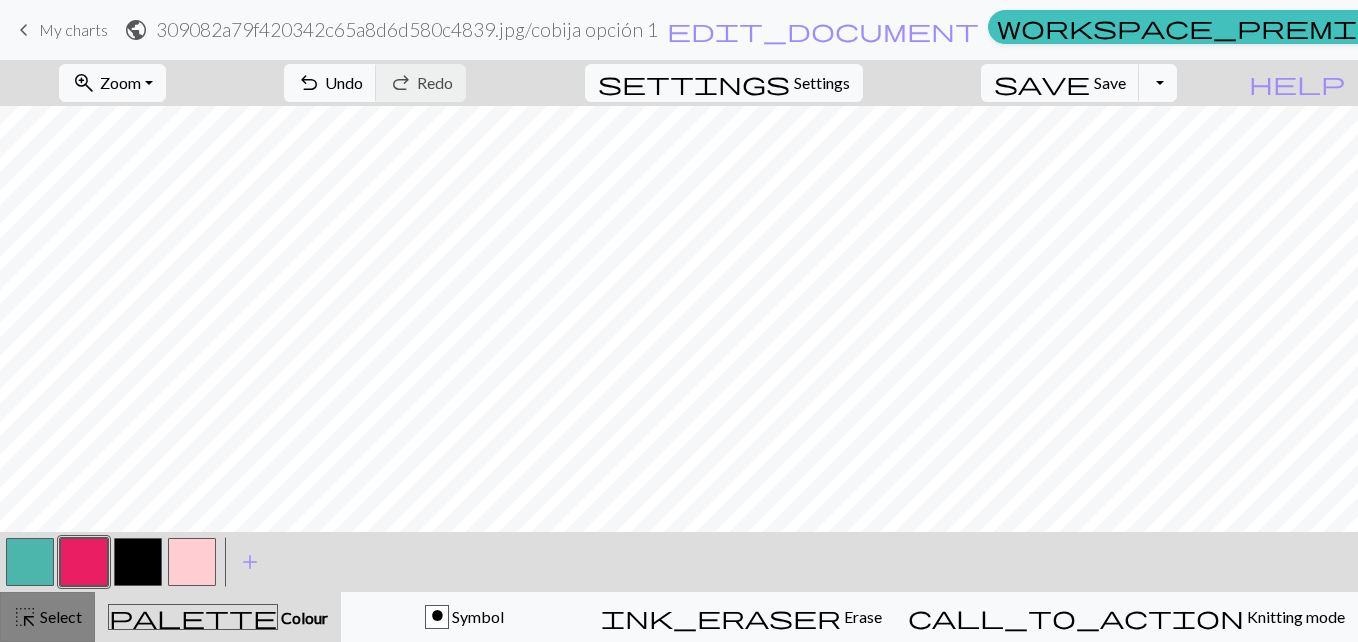 click on "Select" at bounding box center (59, 616) 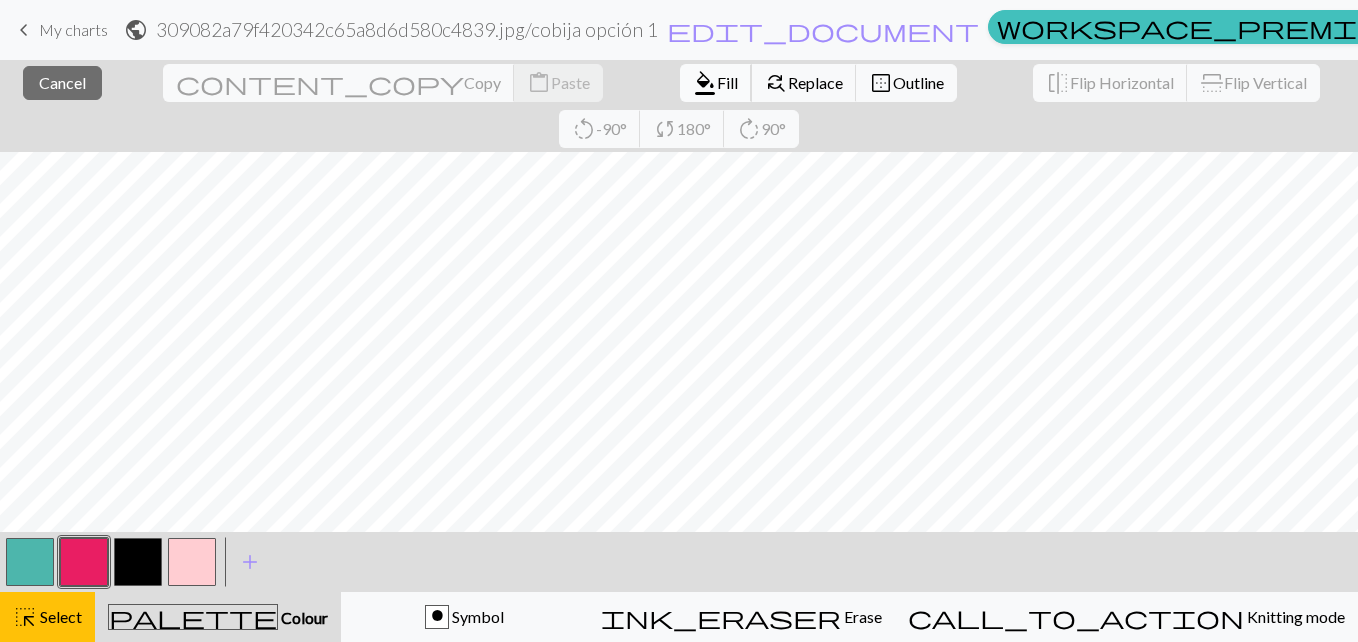 click on "Fill" at bounding box center [727, 82] 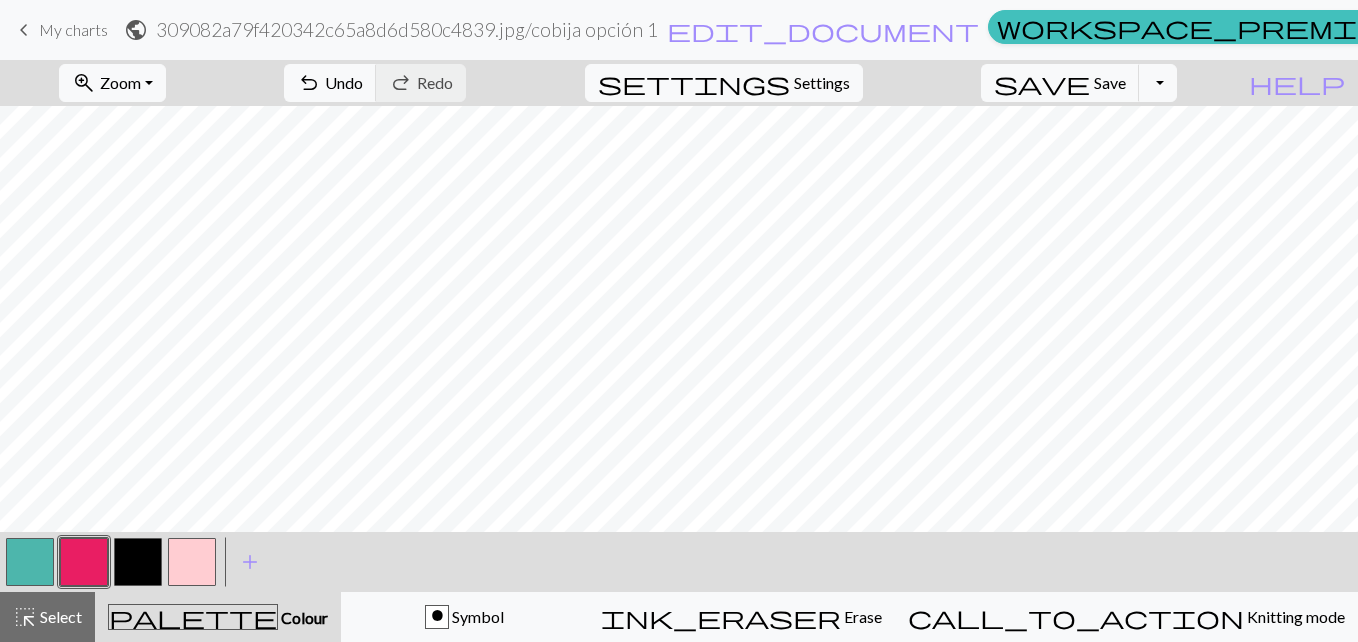 click at bounding box center [138, 562] 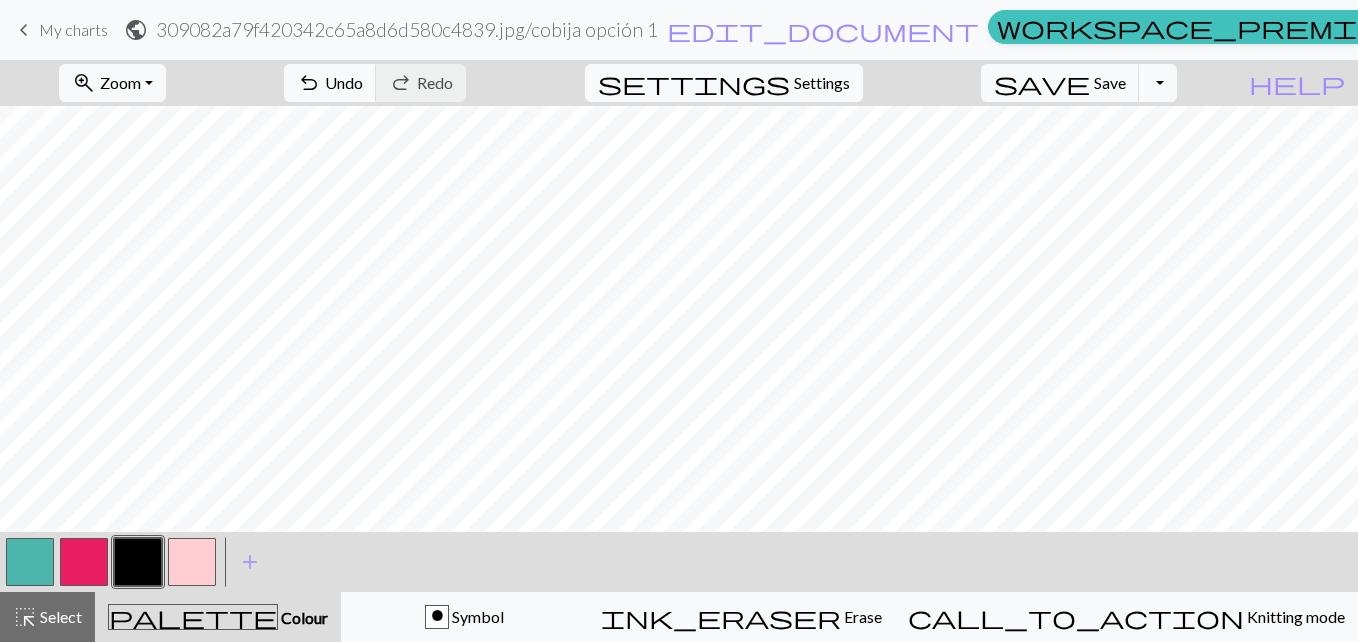 click at bounding box center [192, 562] 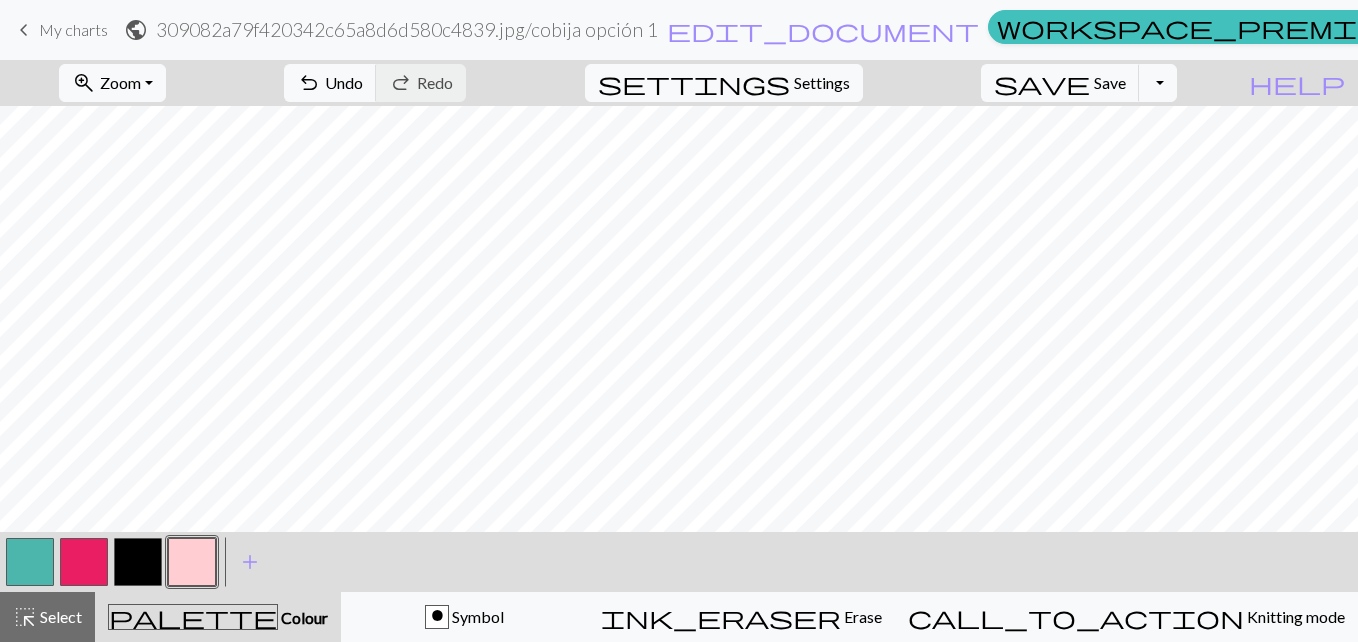 click at bounding box center [138, 562] 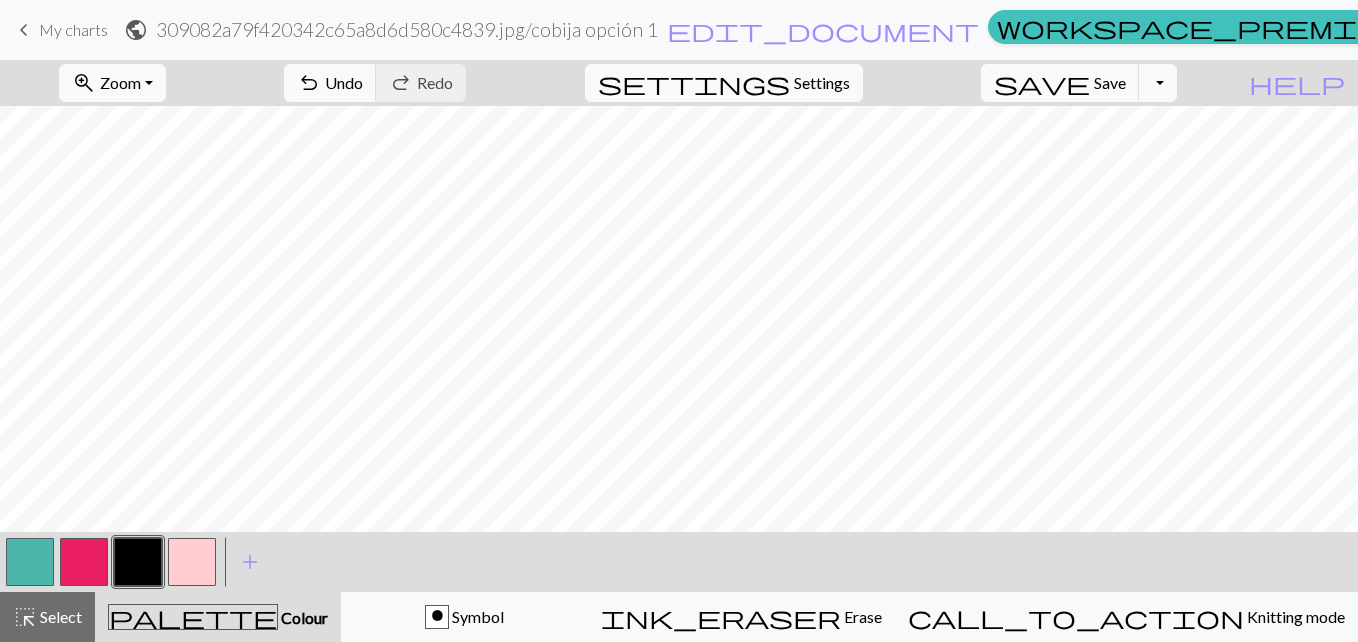 click at bounding box center [138, 562] 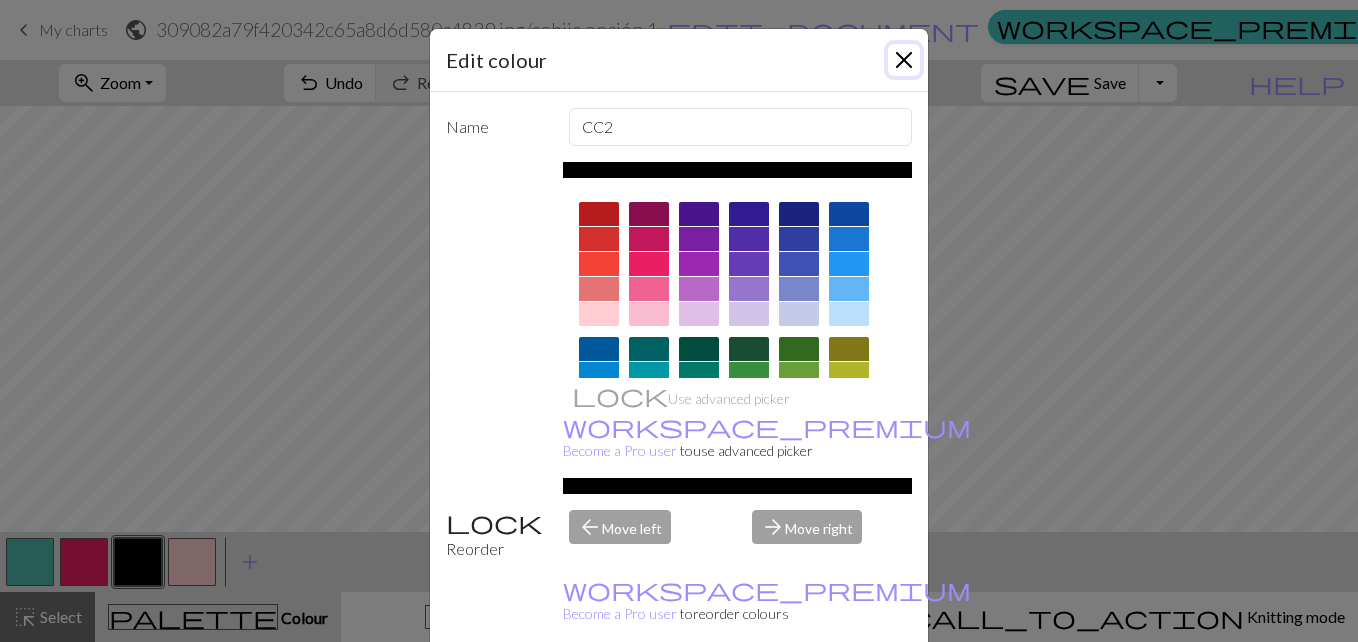 click at bounding box center [904, 60] 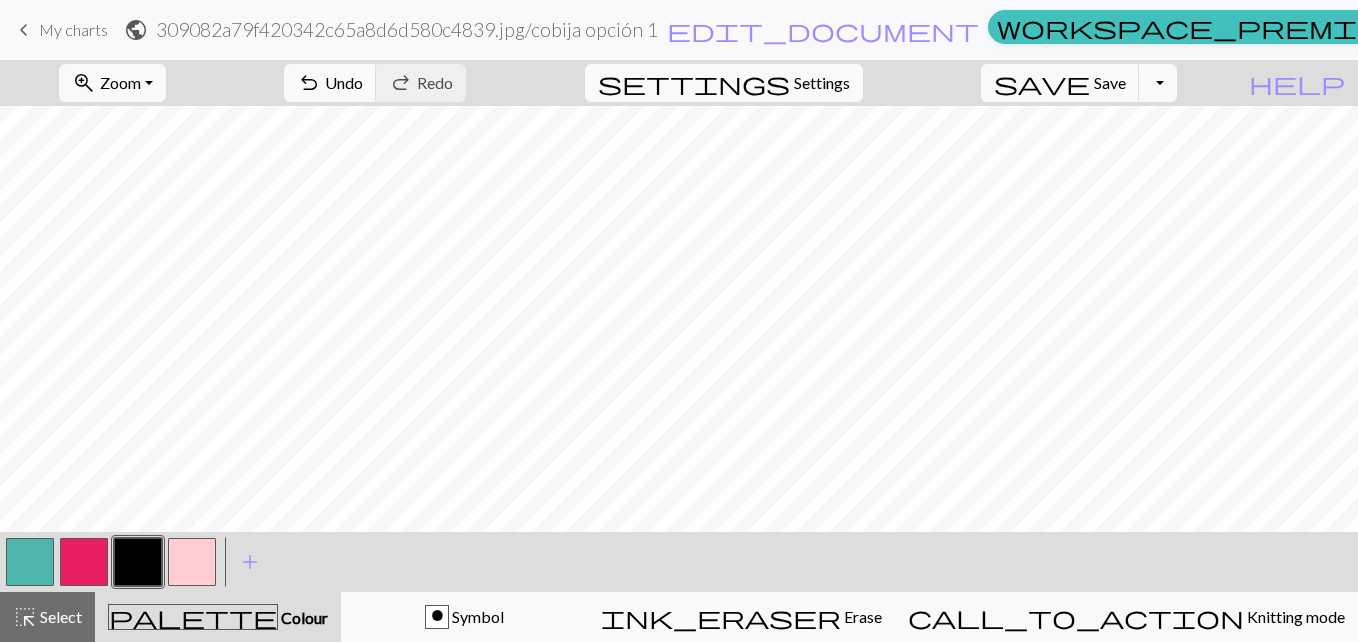 click at bounding box center (192, 562) 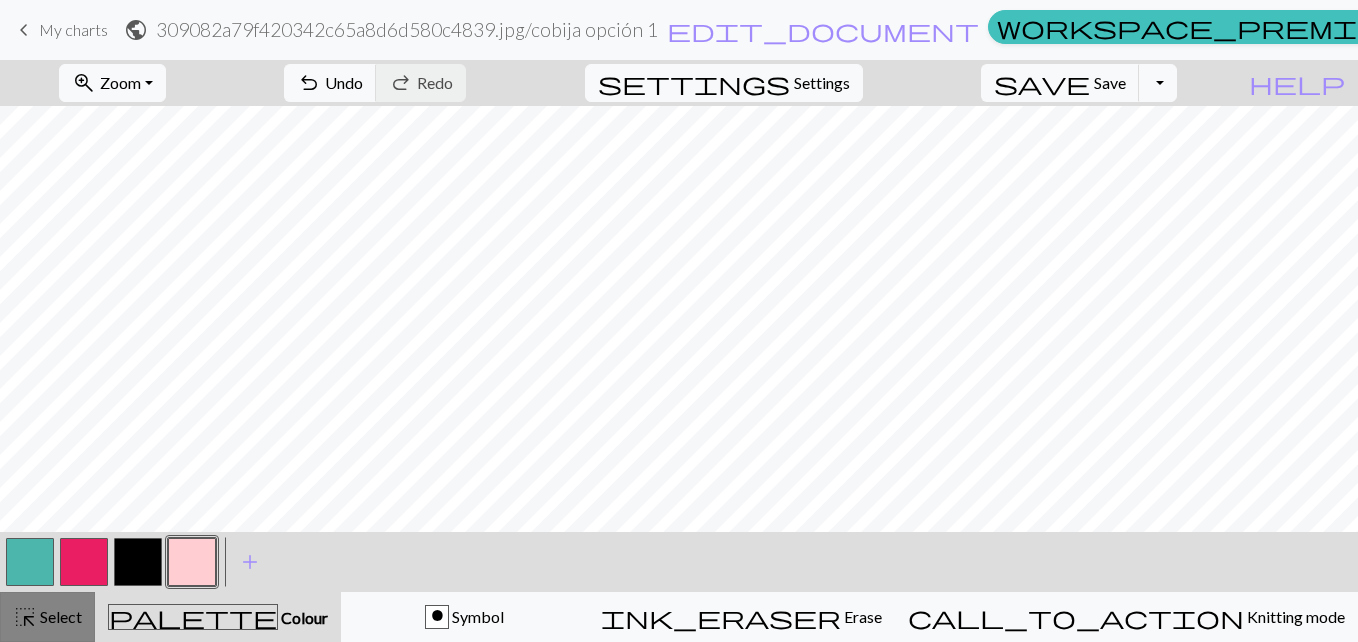 click on "Select" at bounding box center [59, 616] 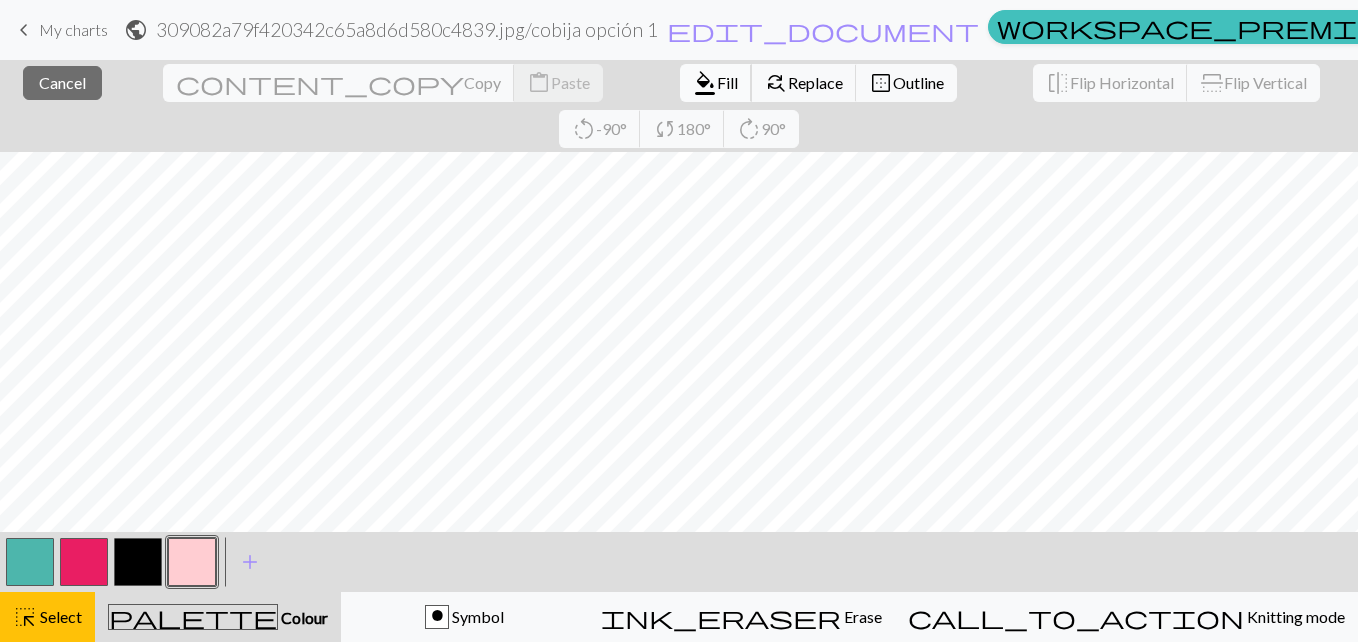 click on "Fill" at bounding box center (727, 82) 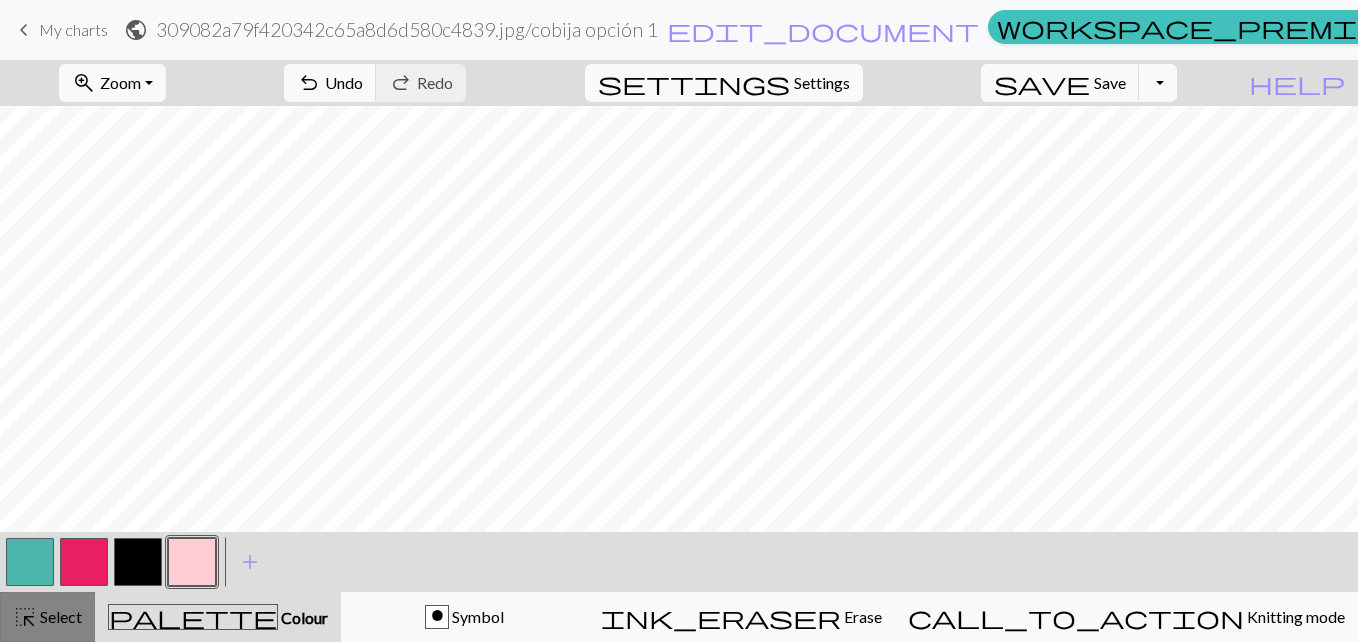 click on "highlight_alt" at bounding box center (25, 617) 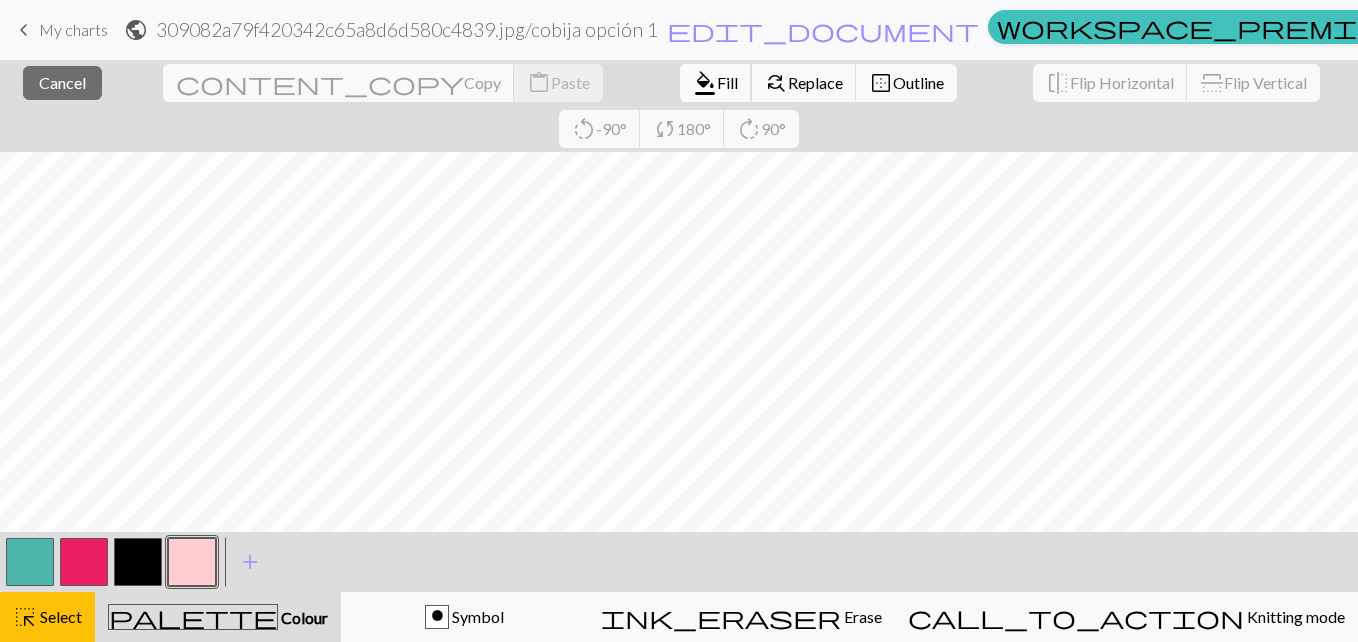 click on "Fill" at bounding box center (727, 82) 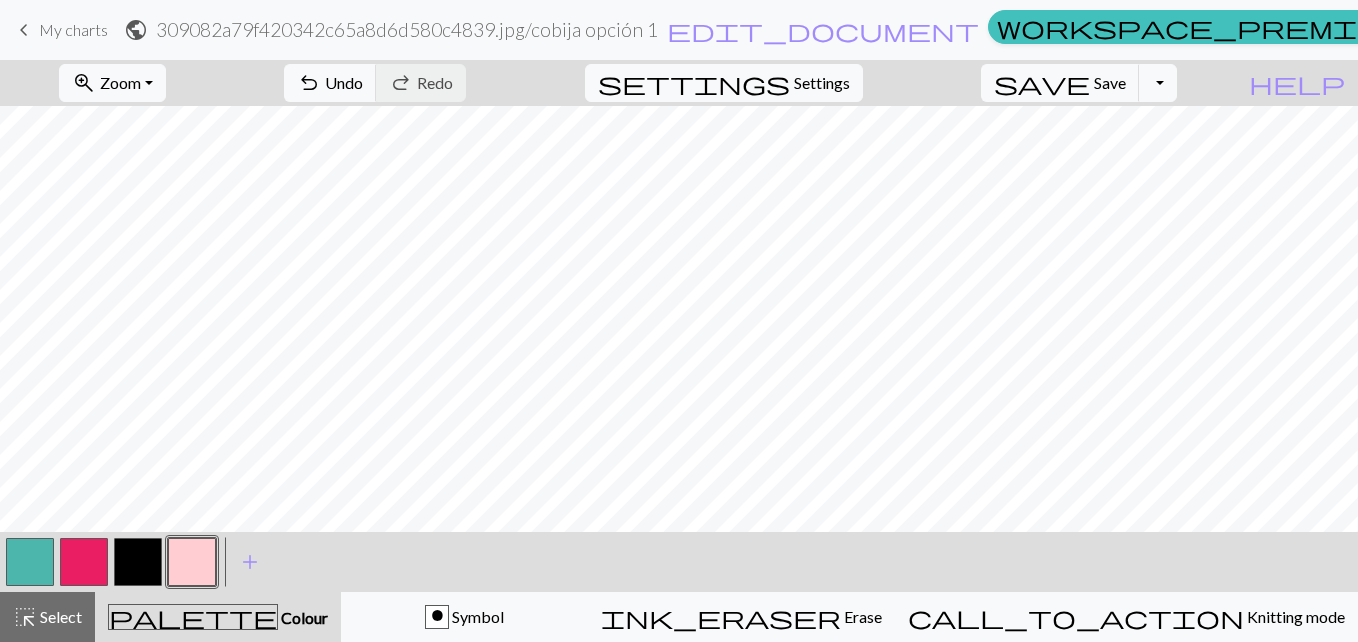 click at bounding box center [138, 562] 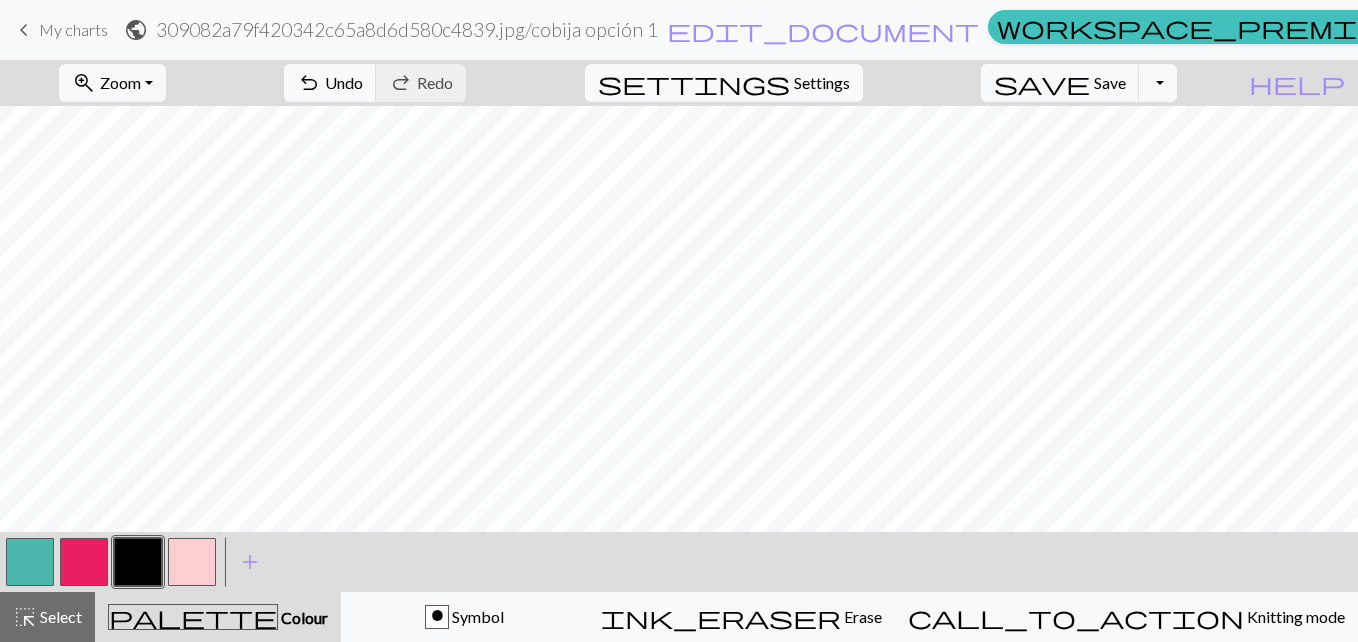 click at bounding box center (192, 562) 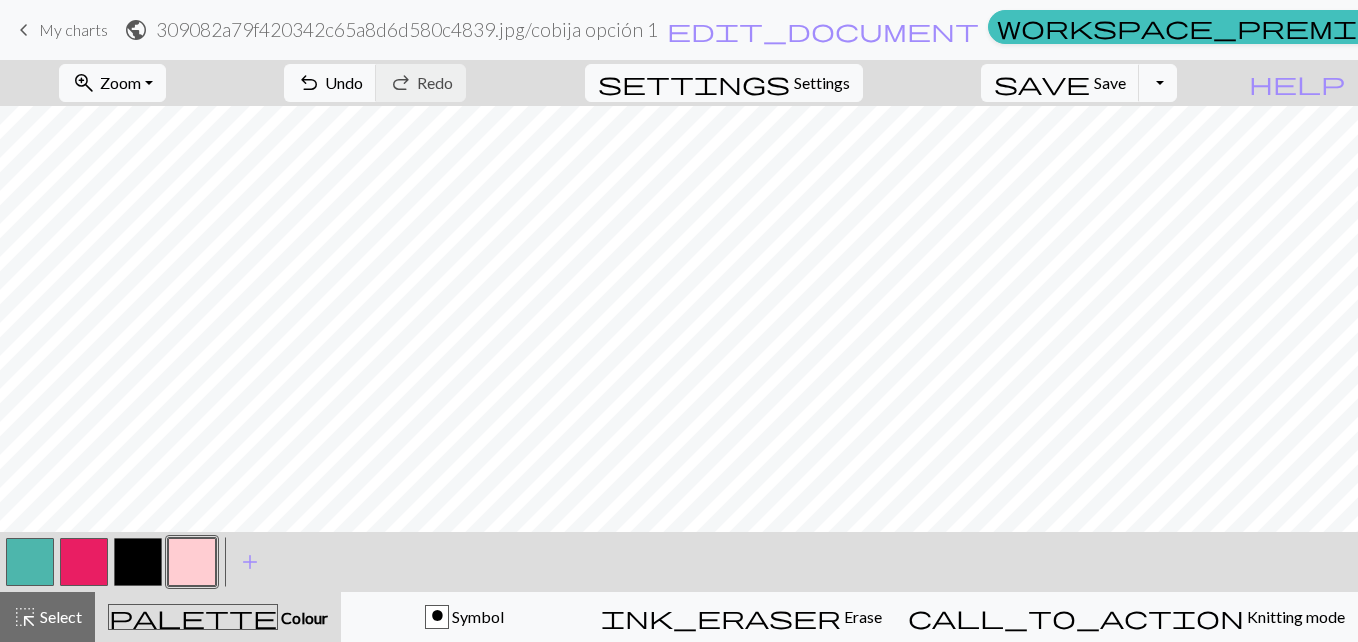 click at bounding box center [138, 562] 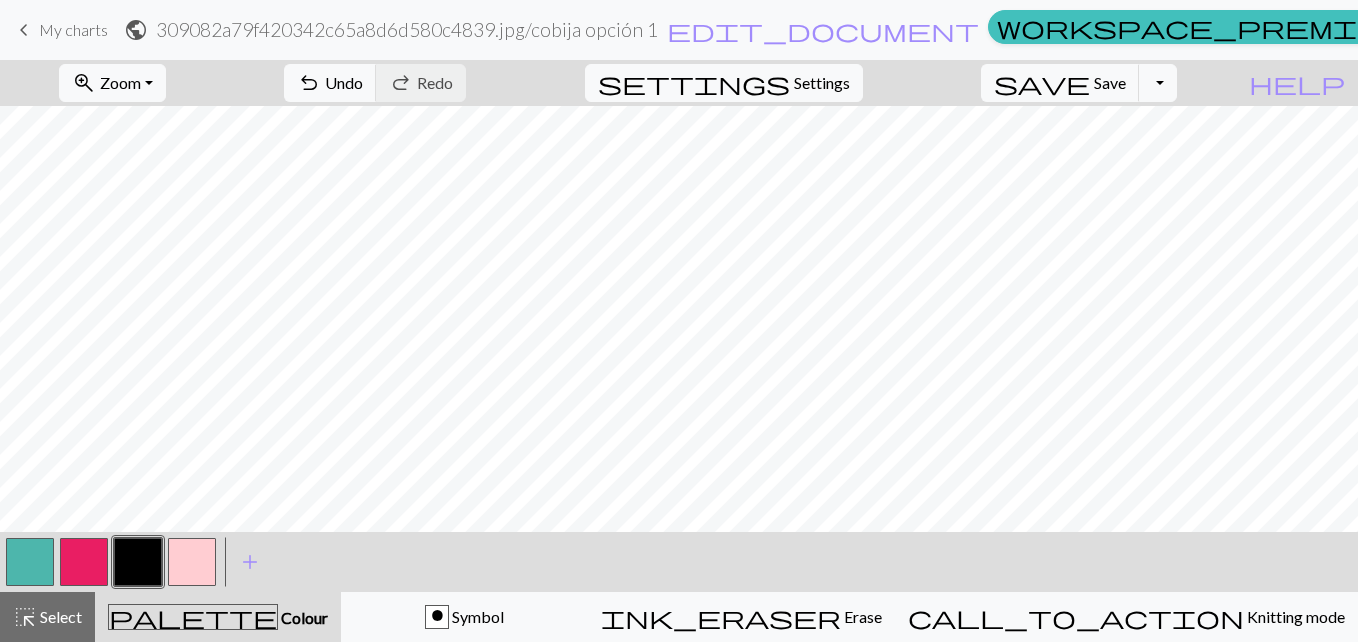 click at bounding box center [192, 562] 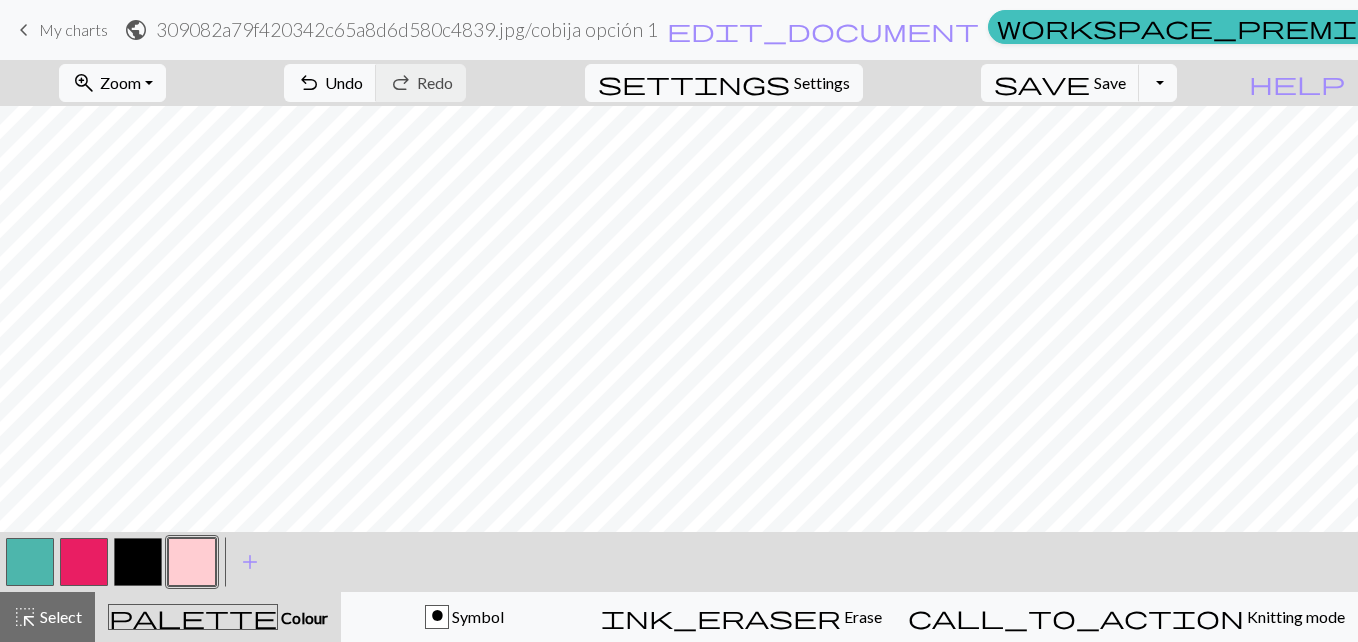 click at bounding box center [138, 562] 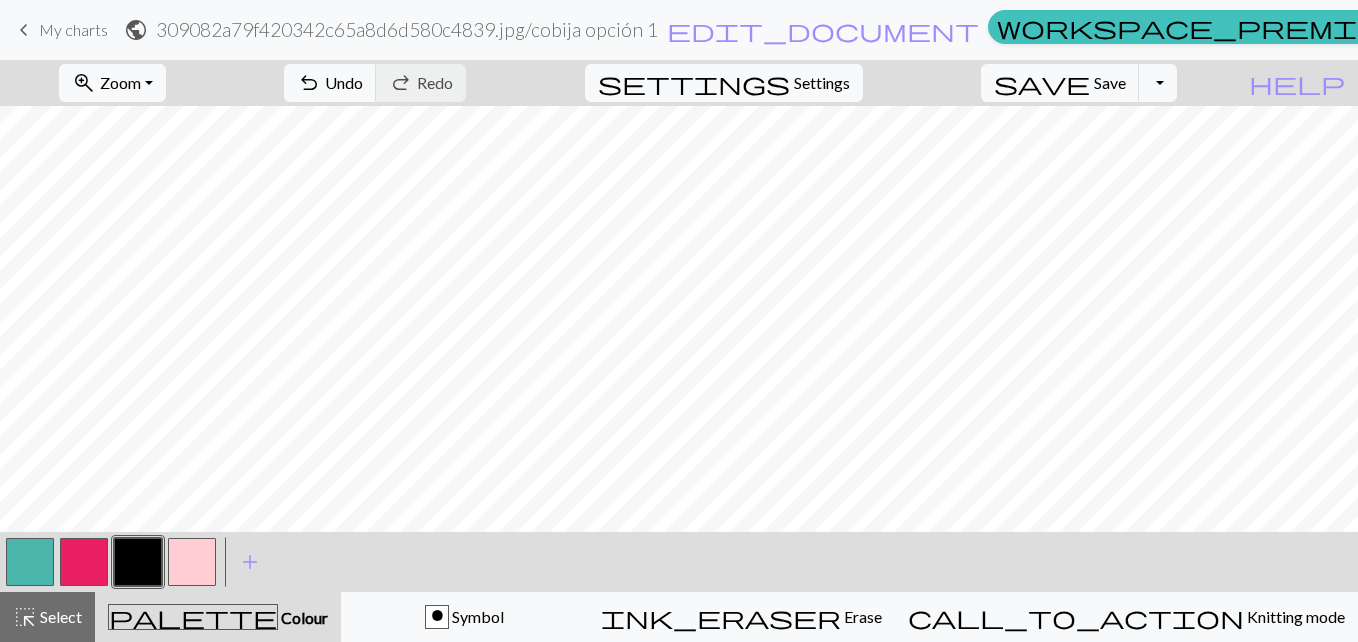 click at bounding box center (138, 562) 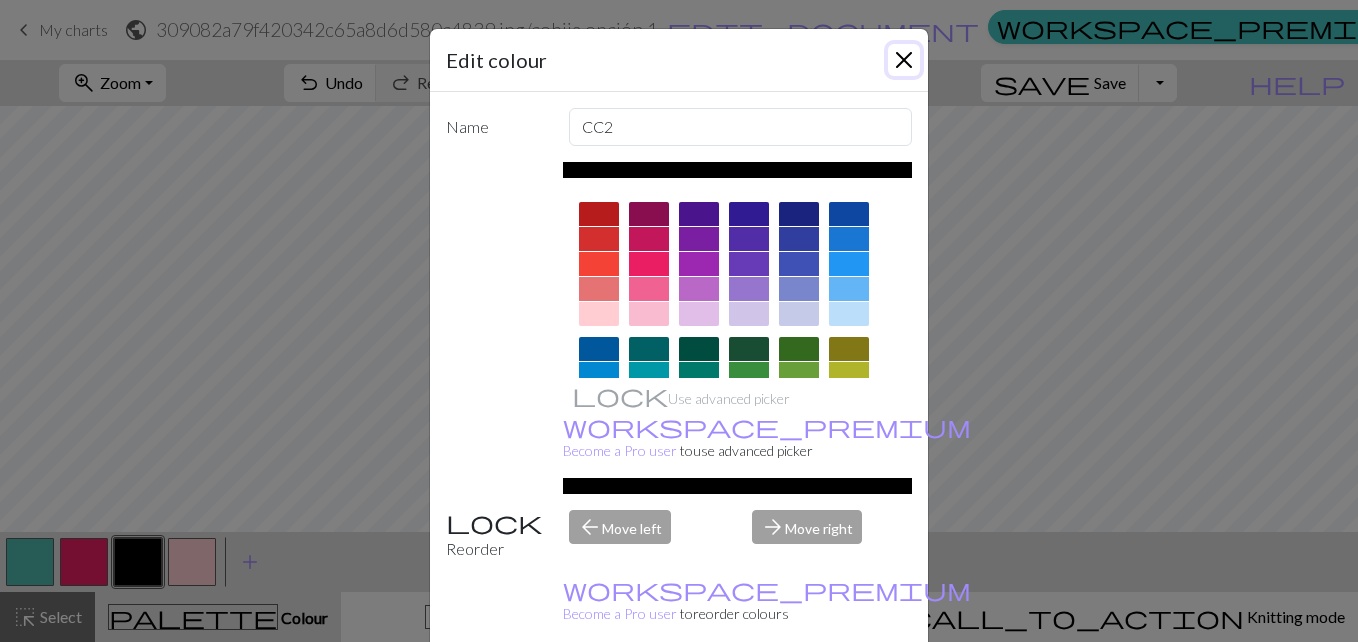 click at bounding box center [904, 60] 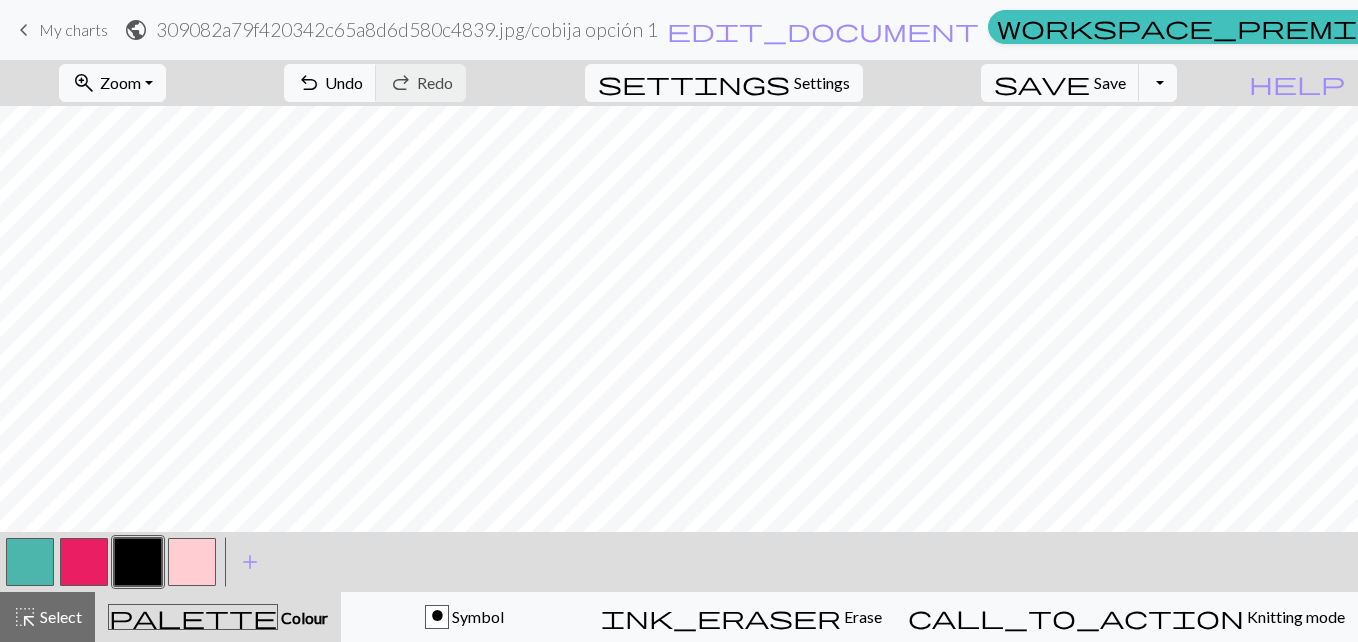 click at bounding box center (192, 562) 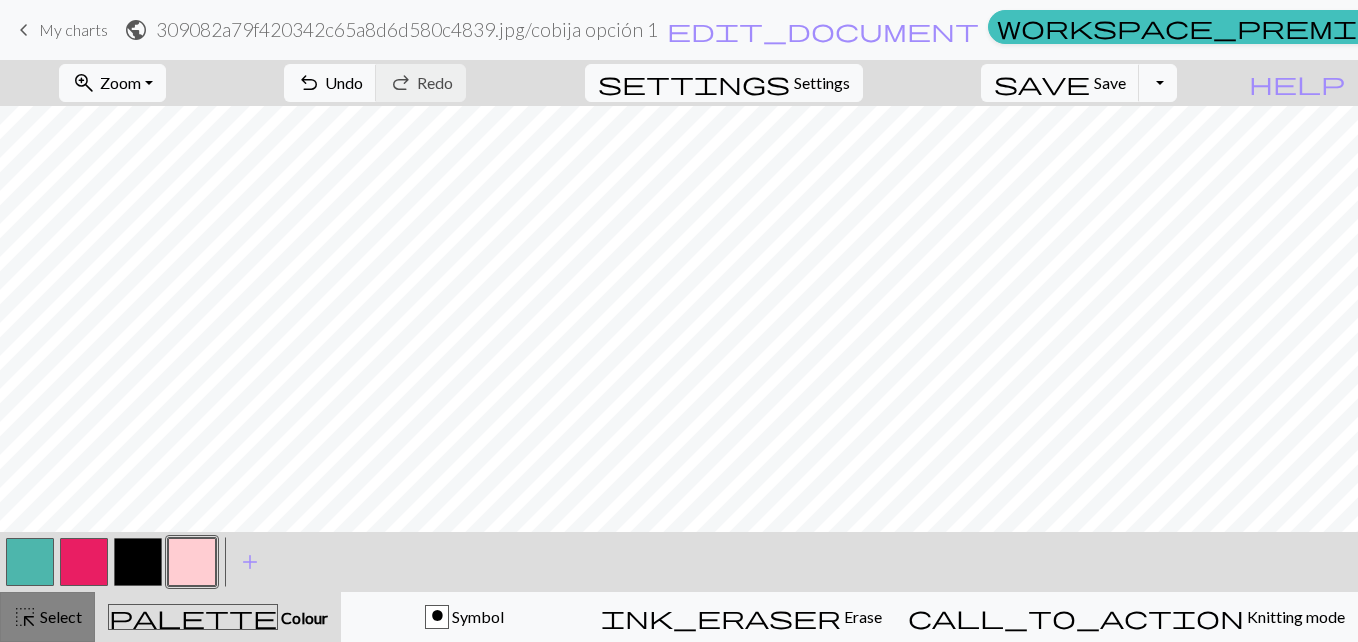 click on "Select" at bounding box center [59, 616] 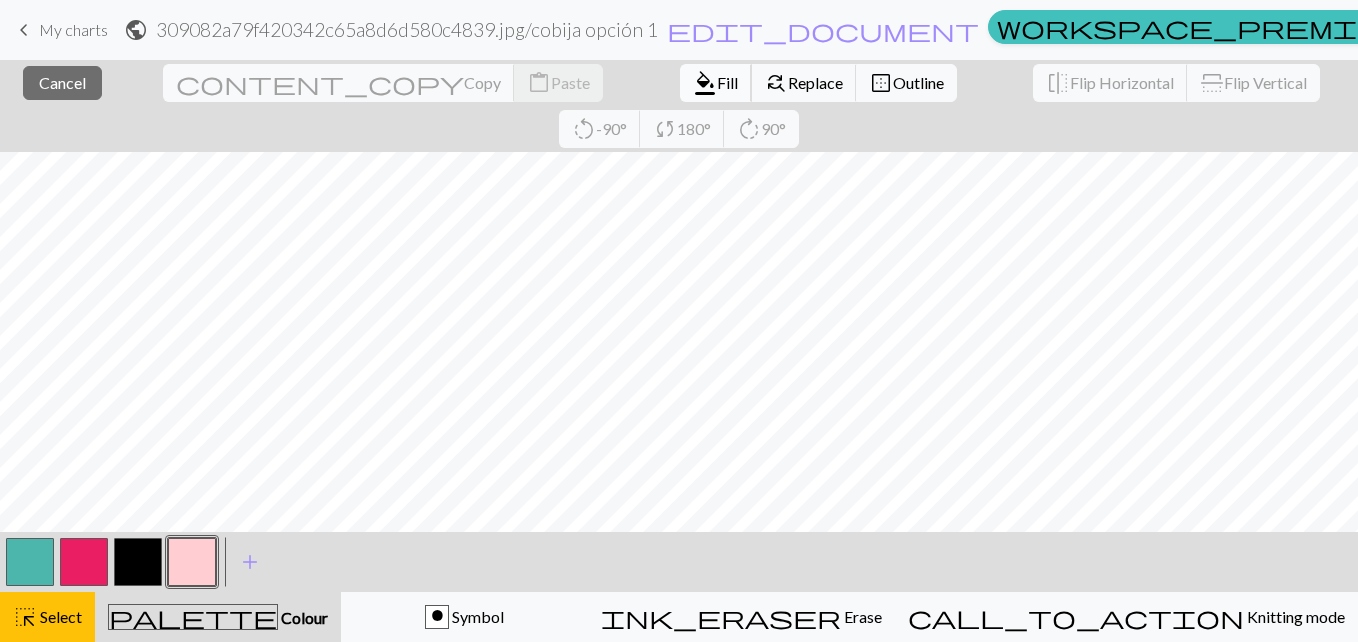 click on "Fill" at bounding box center (727, 82) 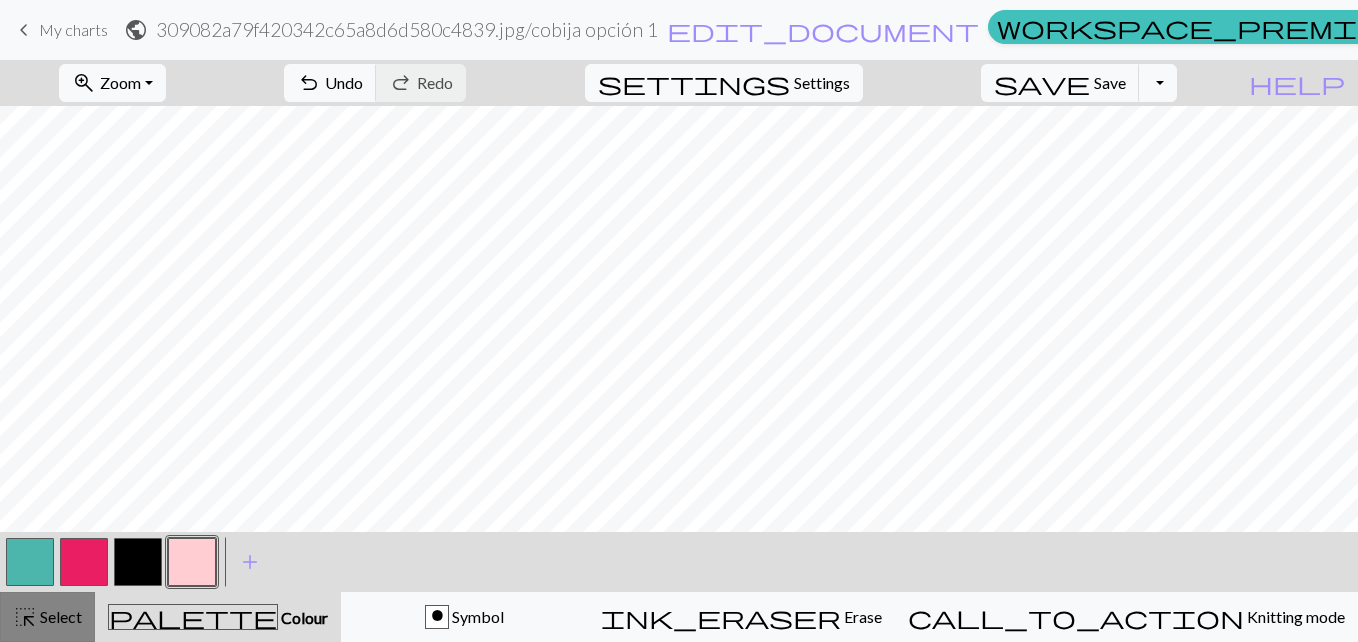 click on "Select" at bounding box center (59, 616) 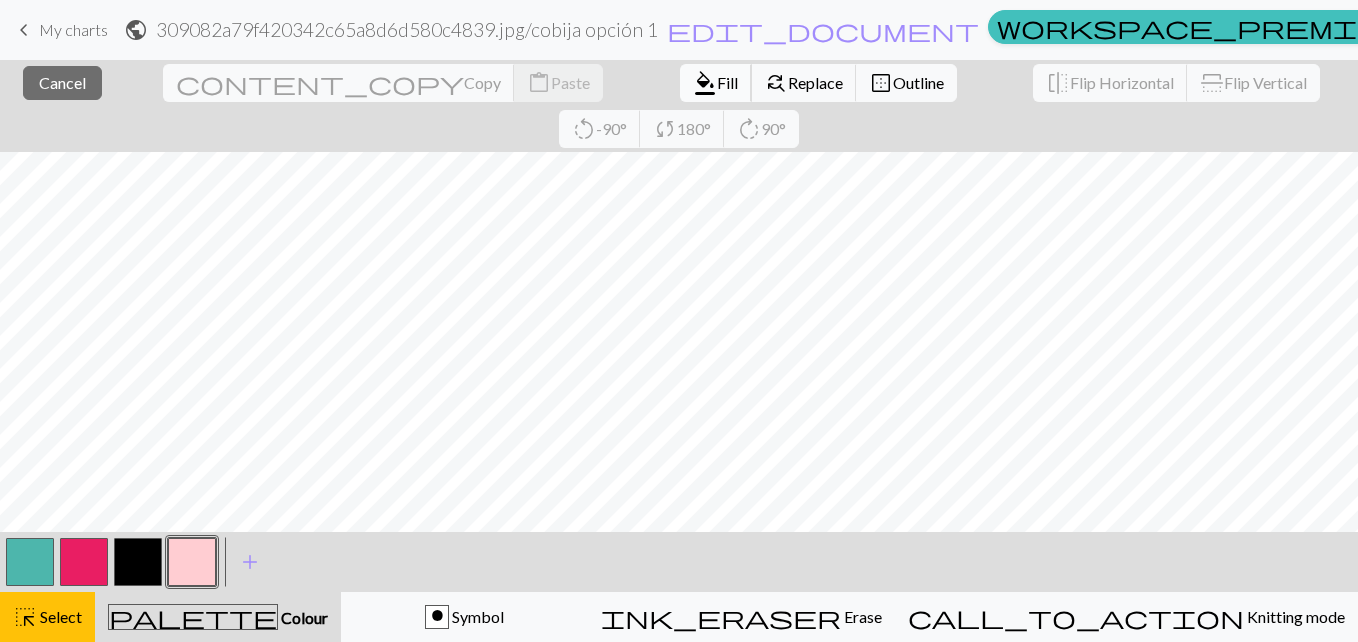 click on "Fill" at bounding box center (727, 82) 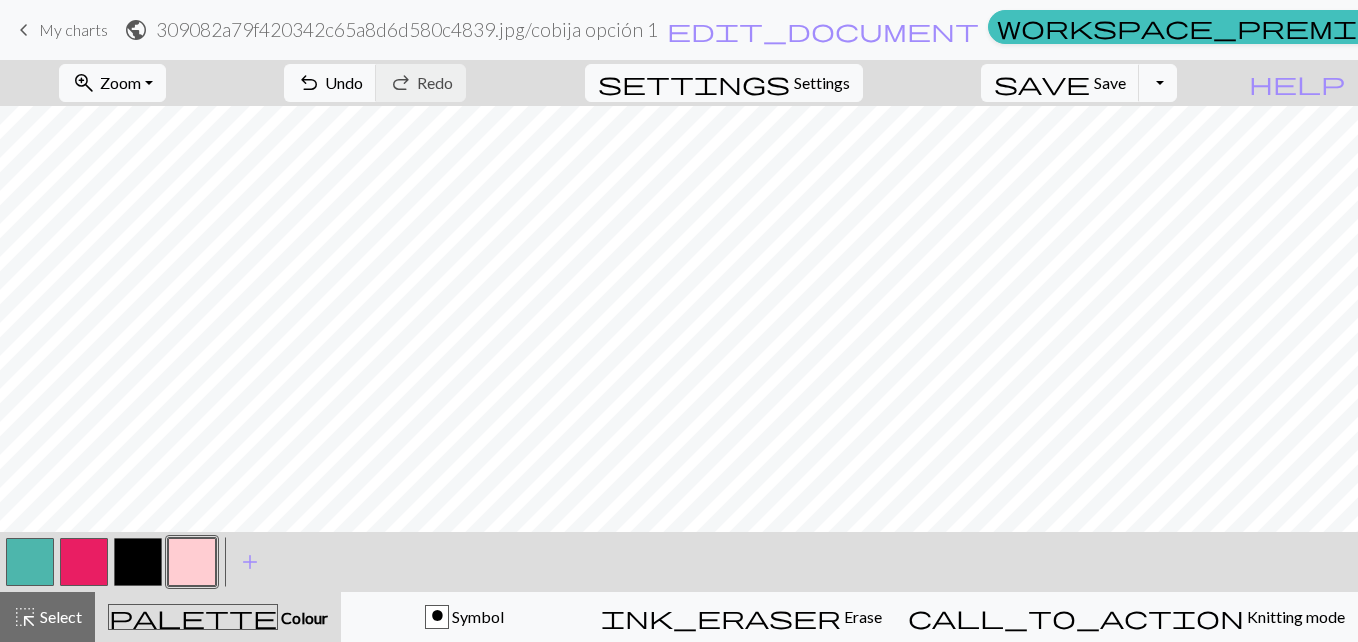click at bounding box center (138, 562) 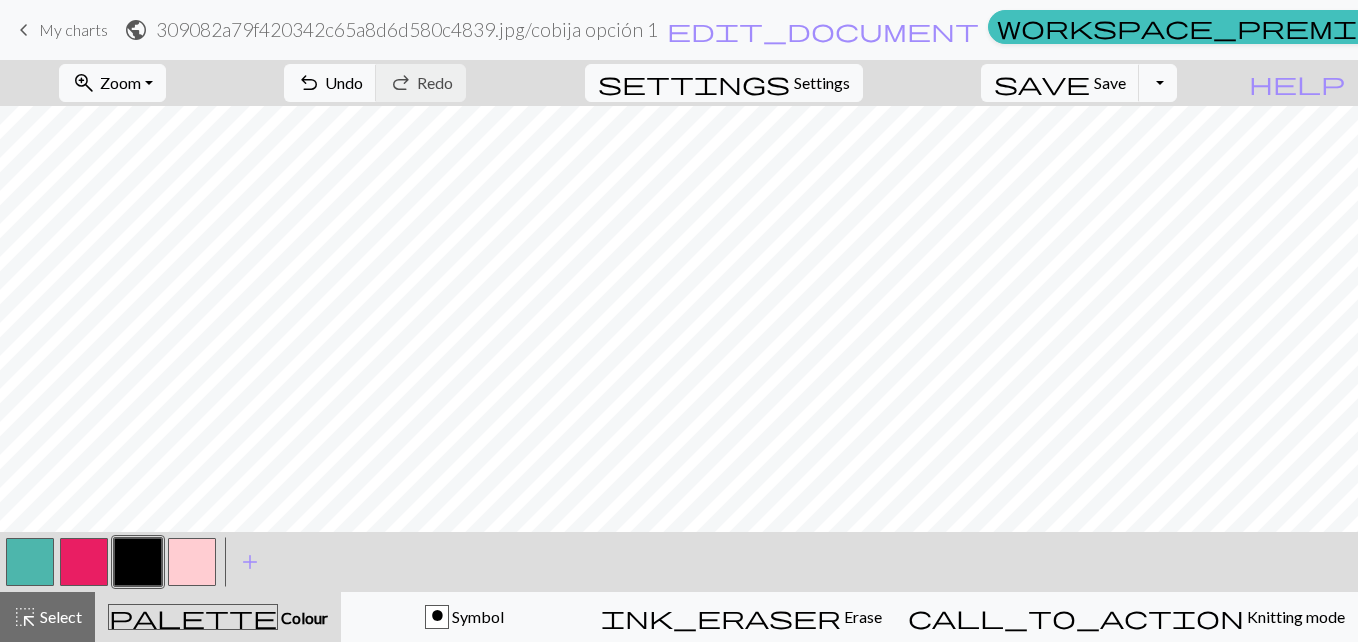 click at bounding box center (192, 562) 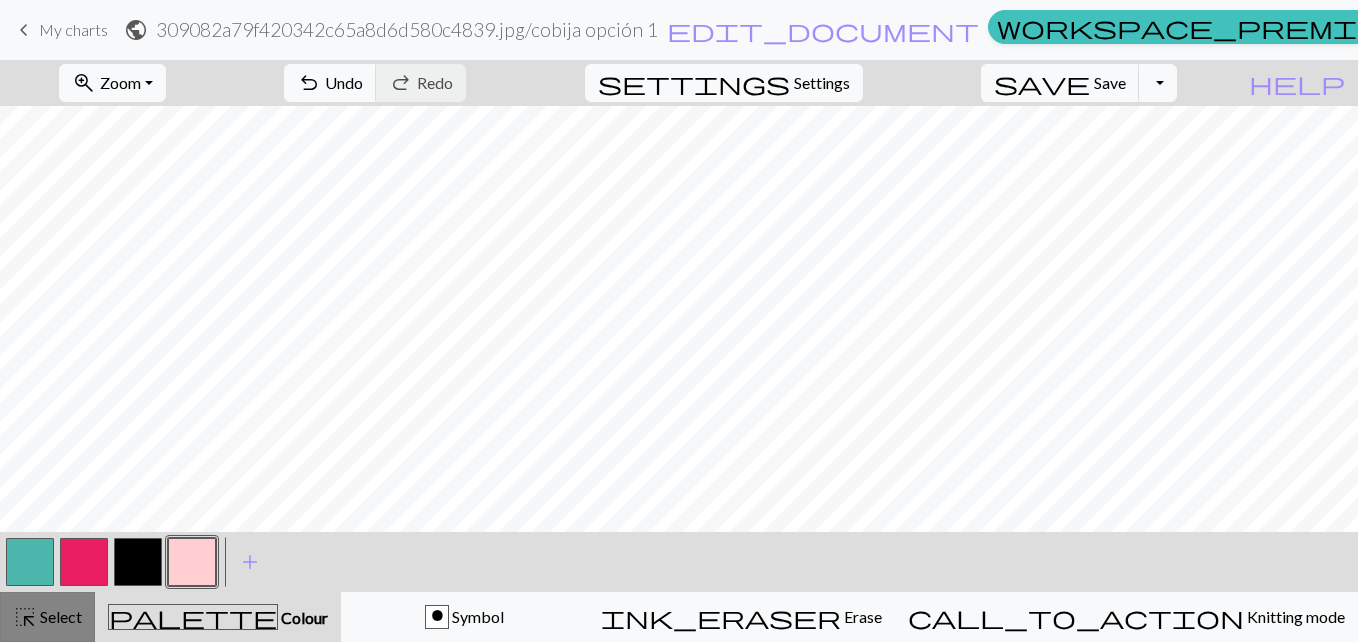 click on "Select" at bounding box center (59, 616) 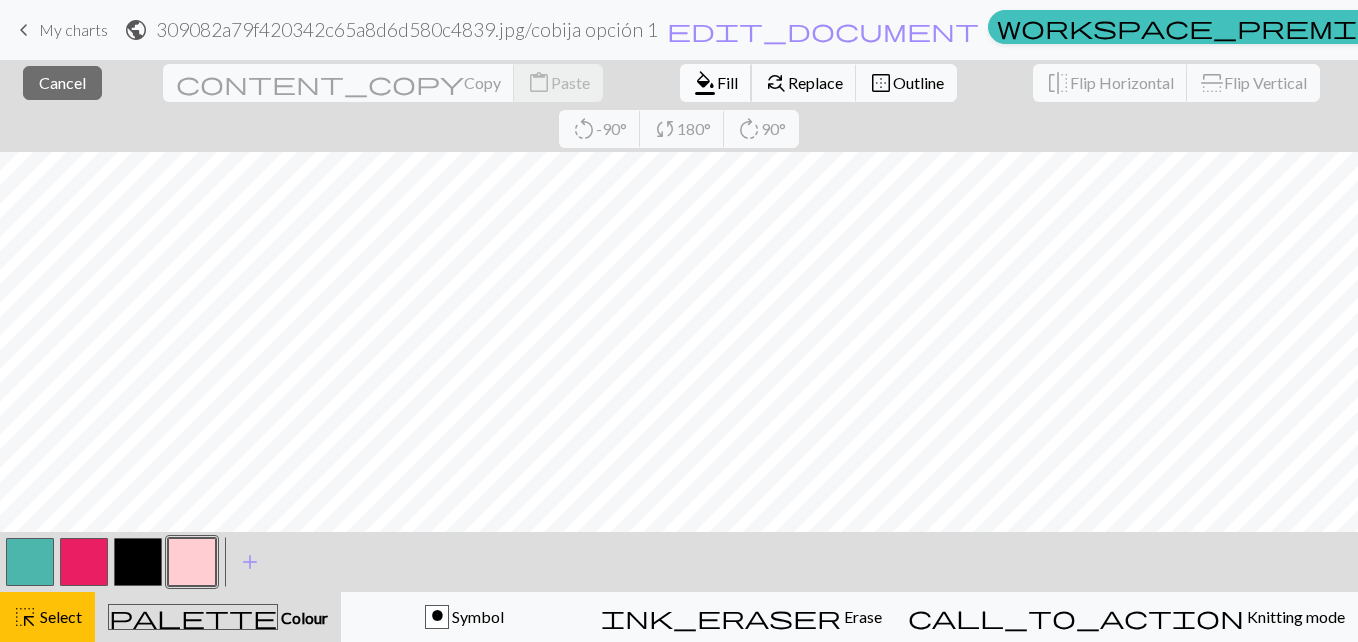 click on "format_color_fill" at bounding box center (705, 83) 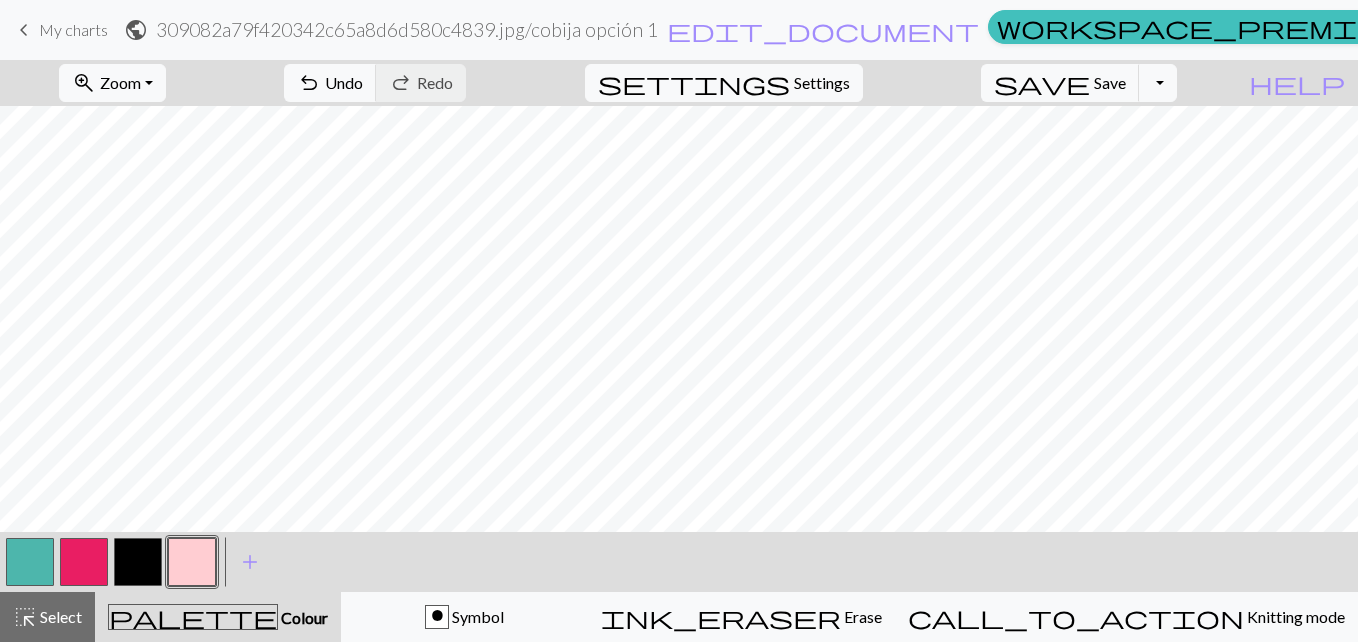 click at bounding box center [138, 562] 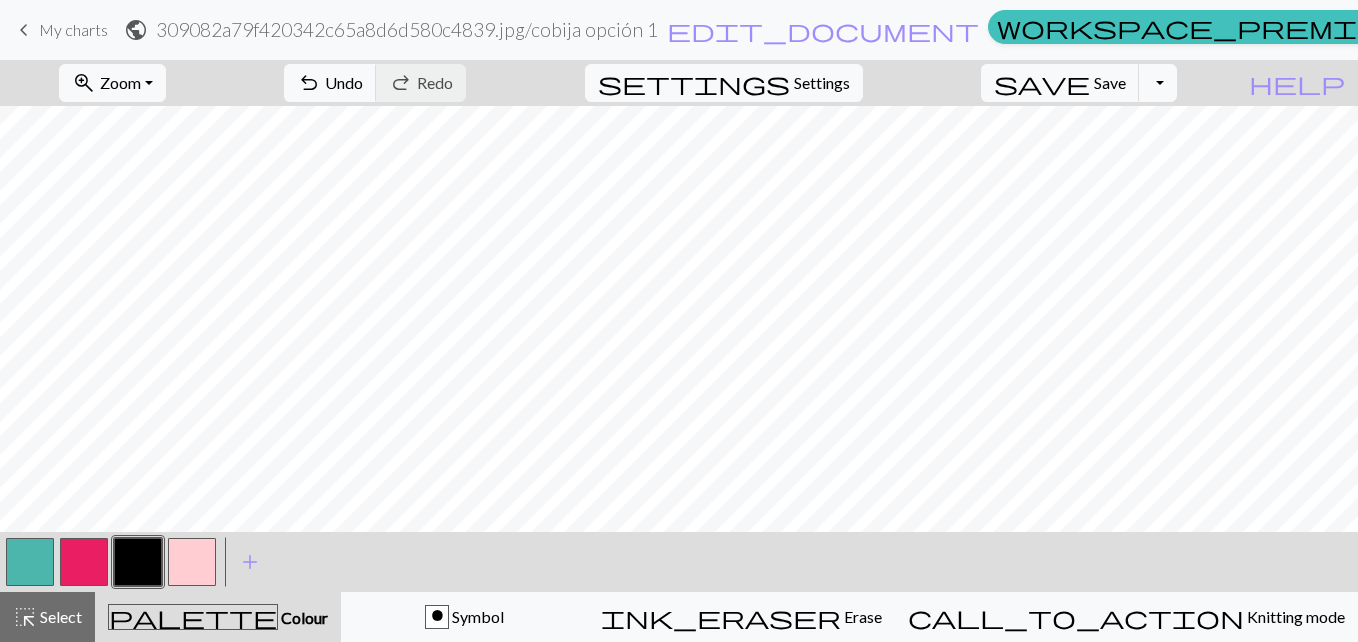 click at bounding box center [192, 562] 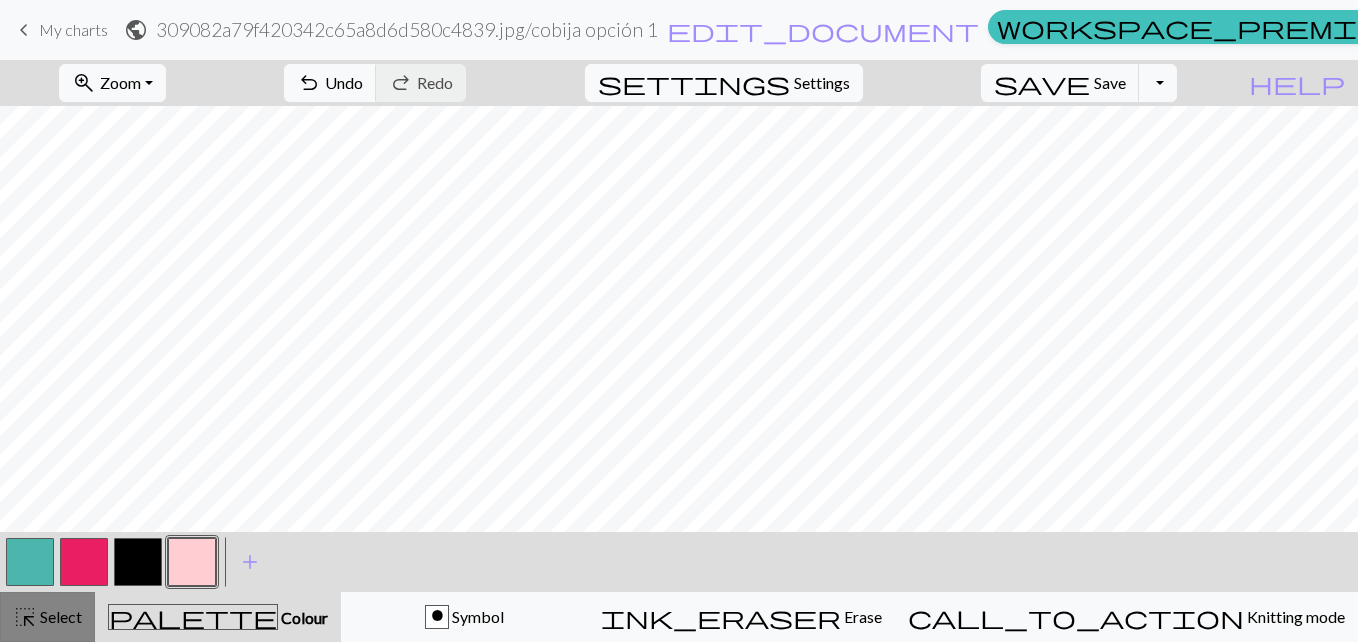 click on "highlight_alt" at bounding box center (25, 617) 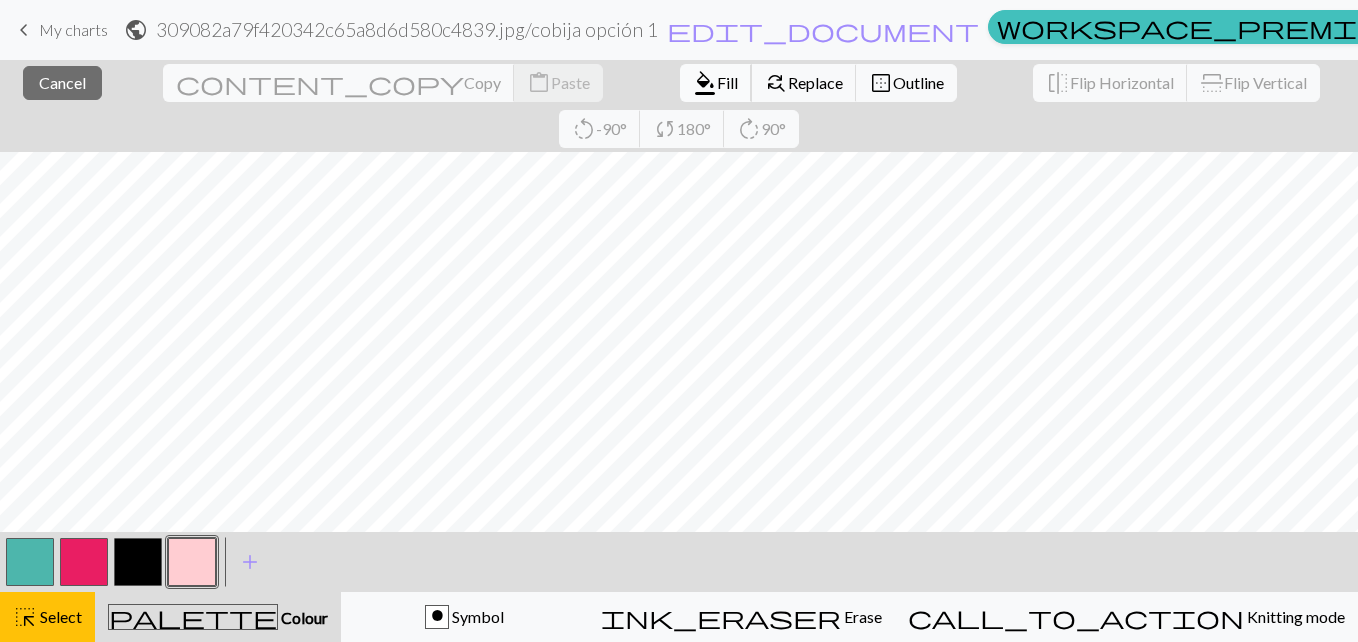 click on "Fill" at bounding box center (727, 82) 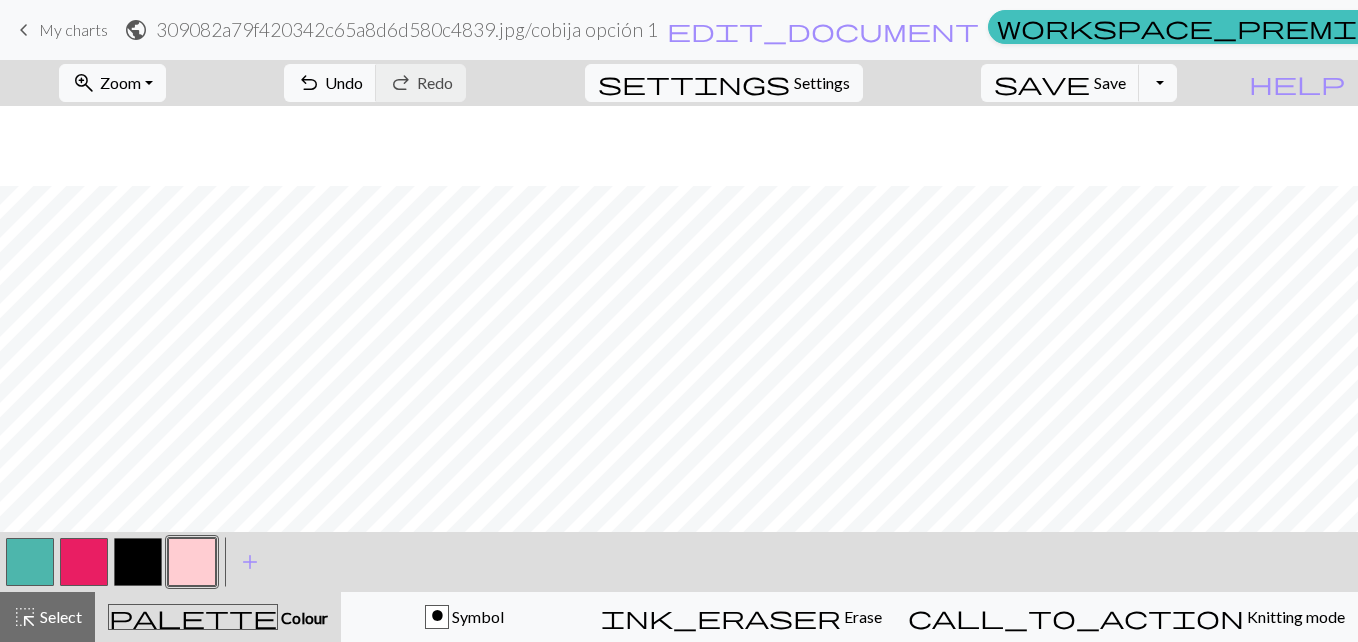 scroll, scrollTop: 569, scrollLeft: 0, axis: vertical 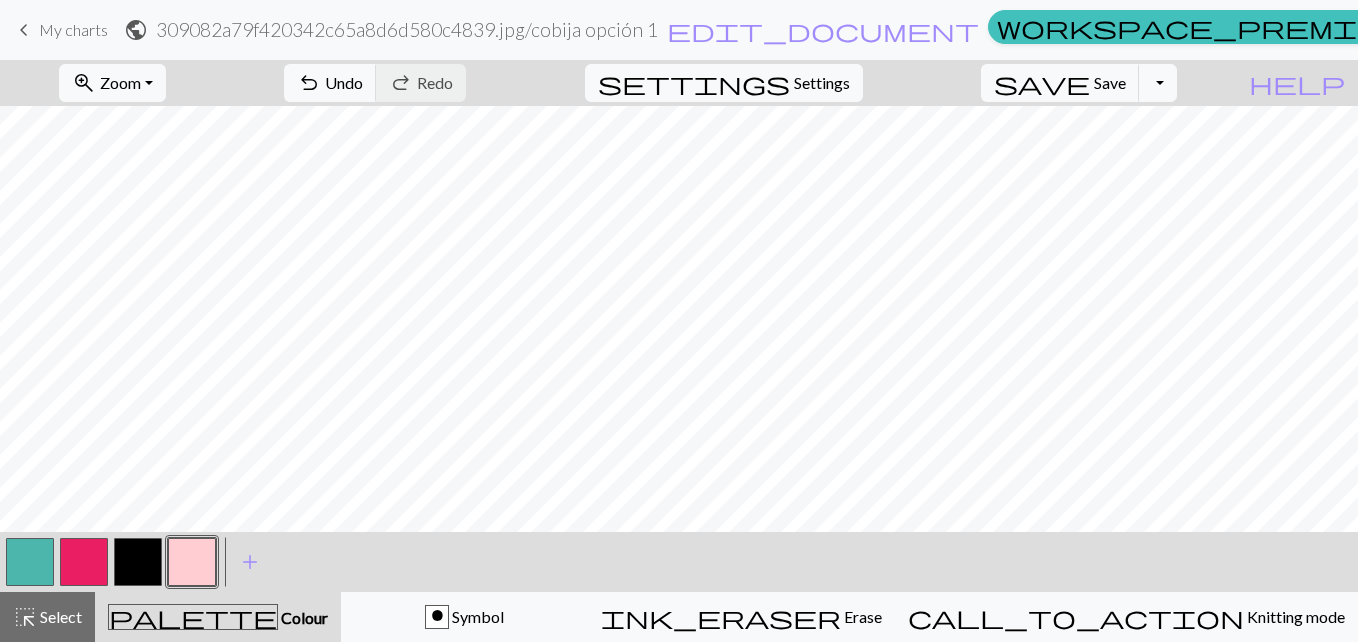 click at bounding box center [138, 562] 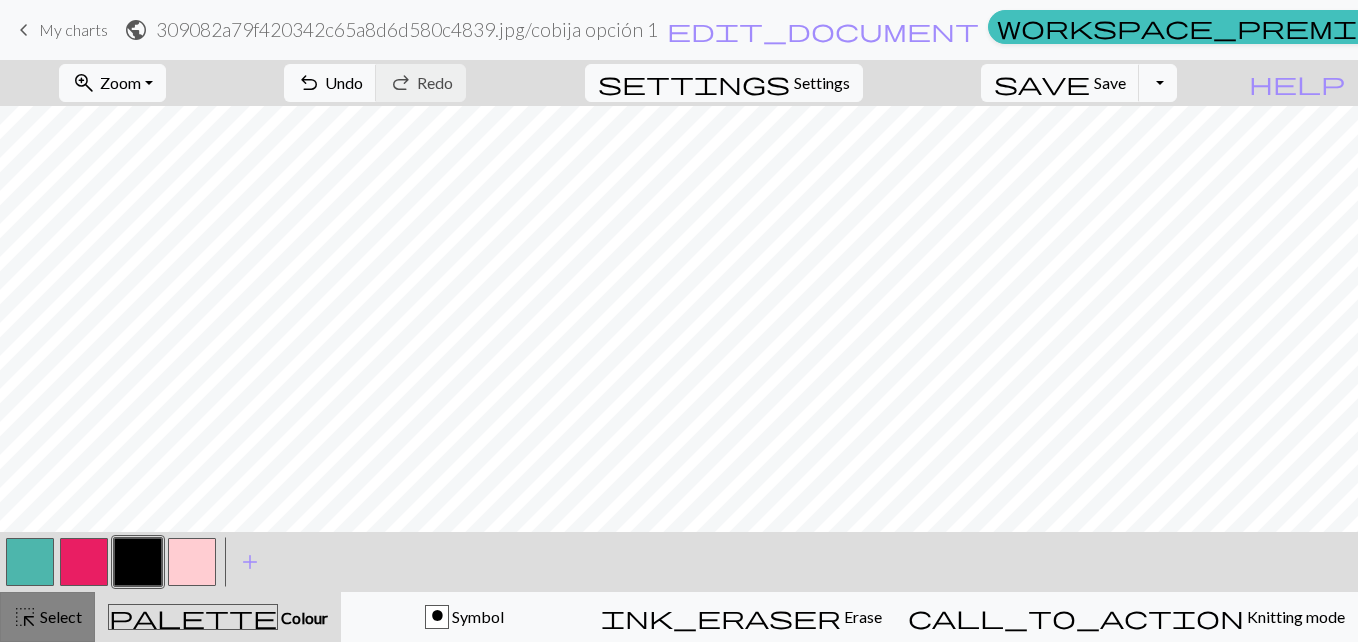 click on "Select" at bounding box center [59, 616] 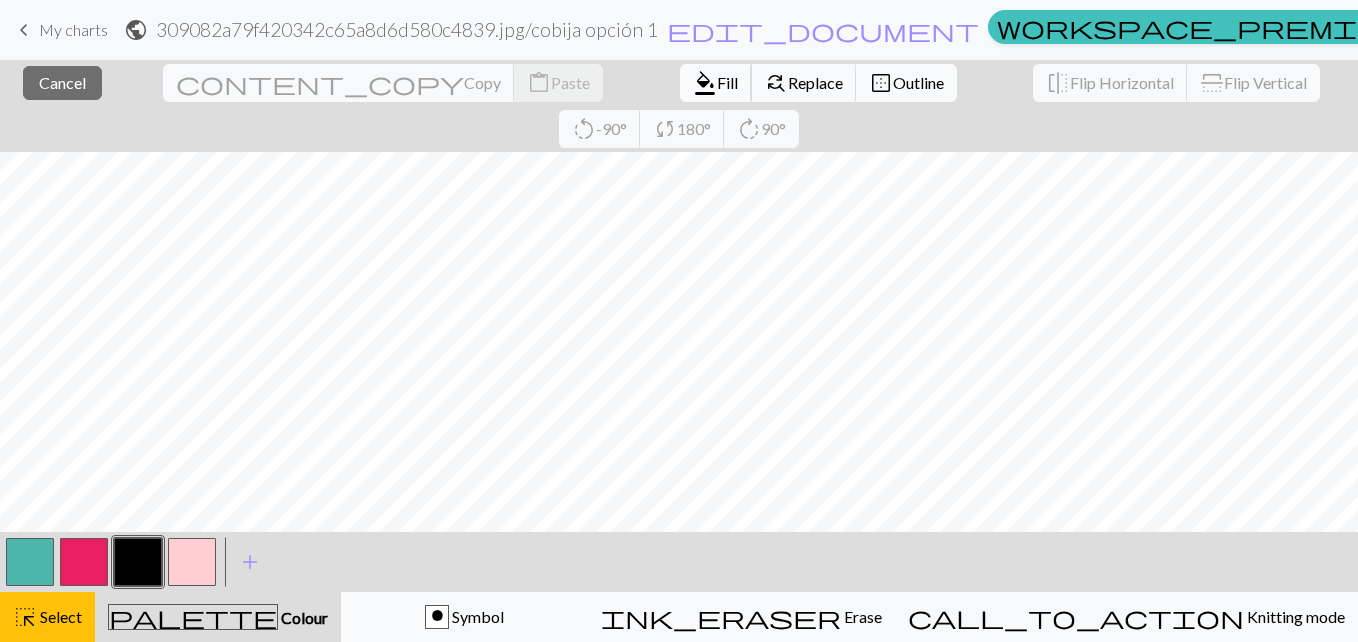 click on "Fill" at bounding box center [727, 82] 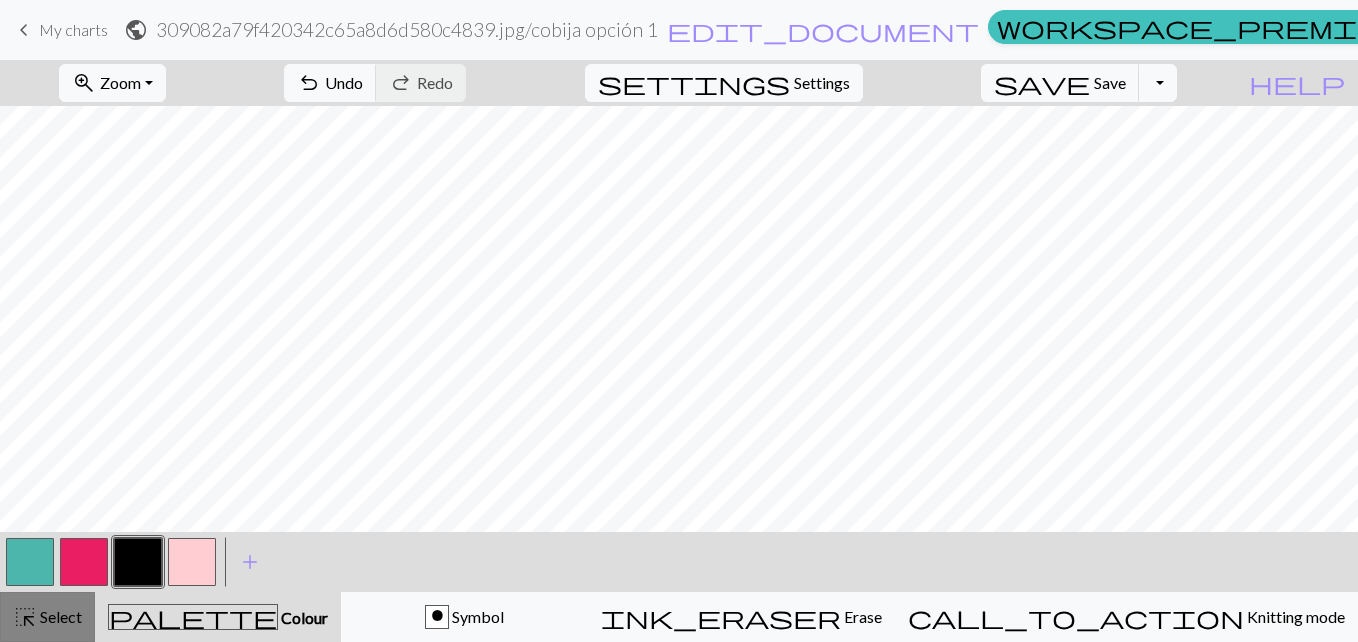 click on "Select" at bounding box center (59, 616) 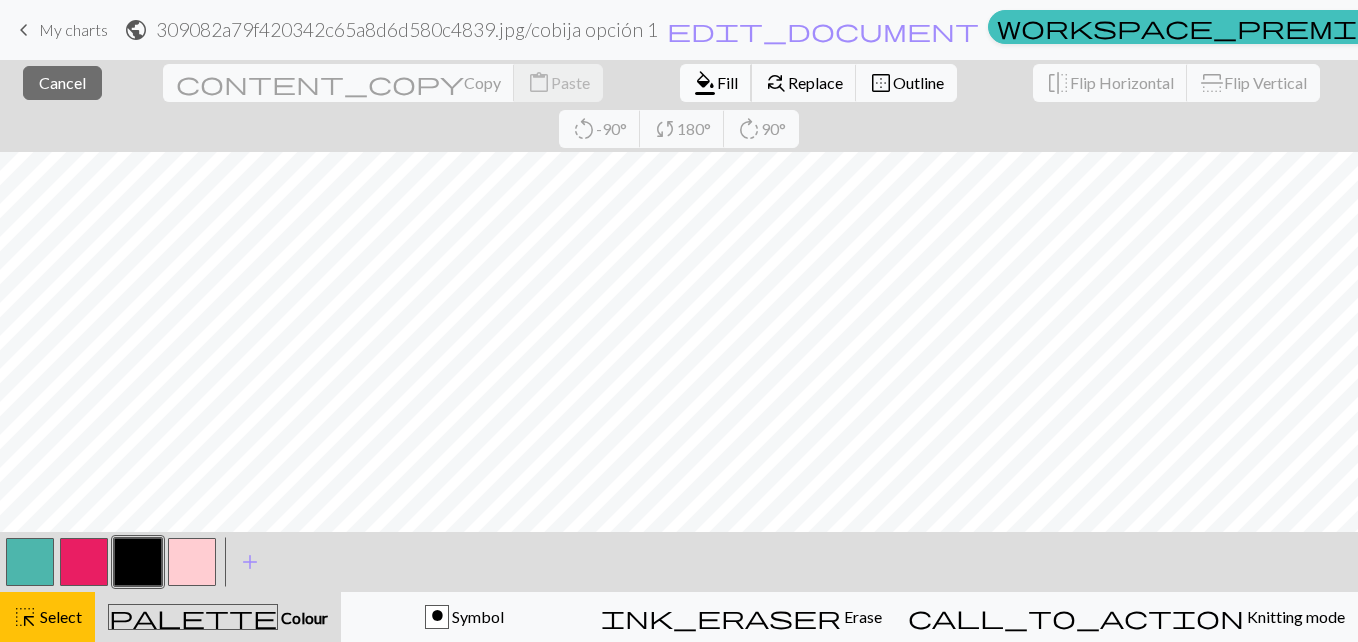click on "Fill" at bounding box center [727, 82] 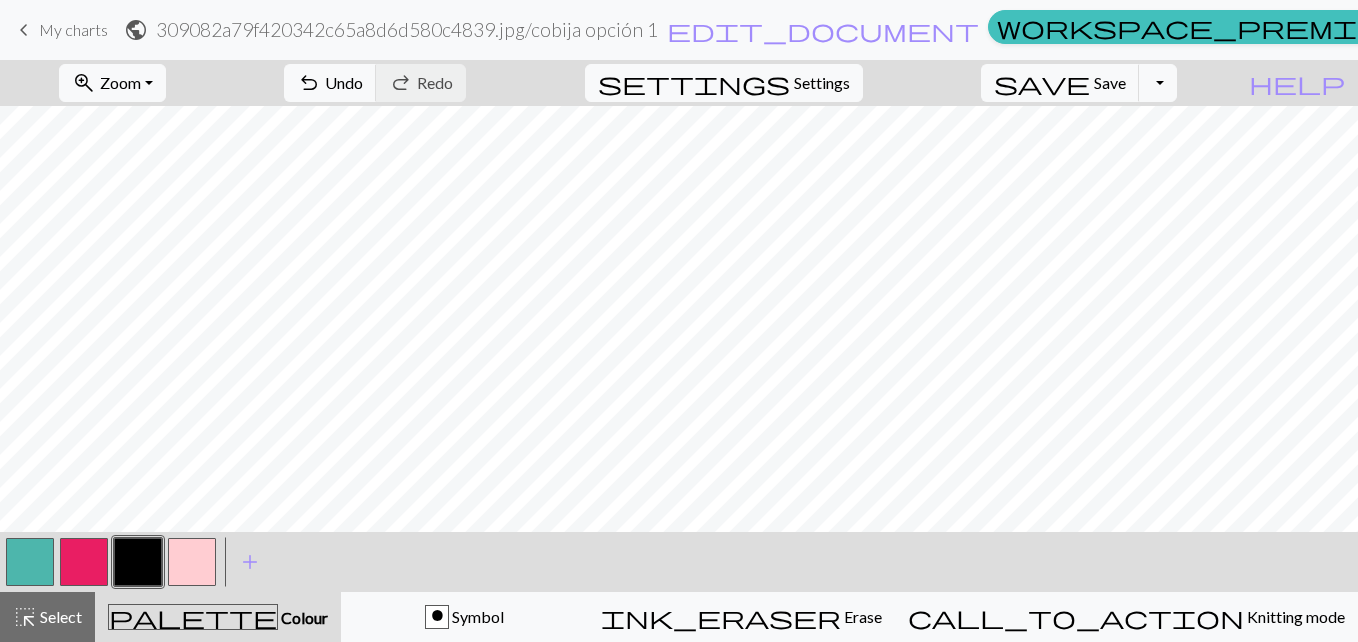 click at bounding box center [192, 562] 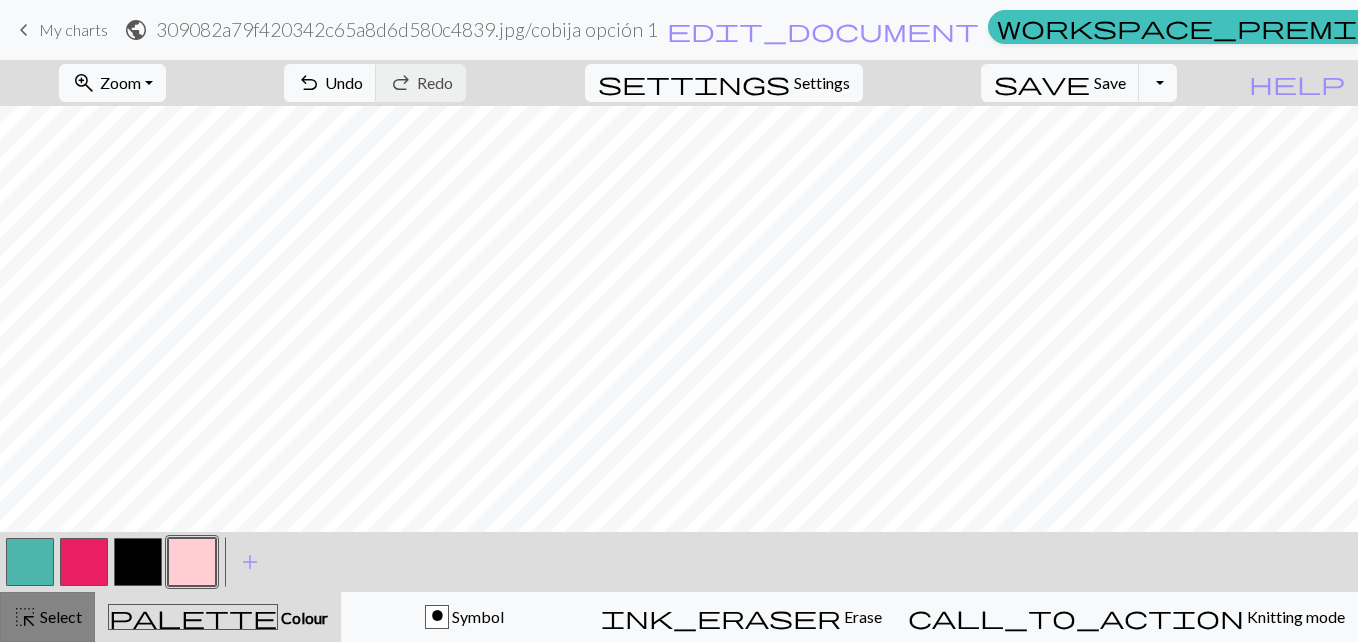 click on "Select" at bounding box center (59, 616) 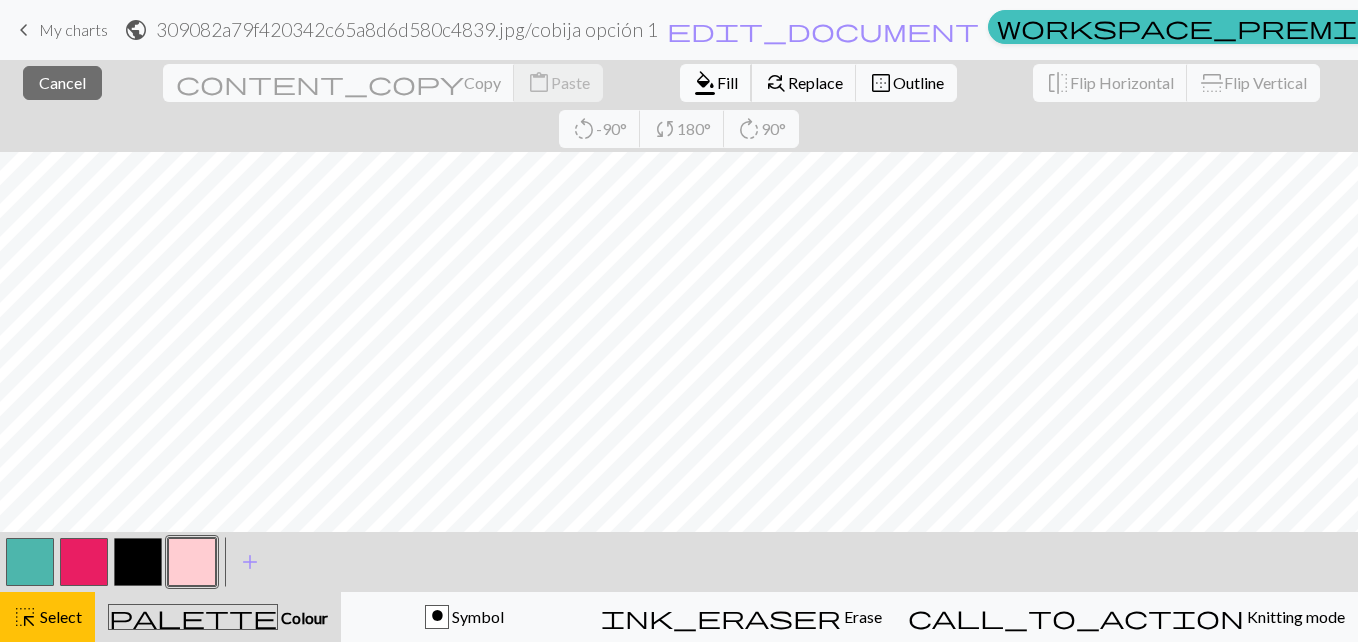 click on "Fill" at bounding box center [727, 82] 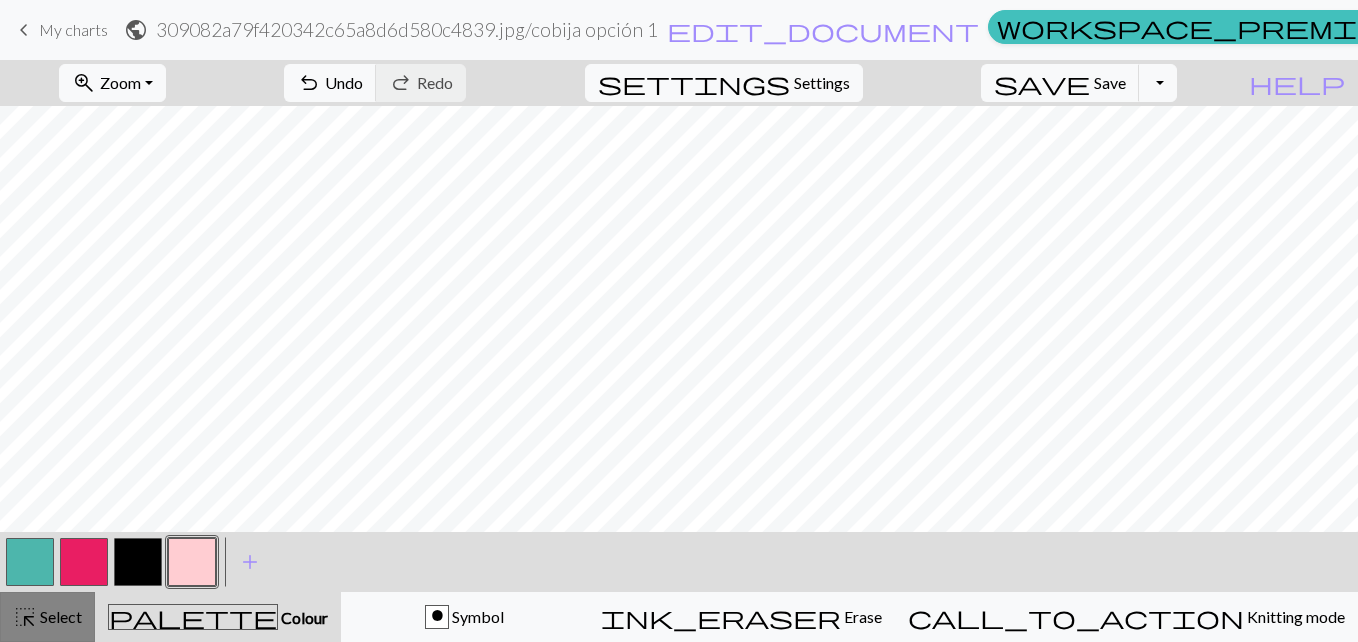 click on "Select" at bounding box center (59, 616) 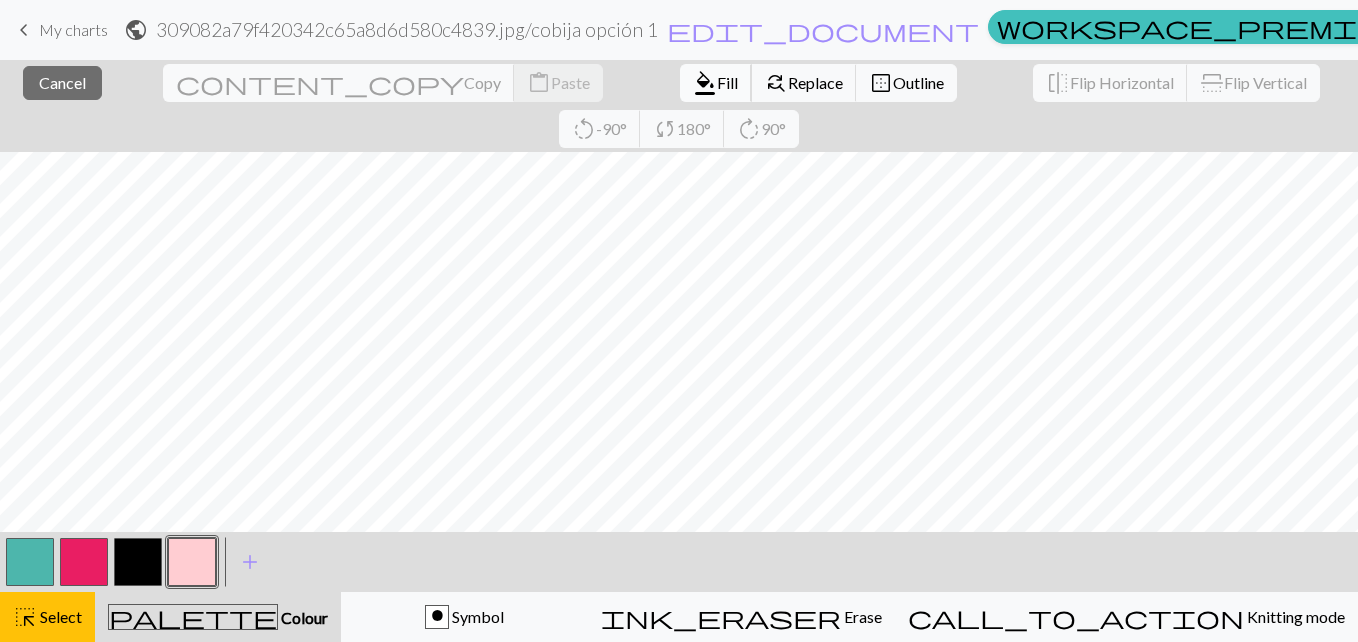 click on "format_color_fill  Fill" at bounding box center [716, 83] 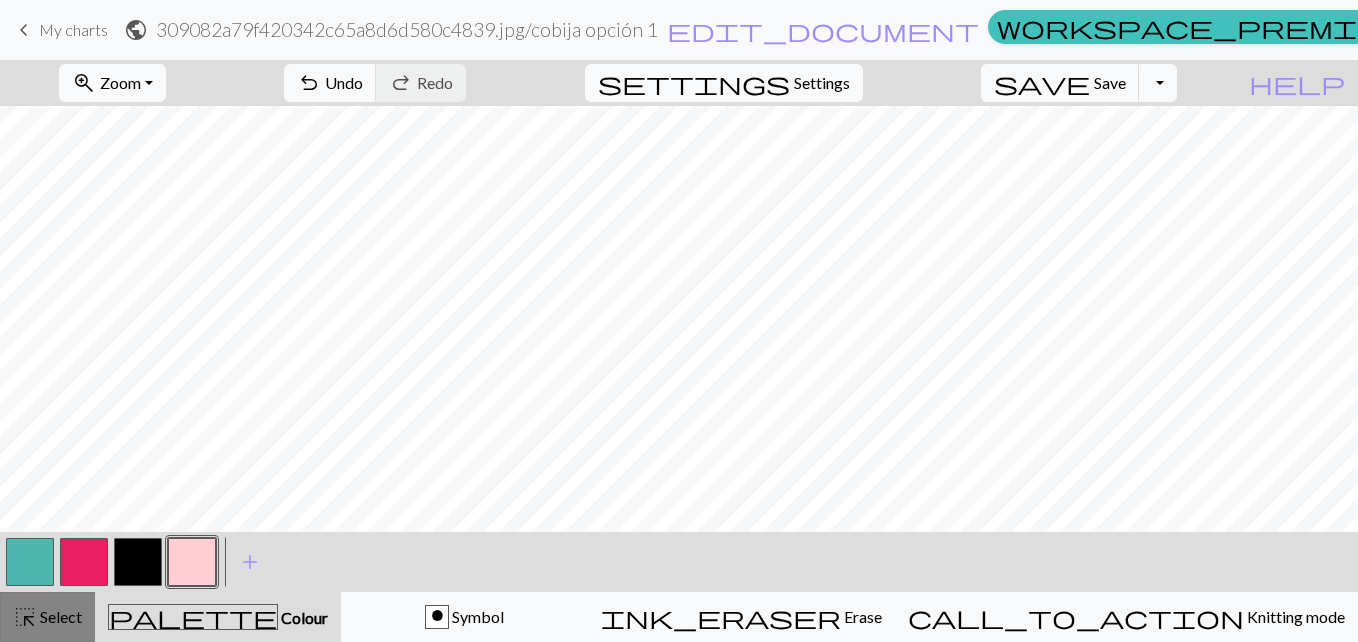 click on "Select" at bounding box center [59, 616] 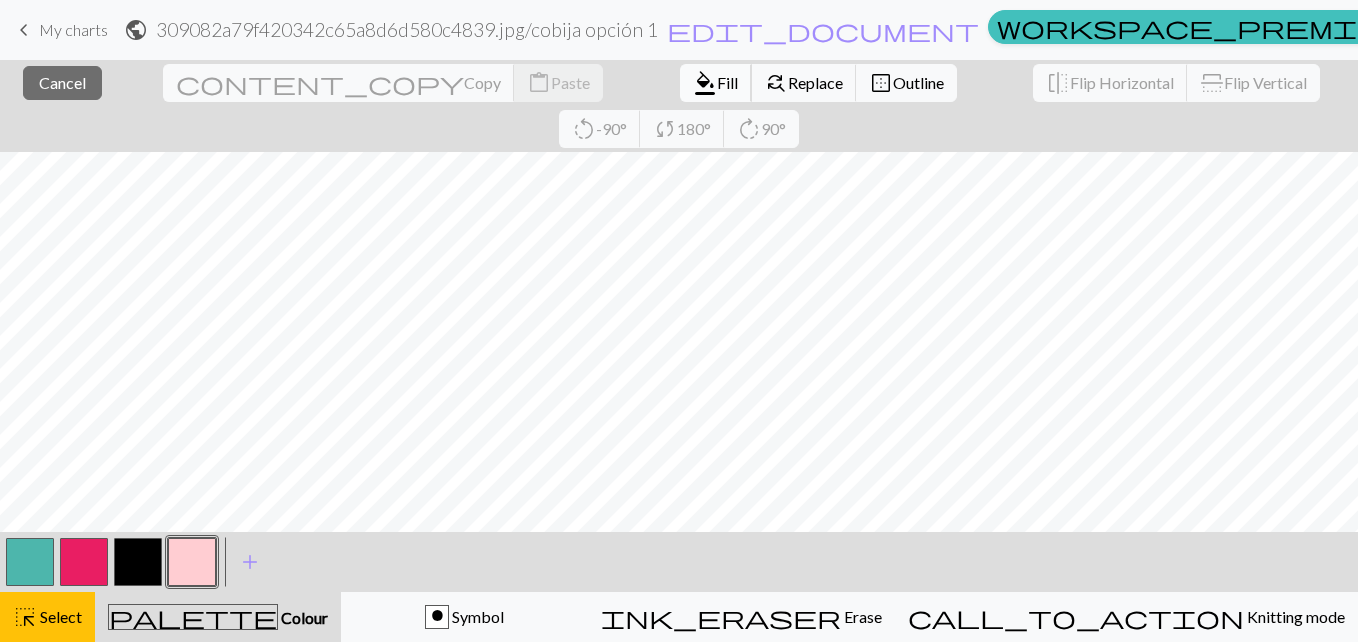 click on "format_color_fill" at bounding box center [705, 83] 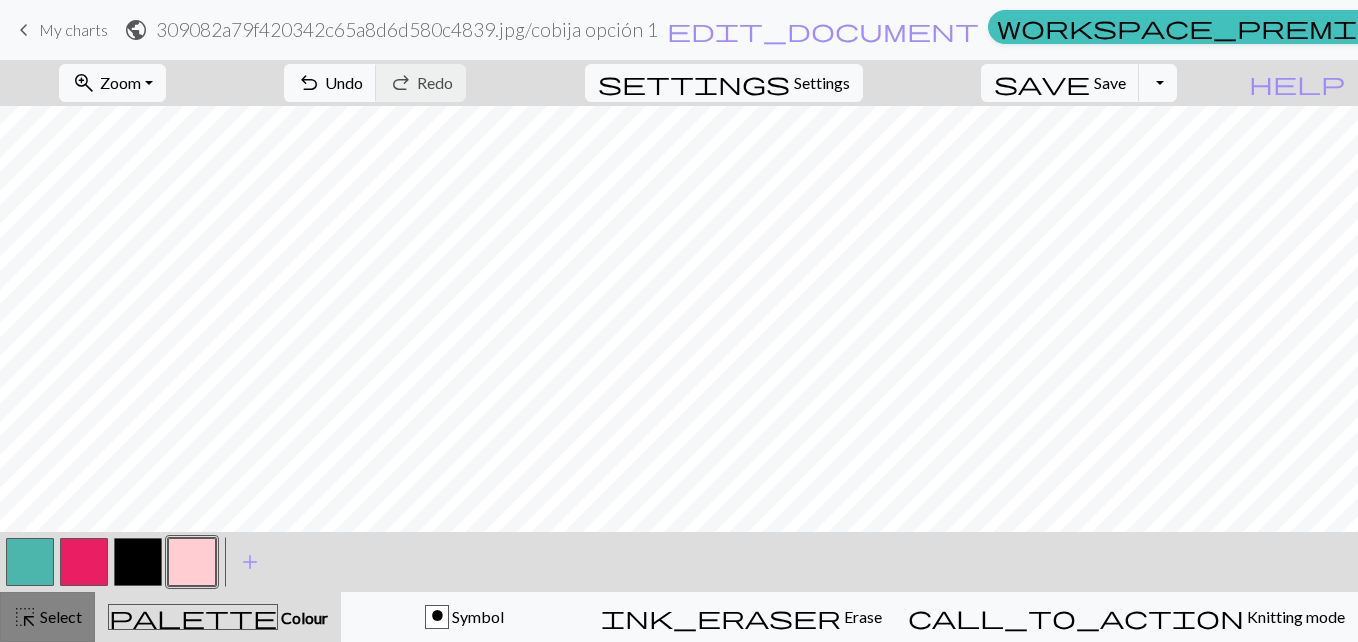 click on "Select" at bounding box center (59, 616) 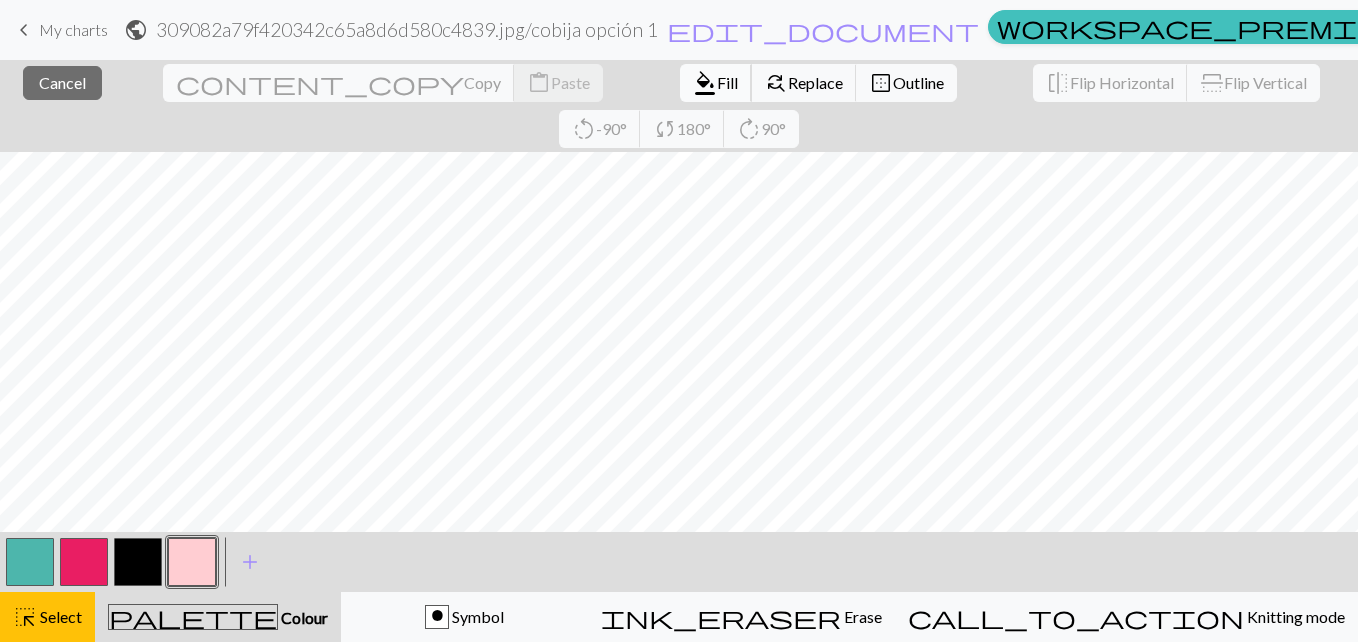 click on "format_color_fill  Fill" at bounding box center (716, 83) 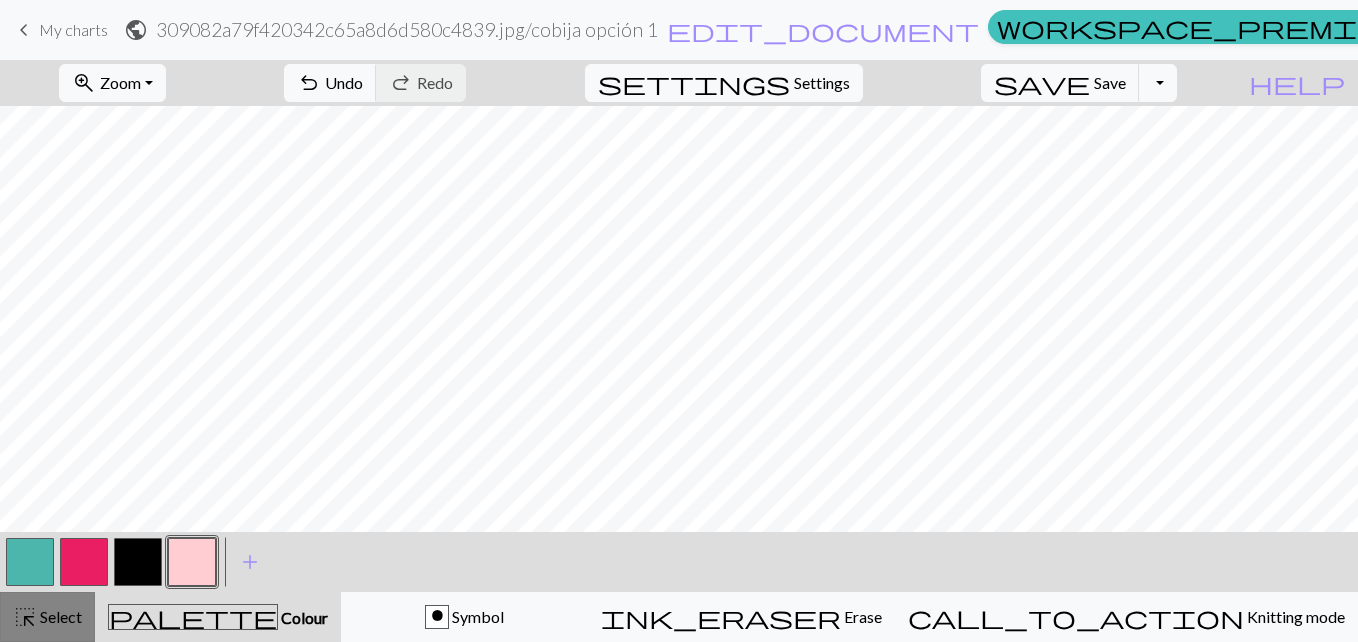 click on "Select" at bounding box center [59, 616] 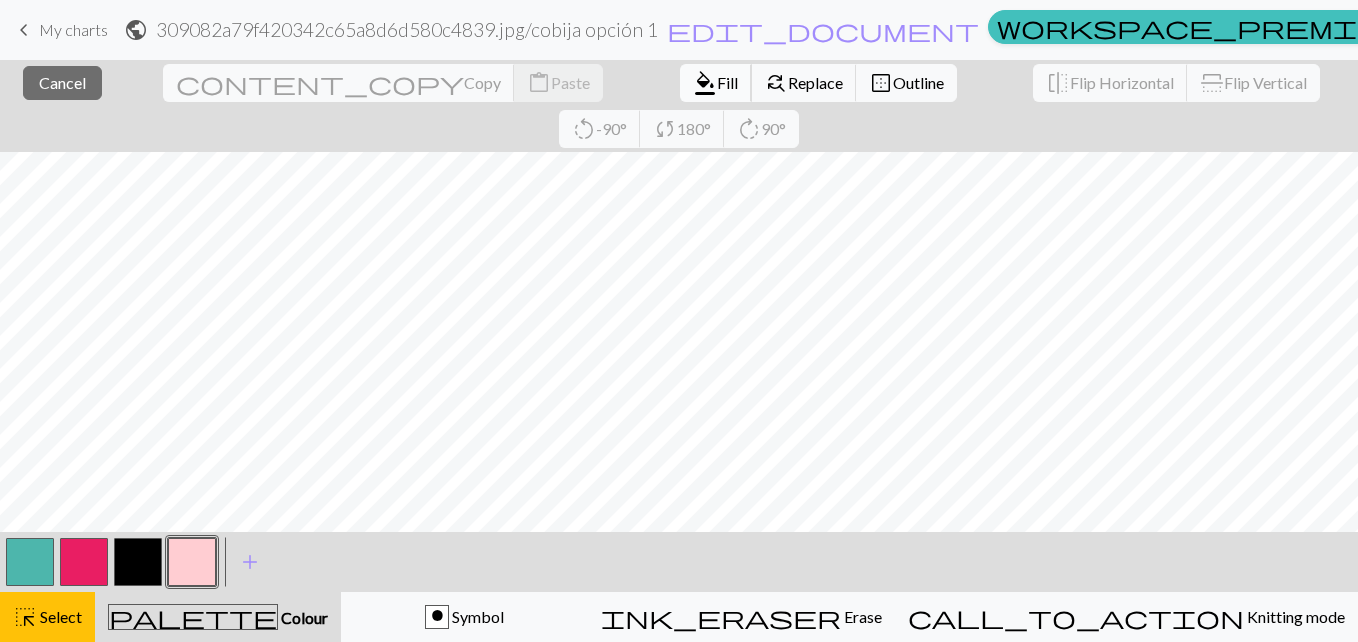 click on "format_color_fill" at bounding box center (705, 83) 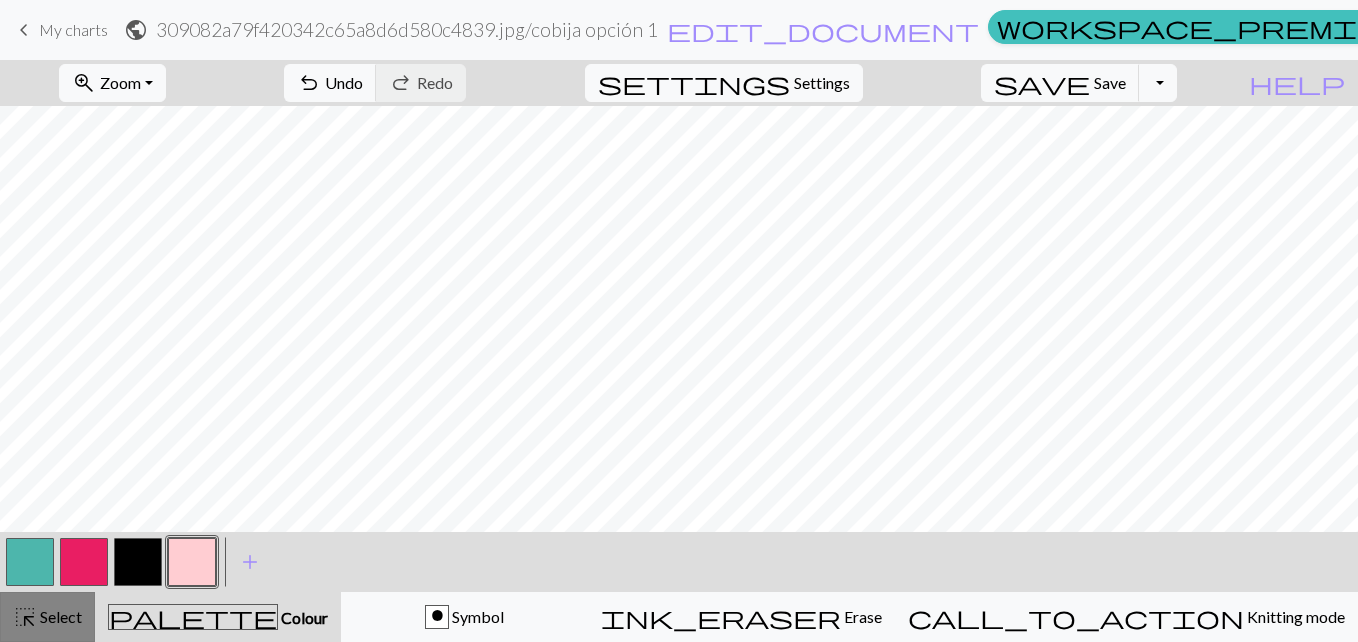 click on "Select" at bounding box center [59, 616] 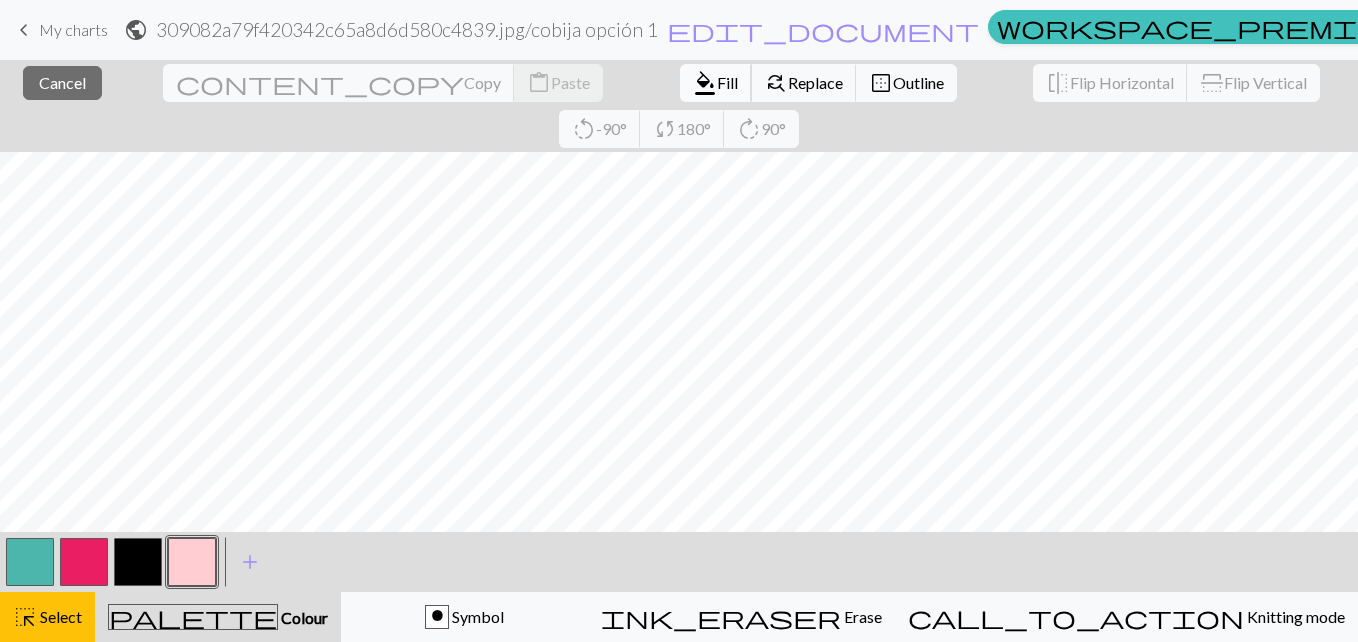 click on "Fill" at bounding box center [727, 82] 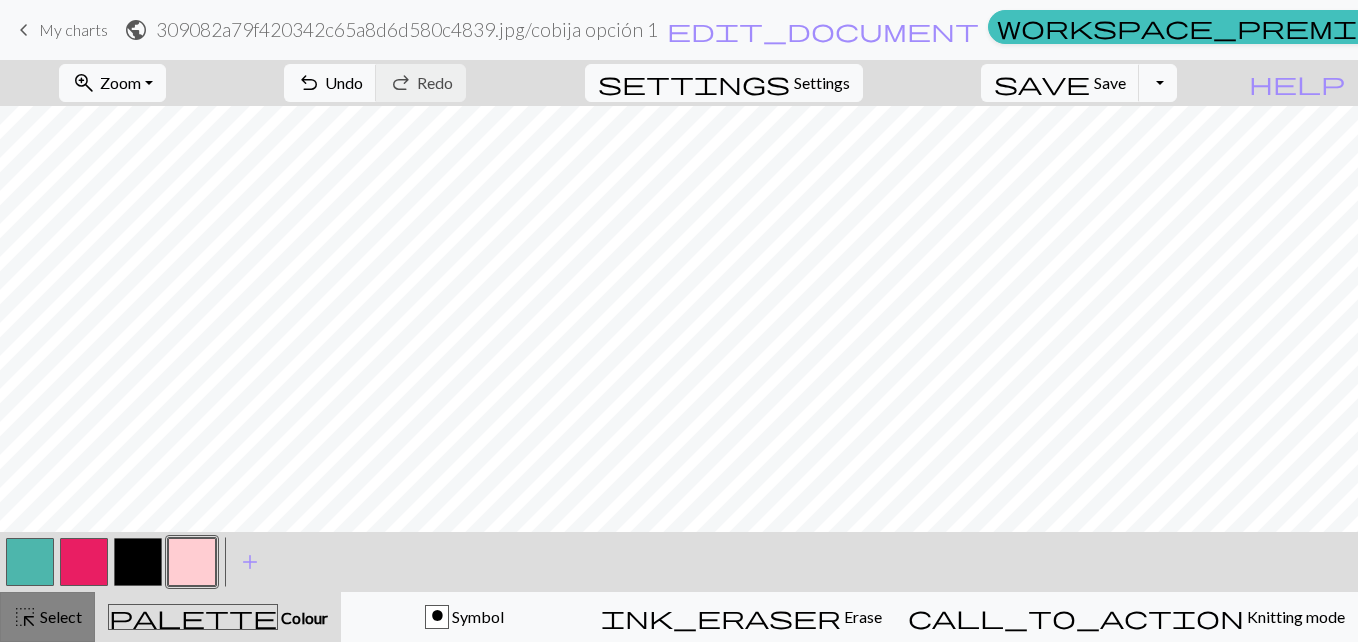 click on "Select" at bounding box center [59, 616] 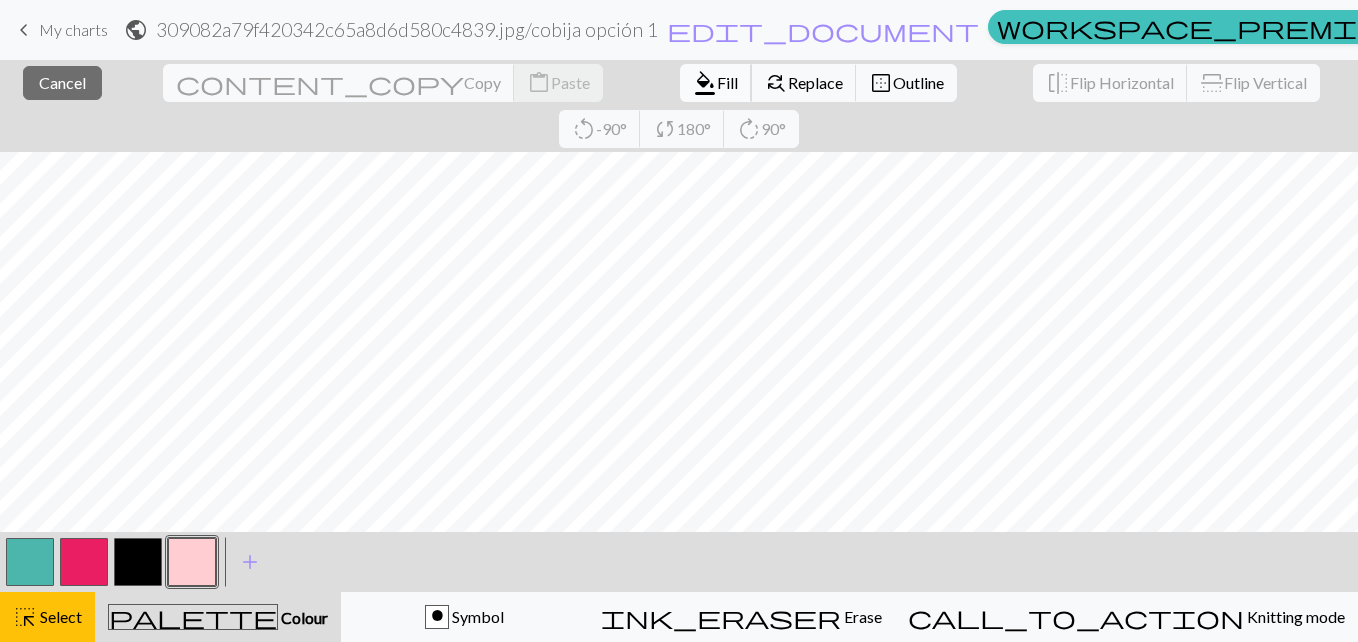click on "Fill" at bounding box center (727, 82) 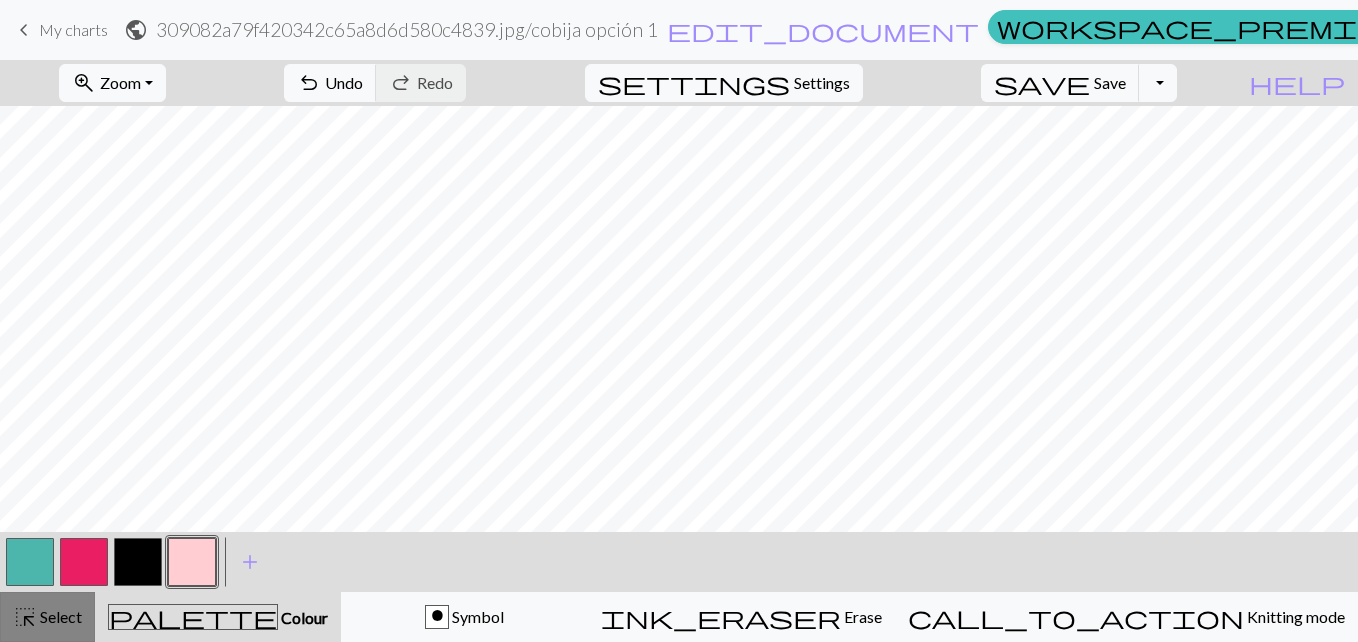 click on "highlight_alt" at bounding box center [25, 617] 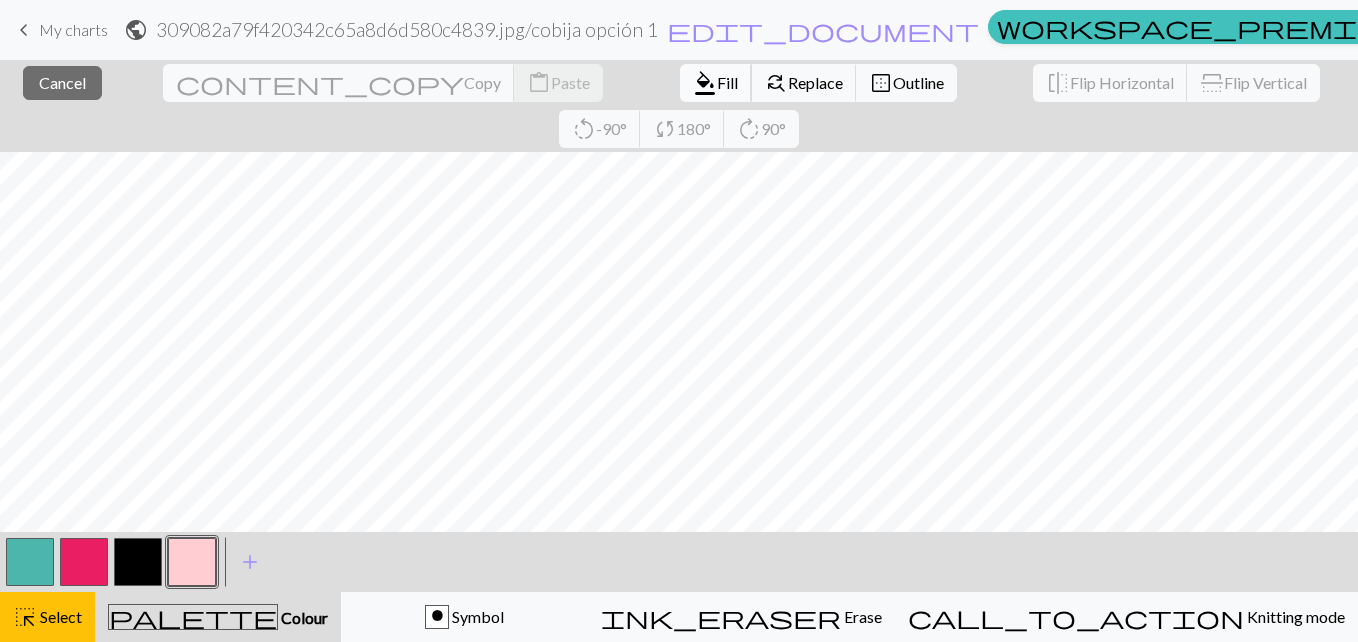 click on "Fill" at bounding box center [727, 82] 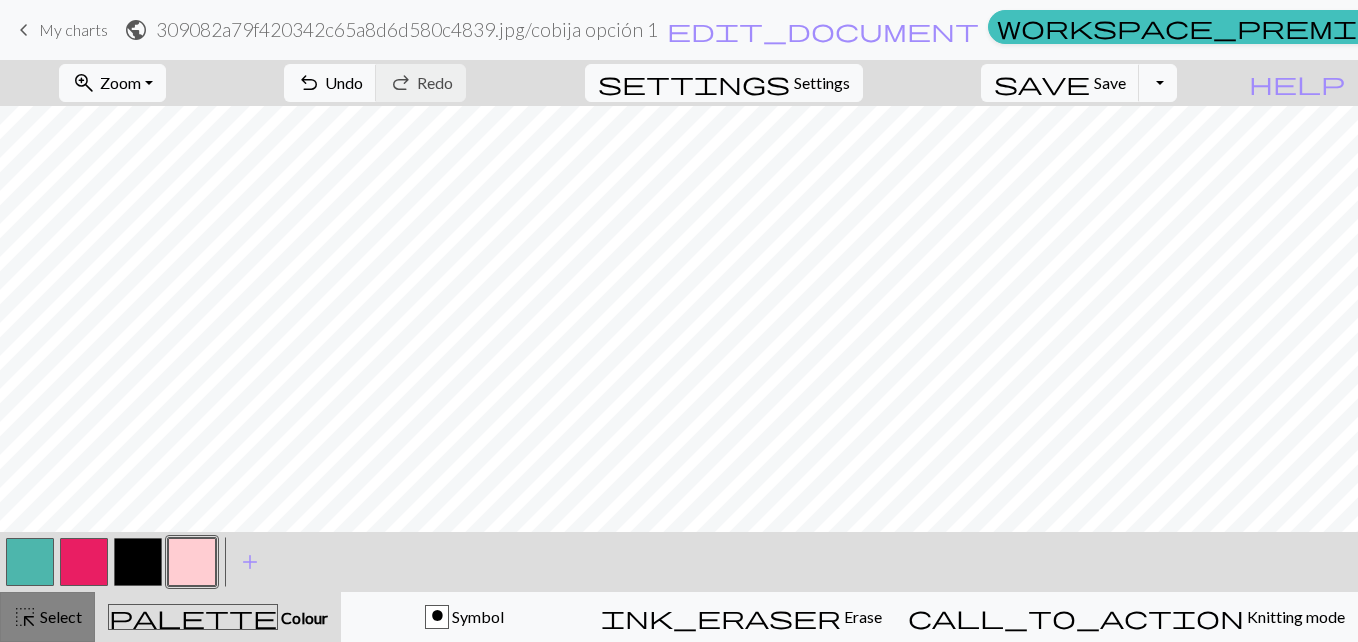 click on "Select" at bounding box center (59, 616) 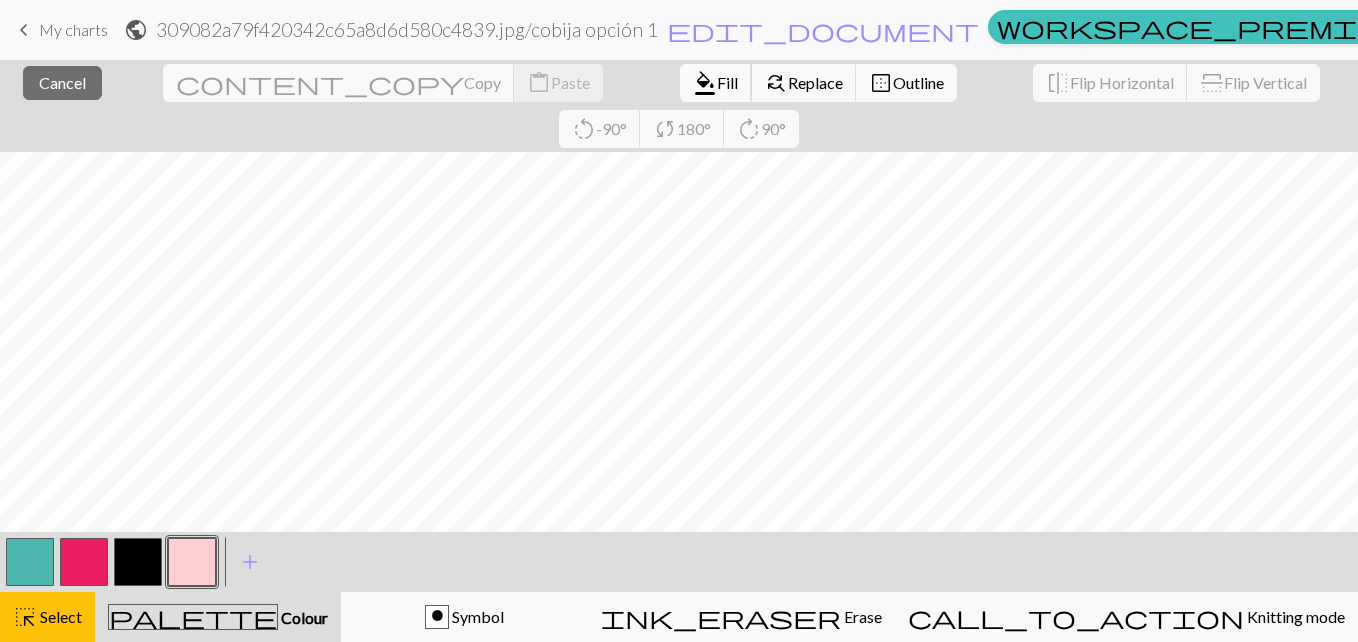 click on "Fill" at bounding box center (727, 82) 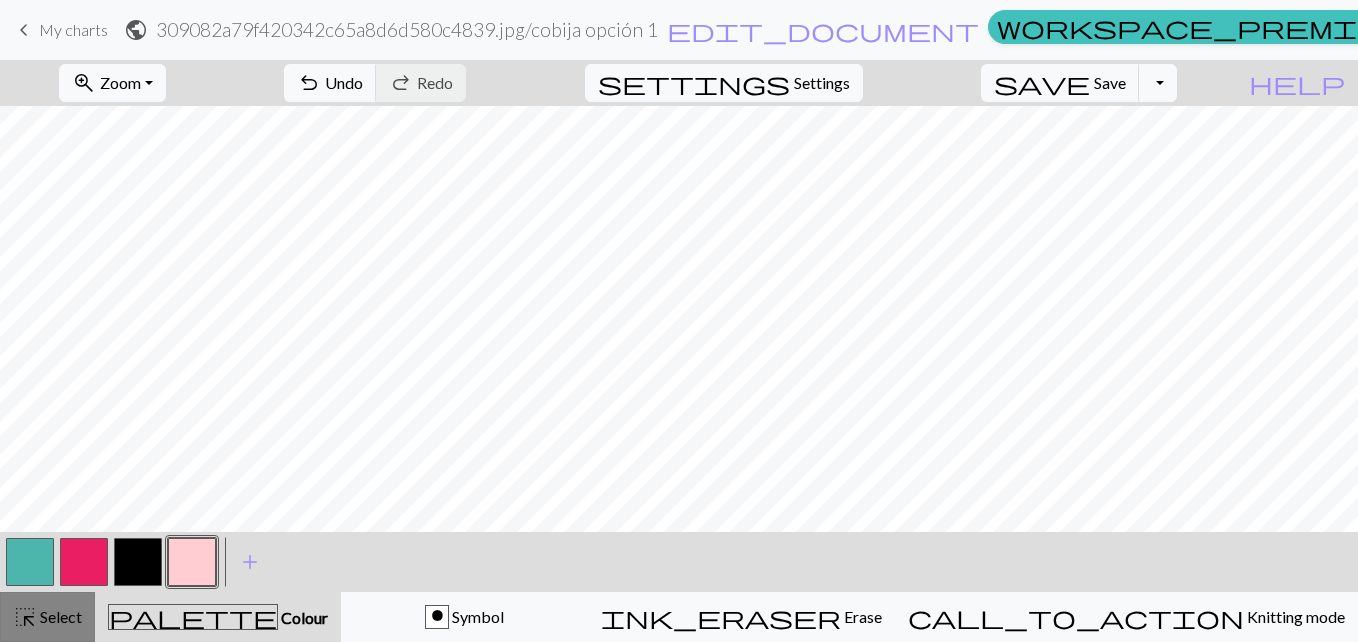 click on "Select" at bounding box center (59, 616) 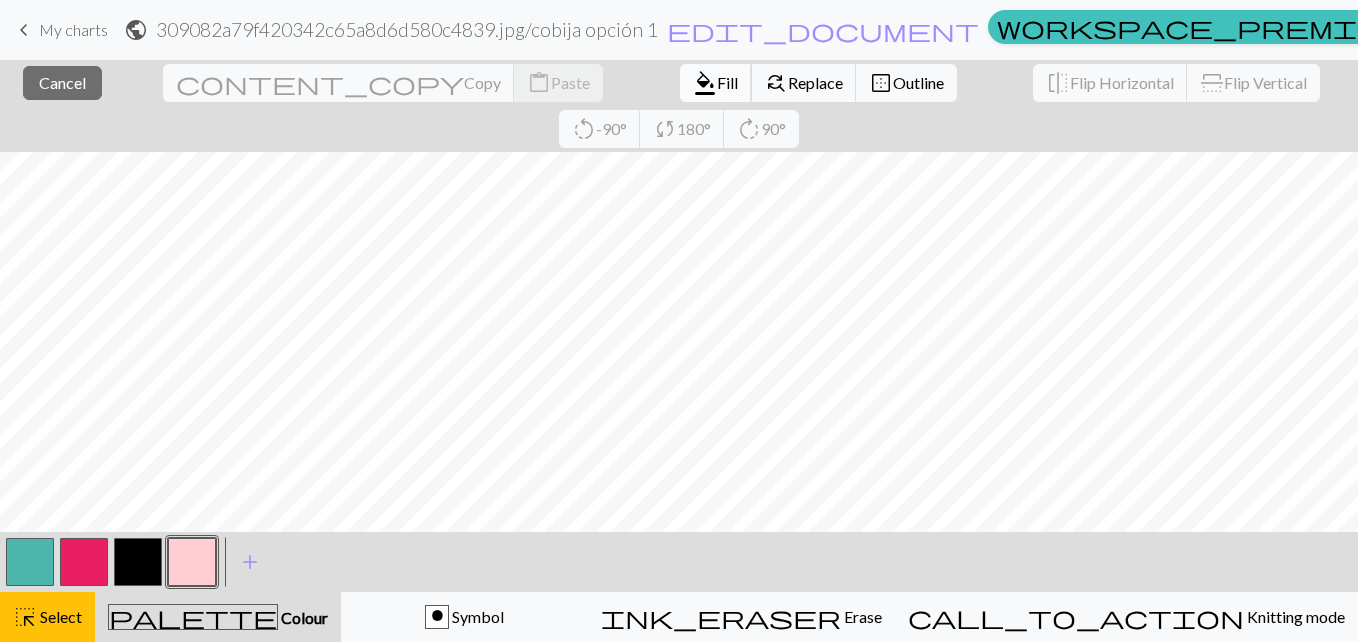 click on "format_color_fill  Fill" at bounding box center (716, 83) 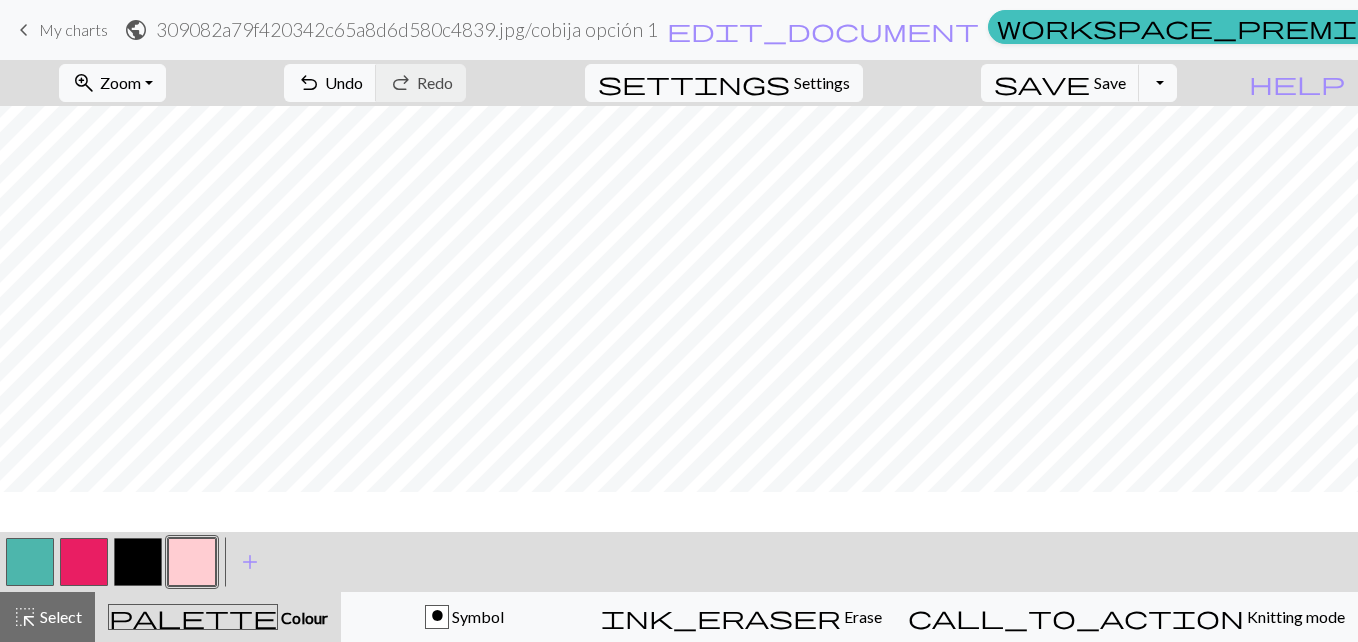 scroll, scrollTop: 489, scrollLeft: 0, axis: vertical 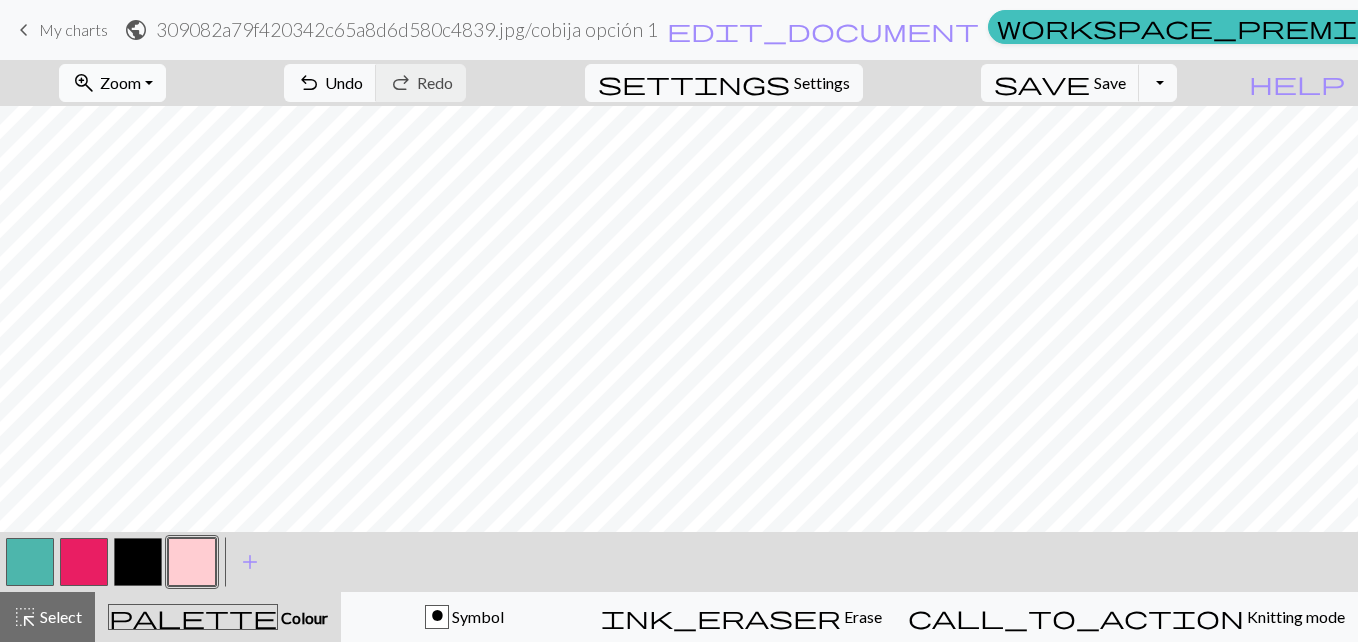 click on "zoom_in Zoom Zoom" at bounding box center (112, 83) 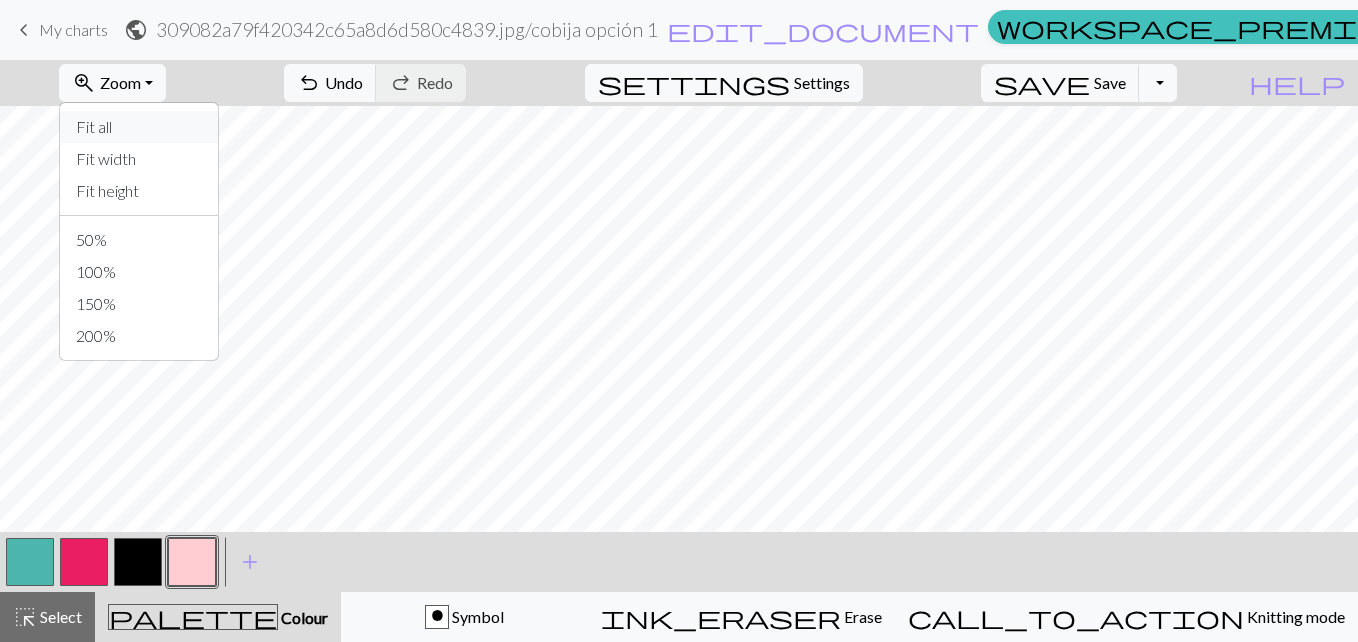 click on "Fit all" at bounding box center (139, 127) 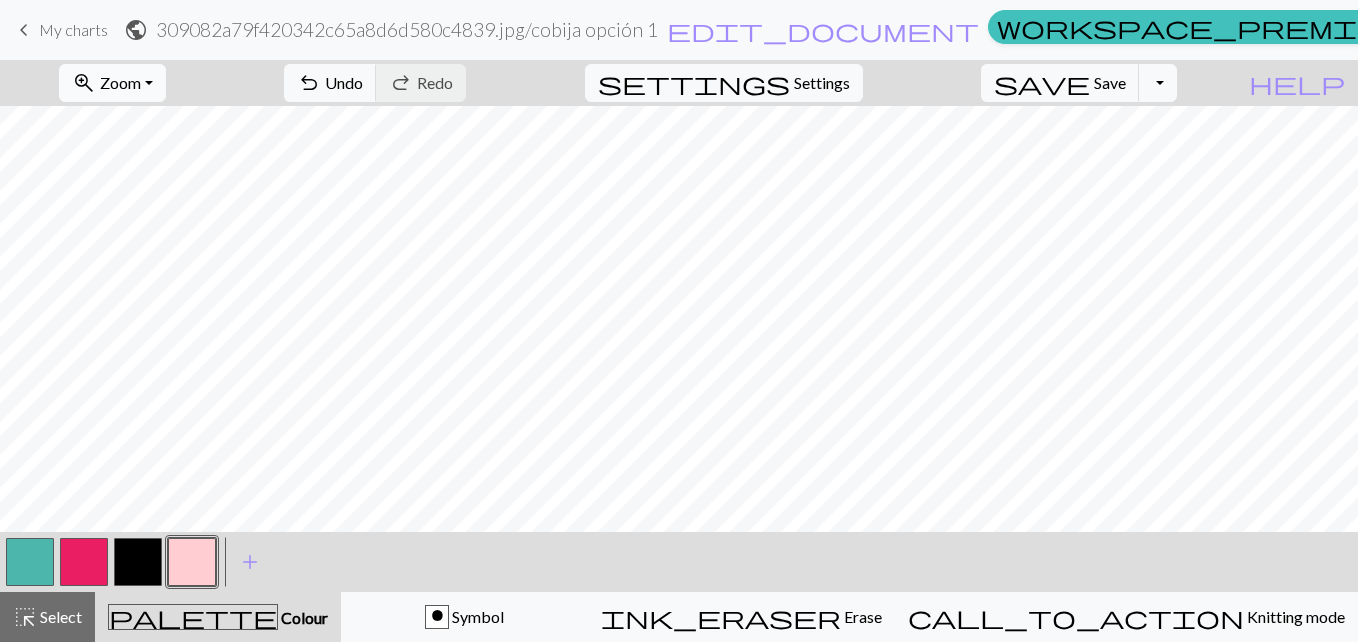 click on "zoom_in Zoom Zoom" at bounding box center [112, 83] 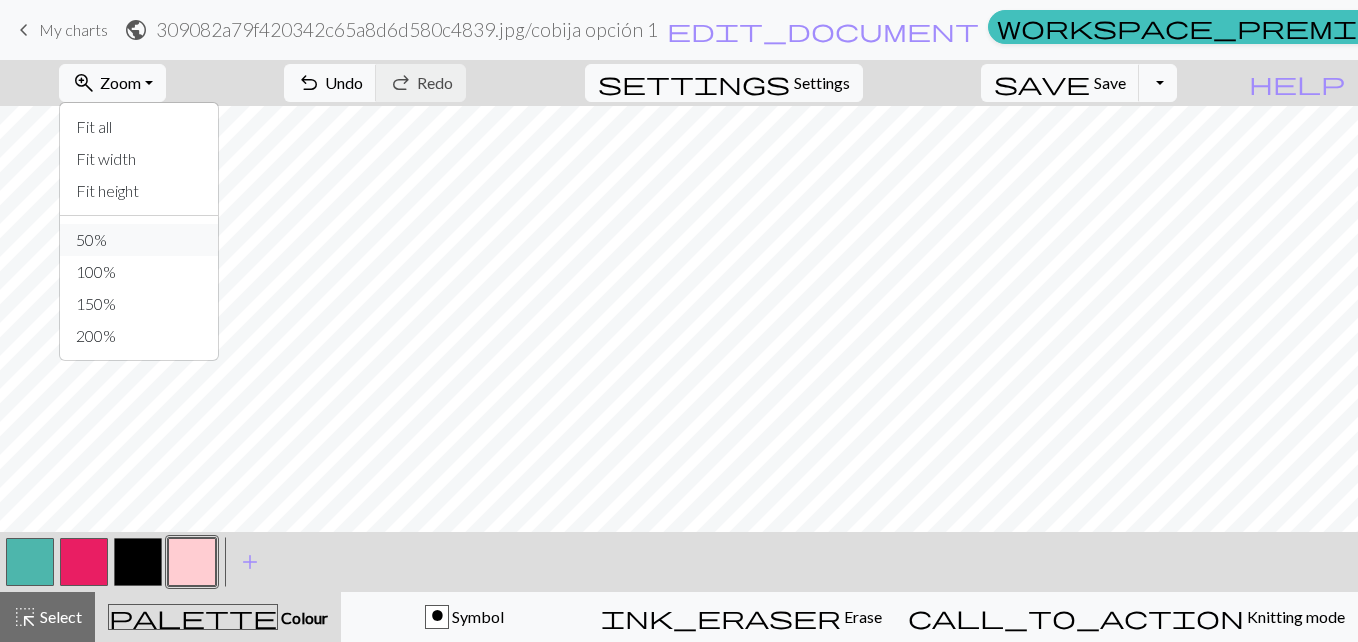 click on "50%" at bounding box center [139, 240] 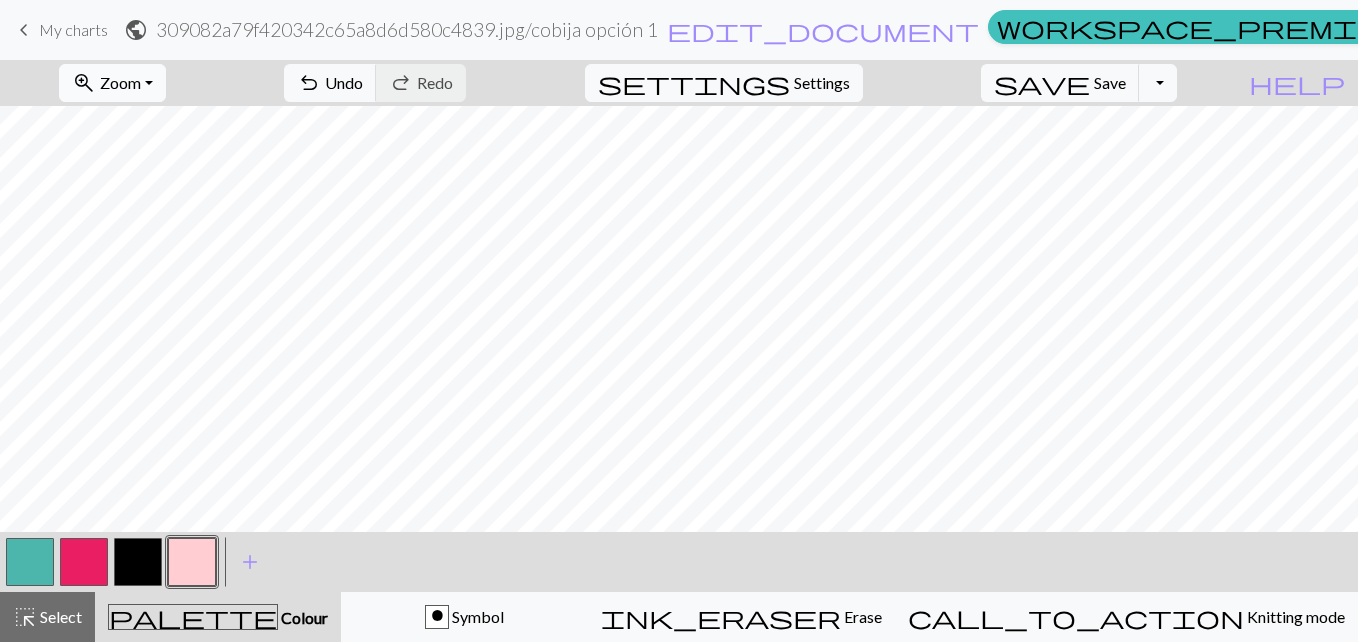 click on "zoom_in Zoom Zoom" at bounding box center (112, 83) 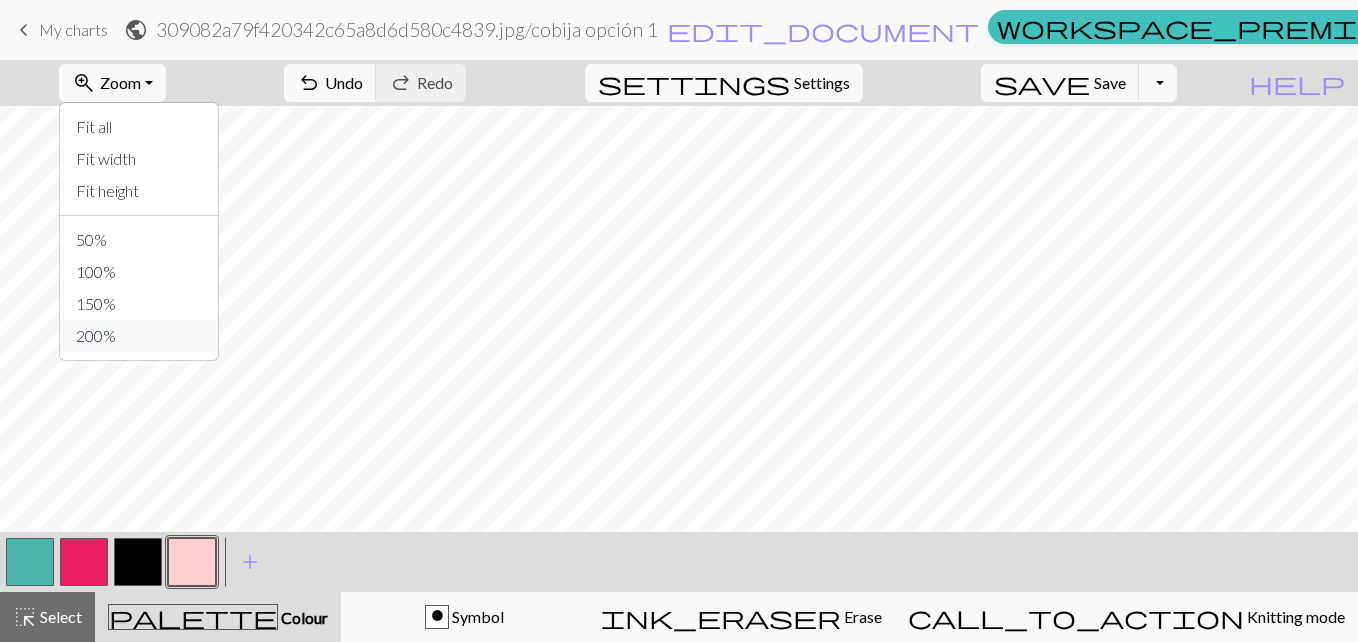 click on "200%" at bounding box center (139, 336) 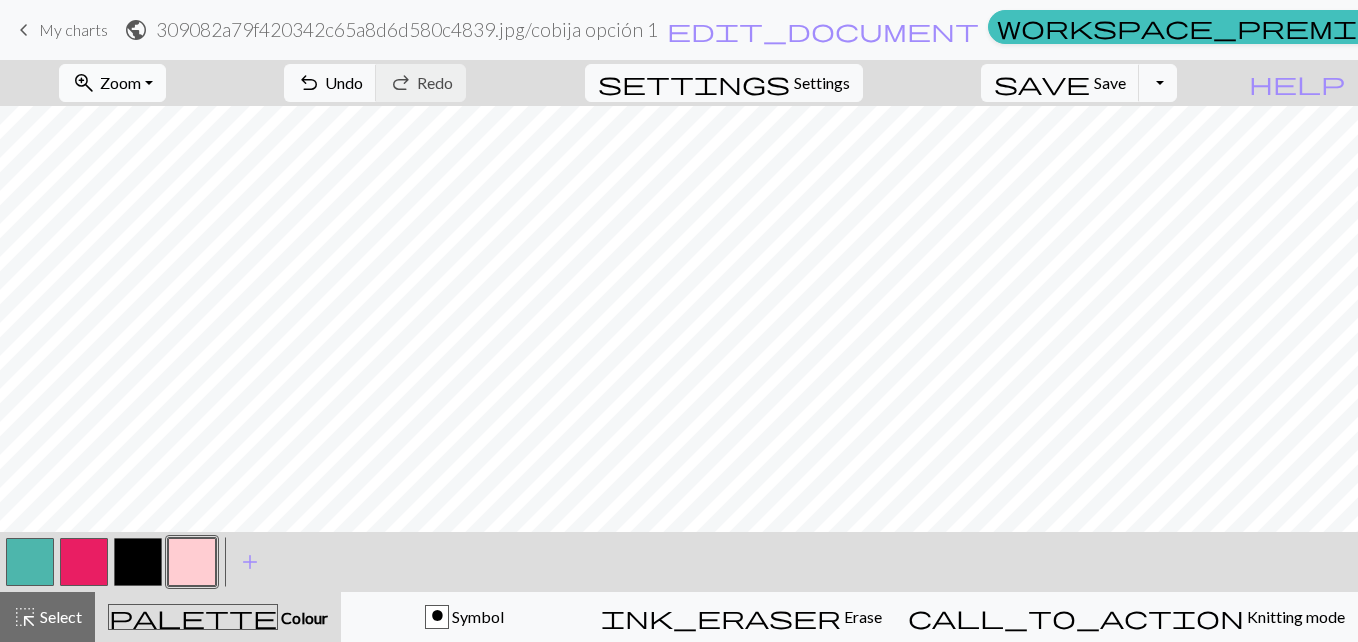 click on "zoom_in Zoom Zoom" at bounding box center [112, 83] 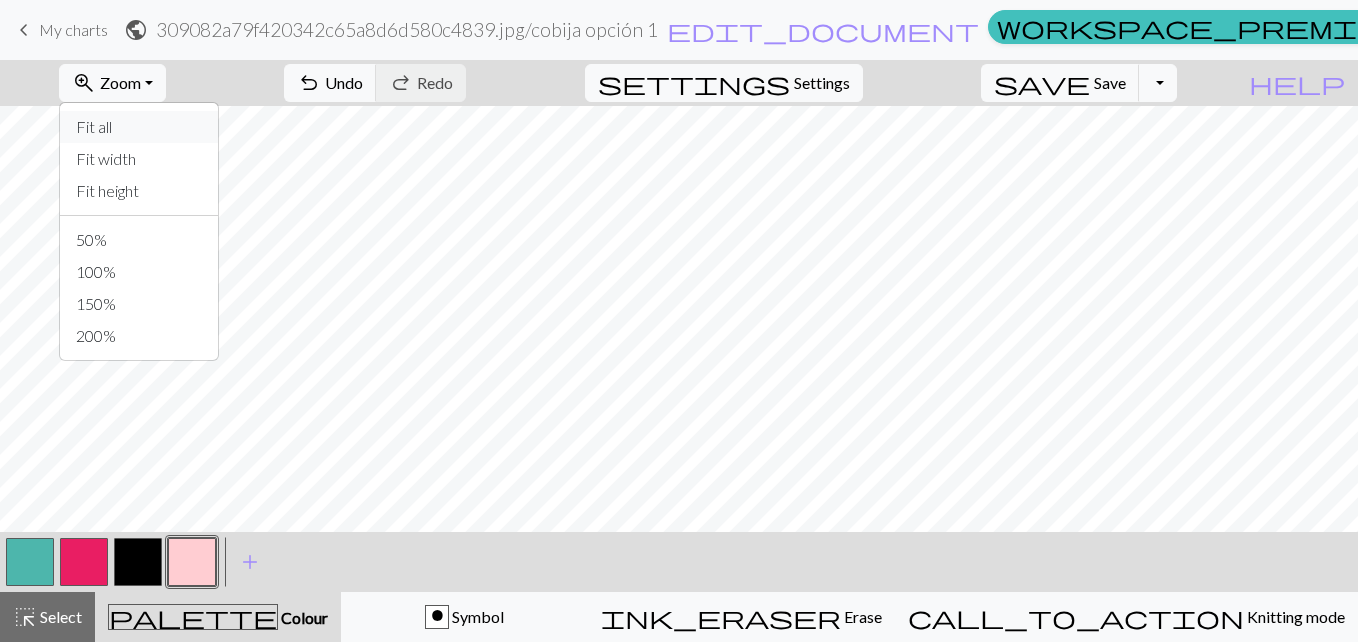 click on "Fit all" at bounding box center (139, 127) 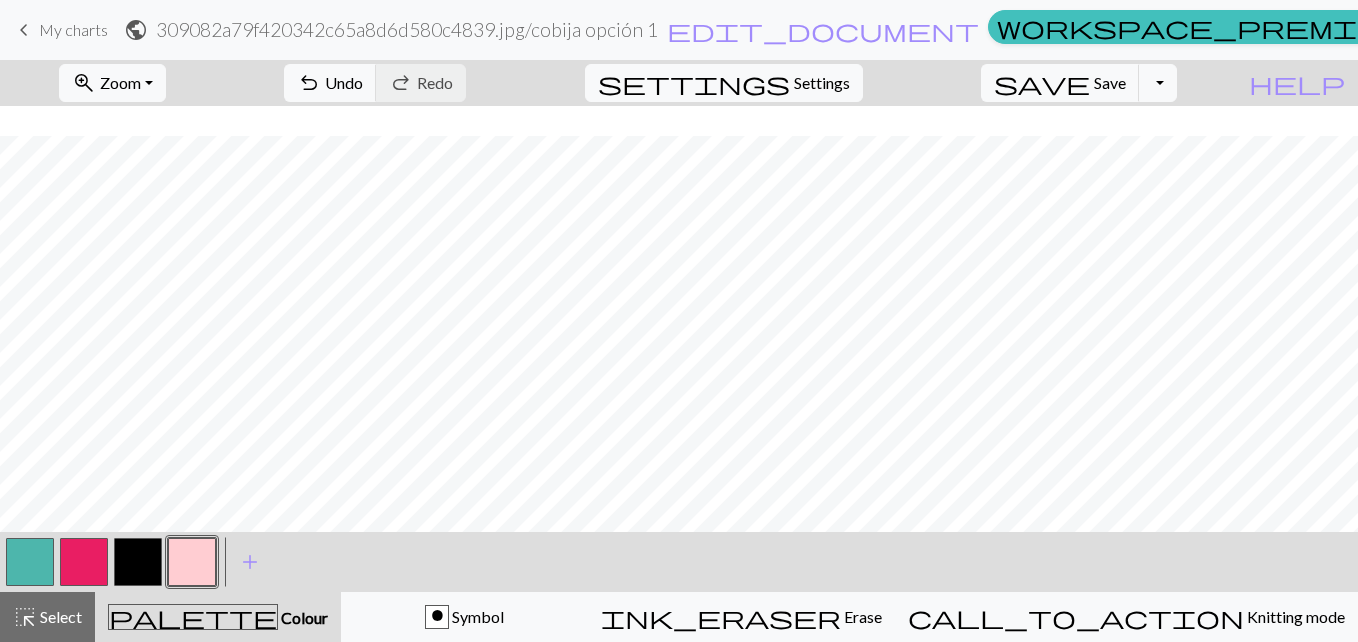 scroll, scrollTop: 209, scrollLeft: 0, axis: vertical 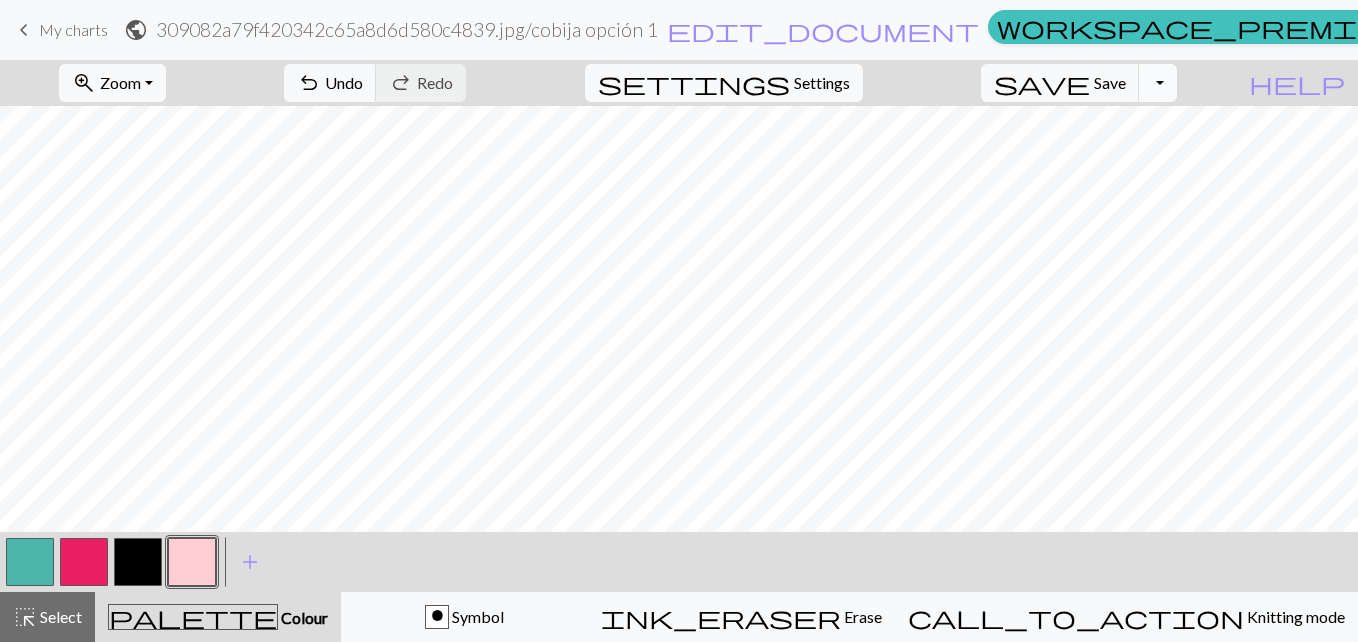 click on "Toggle Dropdown" at bounding box center (1158, 83) 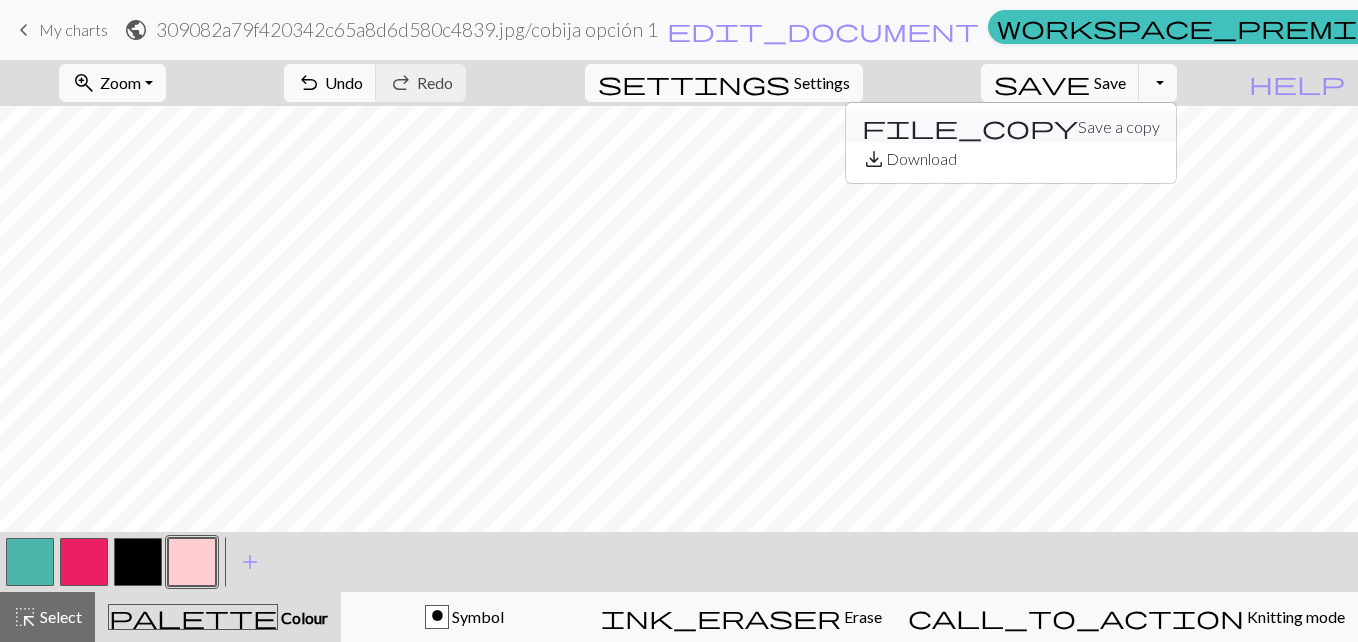 click on "file_copy  Save a copy" at bounding box center [1011, 127] 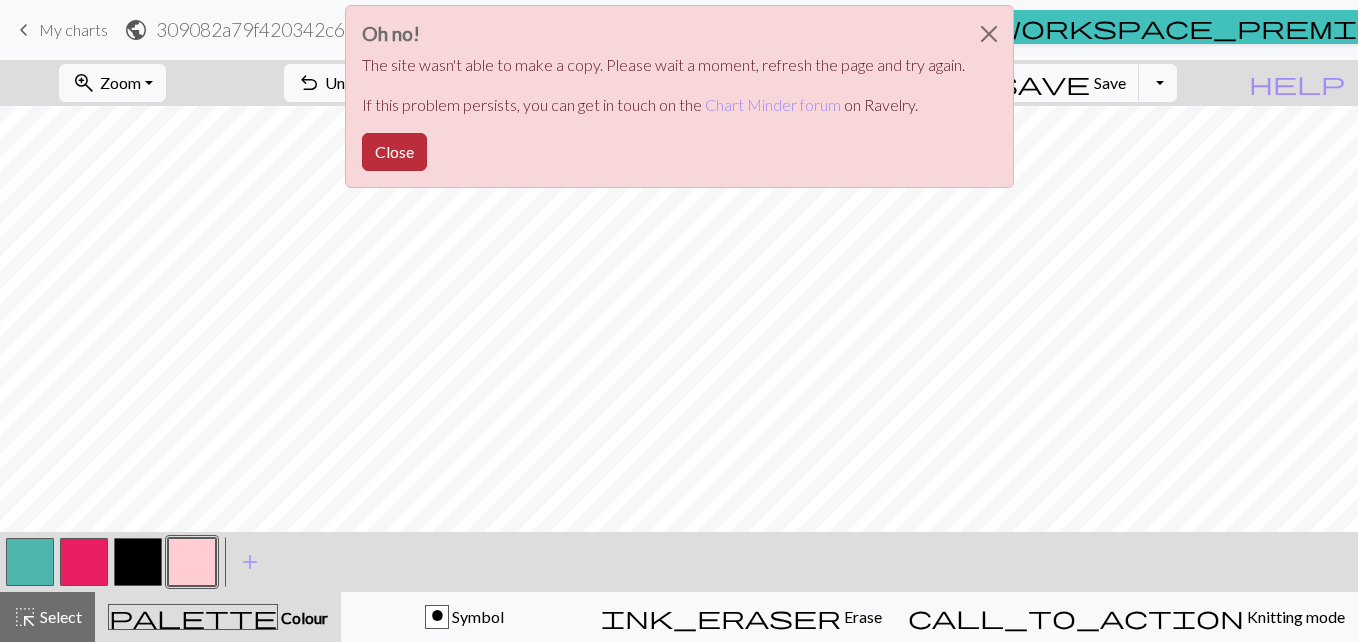 click on "Close" at bounding box center (394, 152) 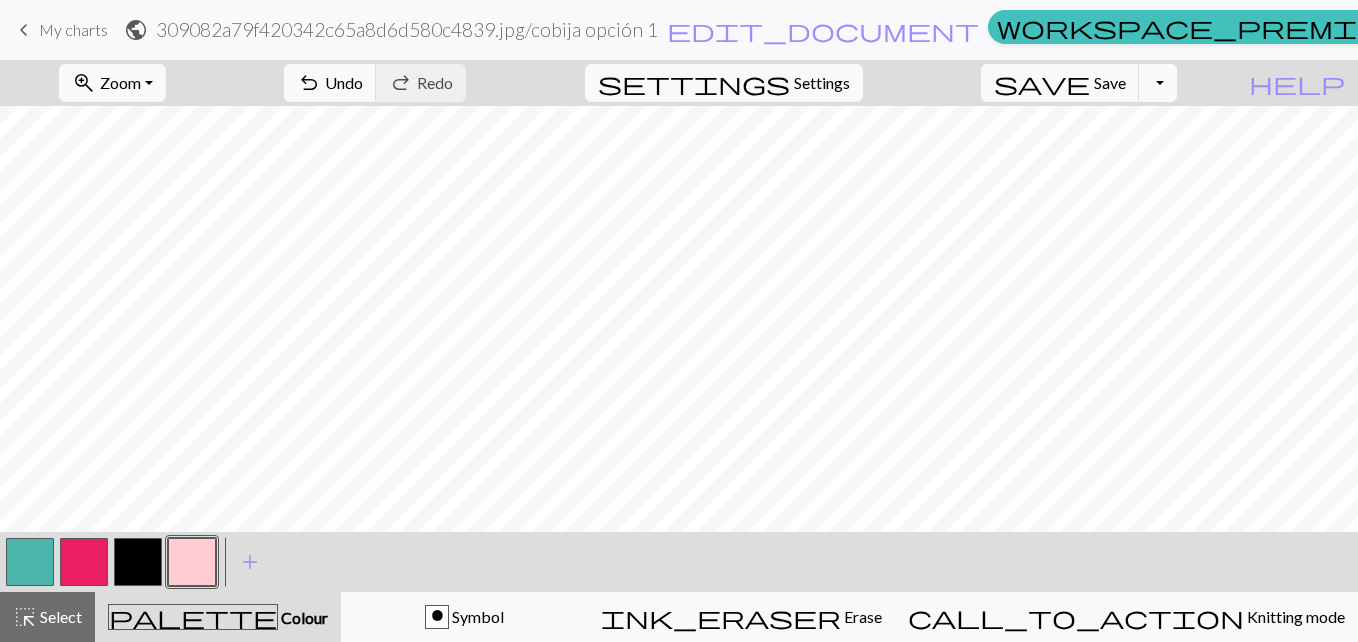 click on "Toggle Dropdown" at bounding box center [1158, 83] 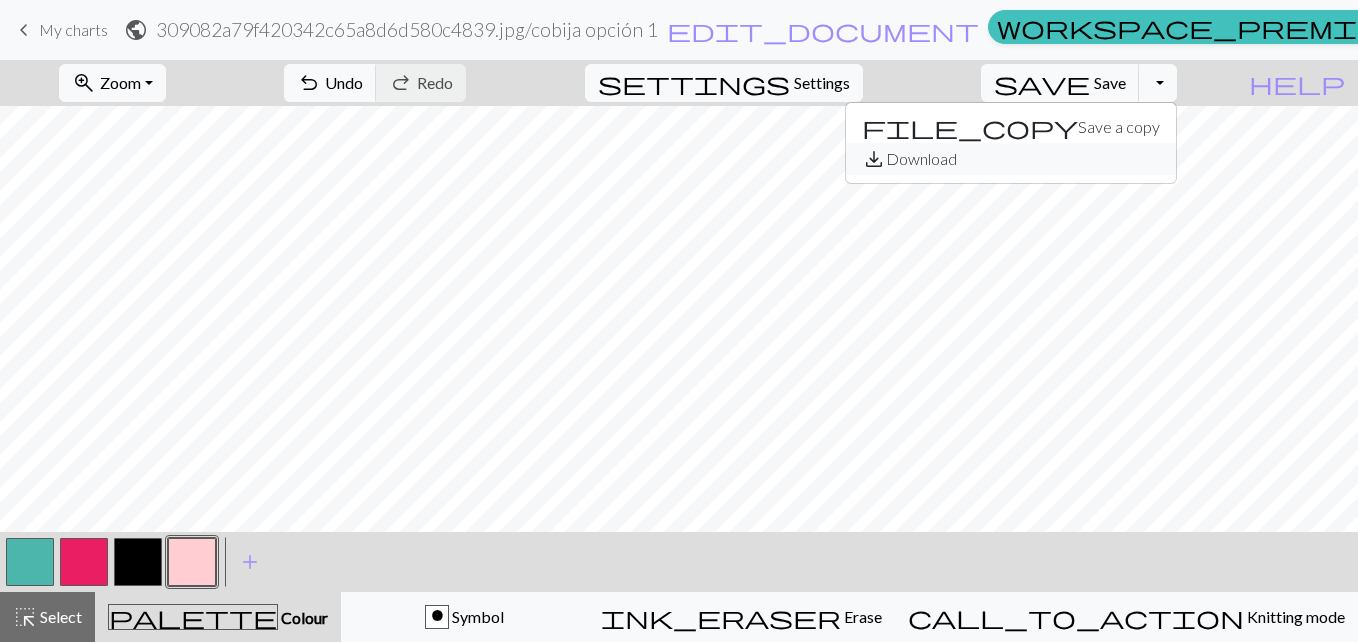 click on "save_alt  Download" at bounding box center [1011, 159] 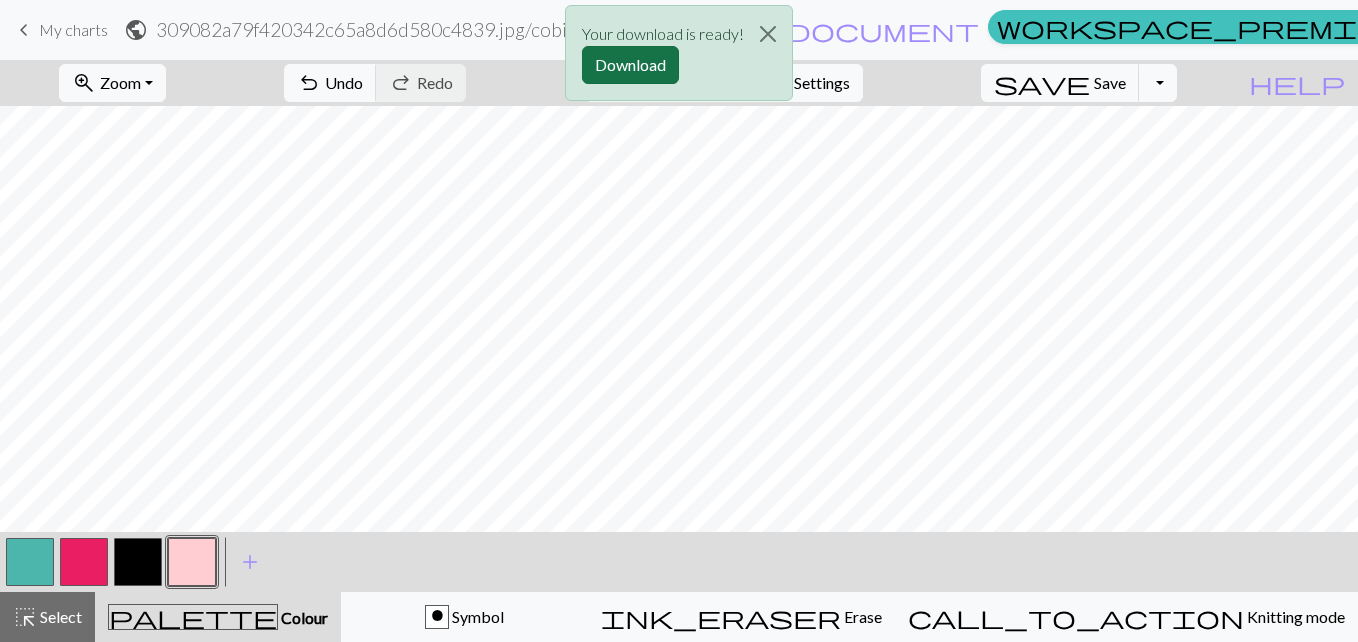 click on "Download" at bounding box center (630, 65) 